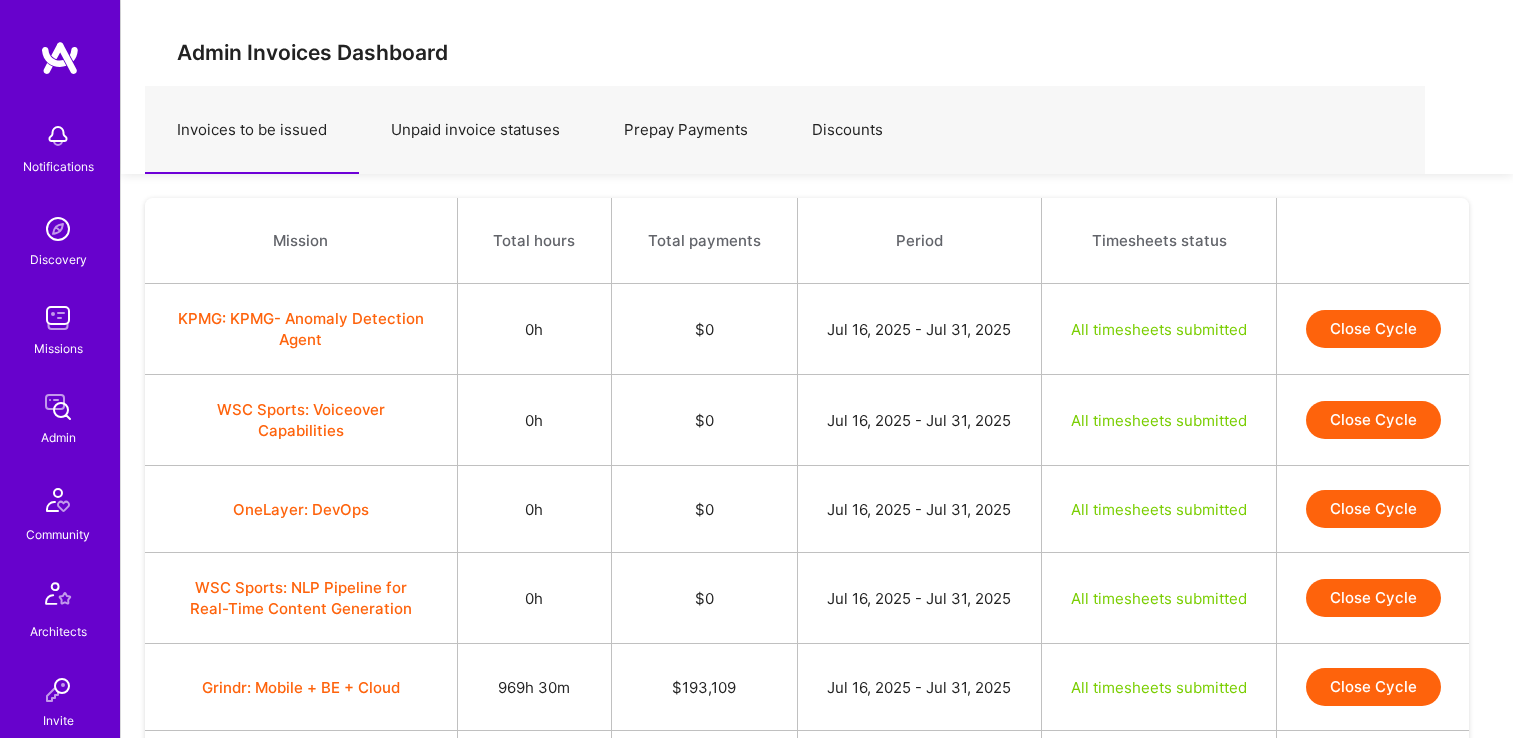 scroll, scrollTop: 480, scrollLeft: 0, axis: vertical 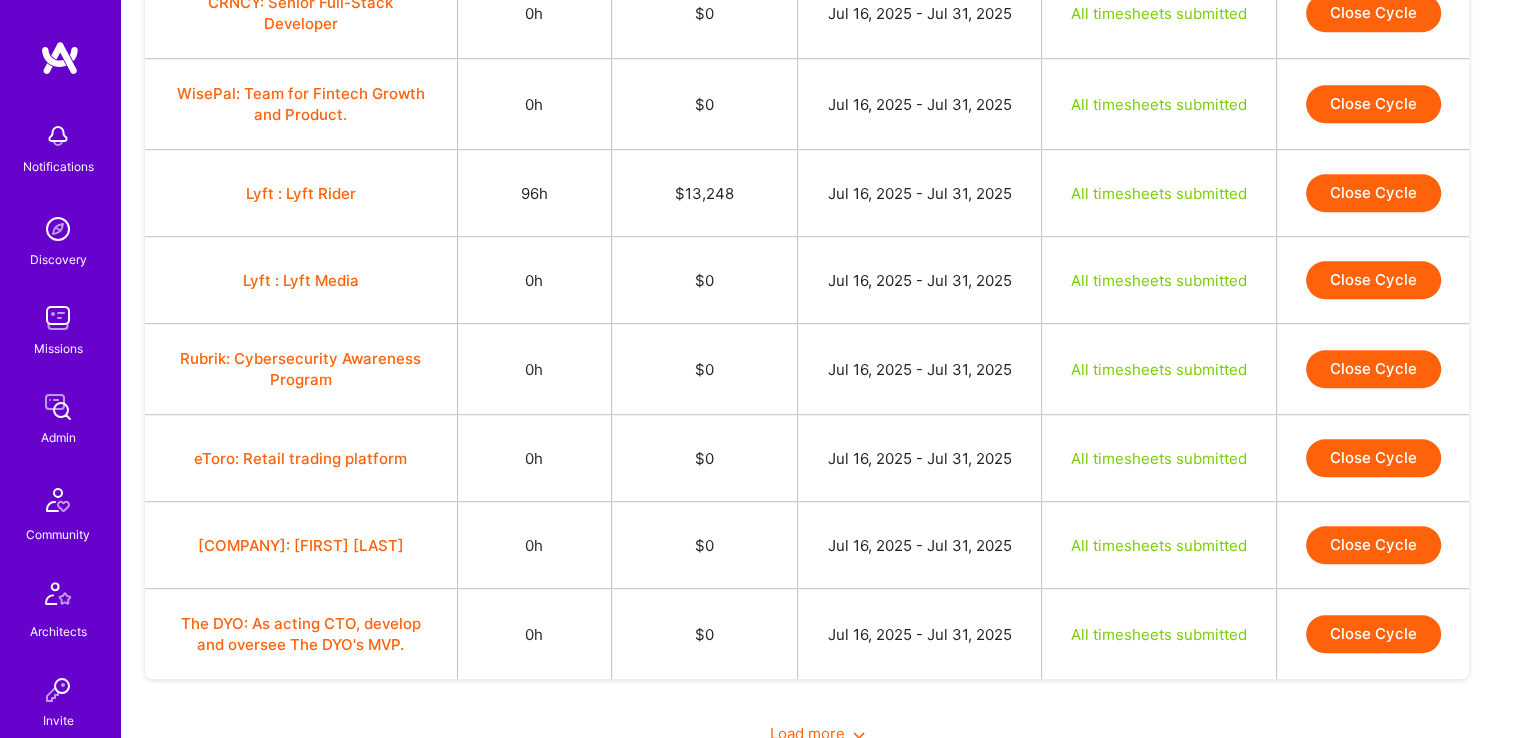 click on "Close Cycle" at bounding box center (1373, 193) 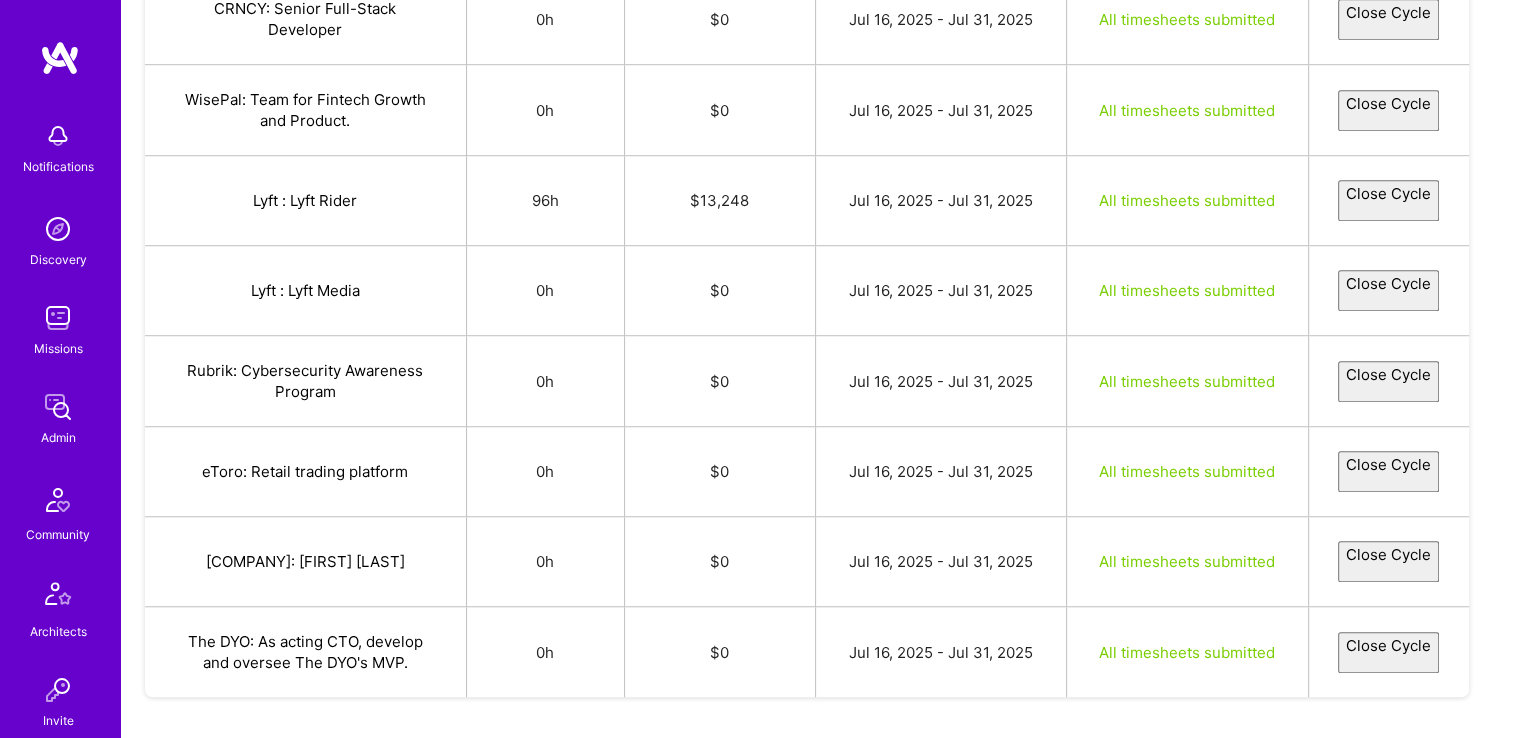 select on "6876de7d2cfe8183a020187e" 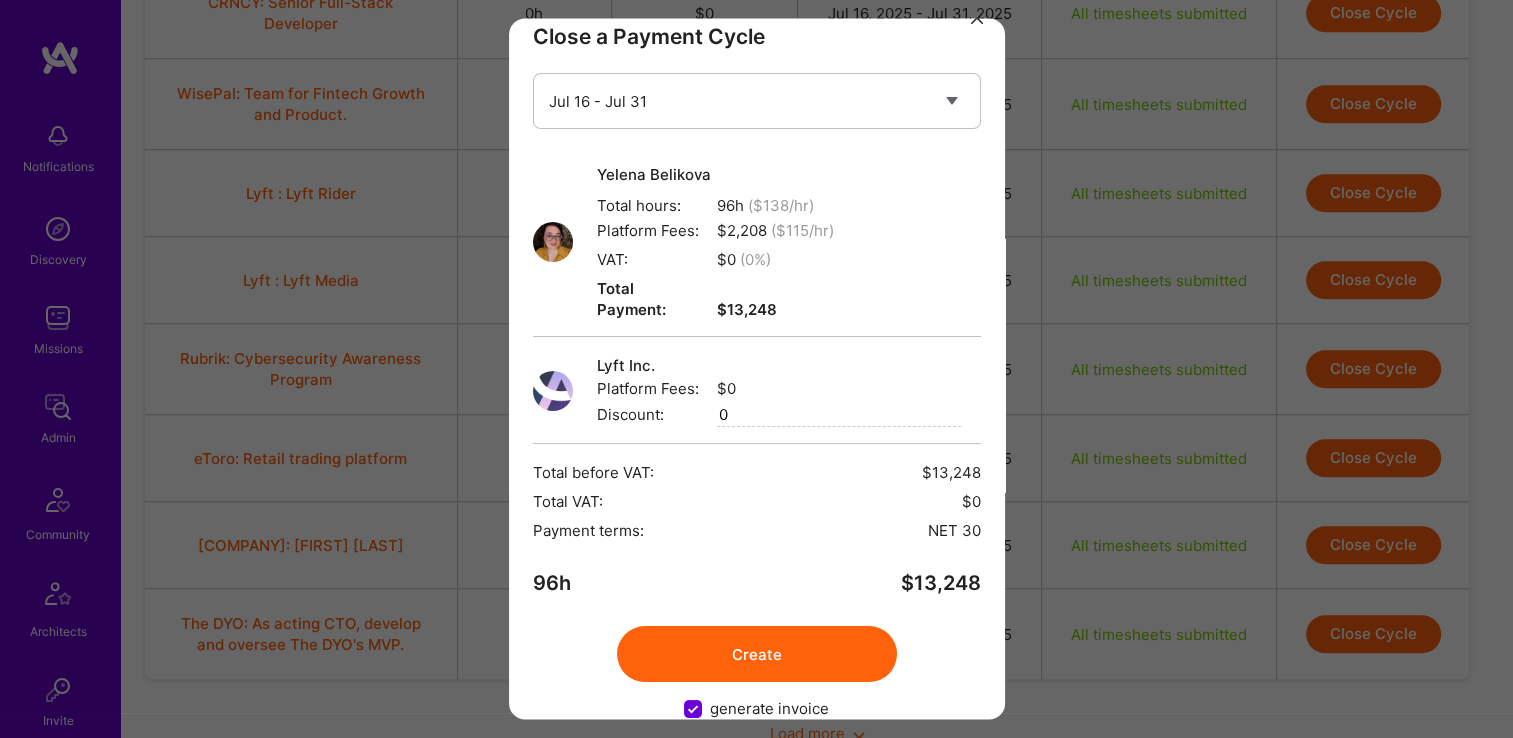 scroll, scrollTop: 52, scrollLeft: 0, axis: vertical 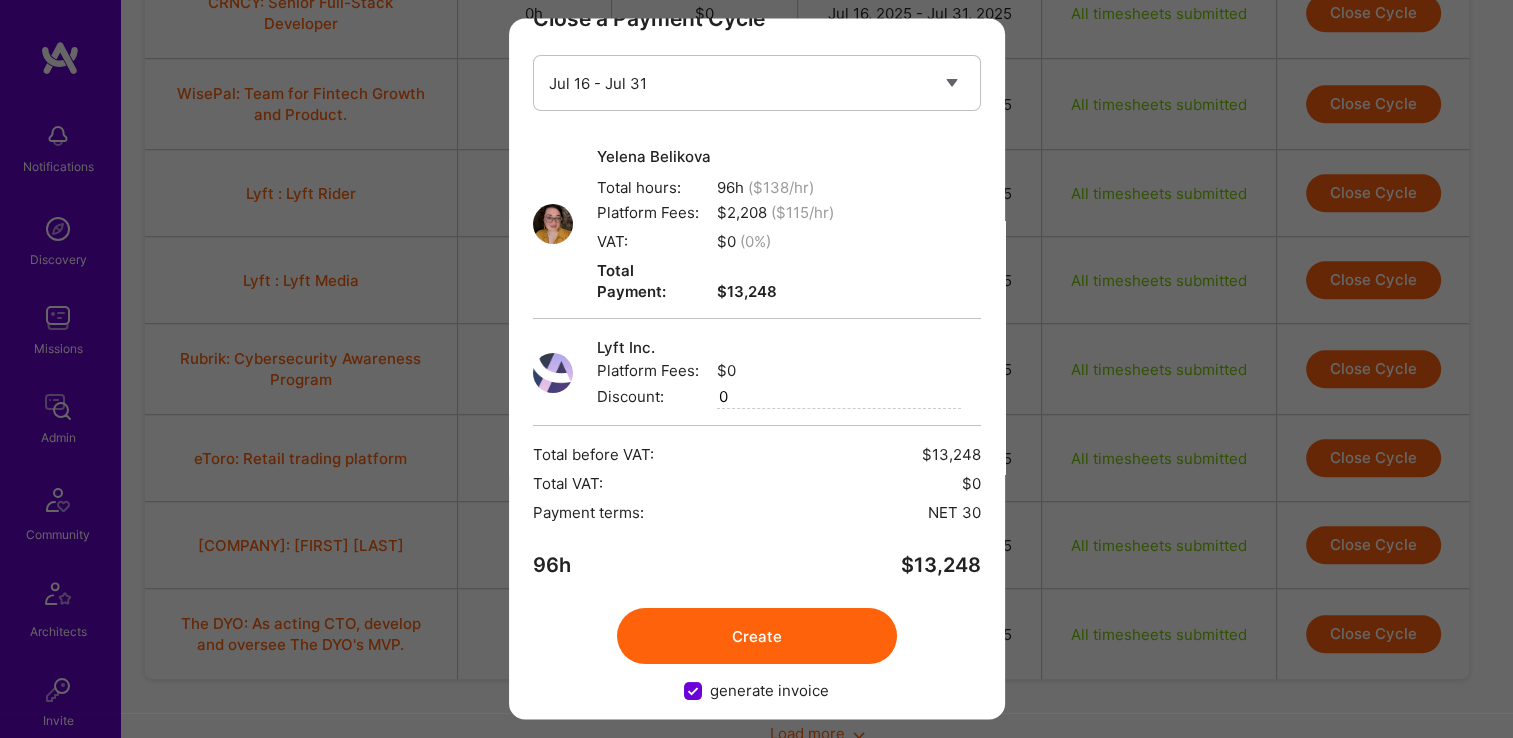 click on "Create" at bounding box center (757, 637) 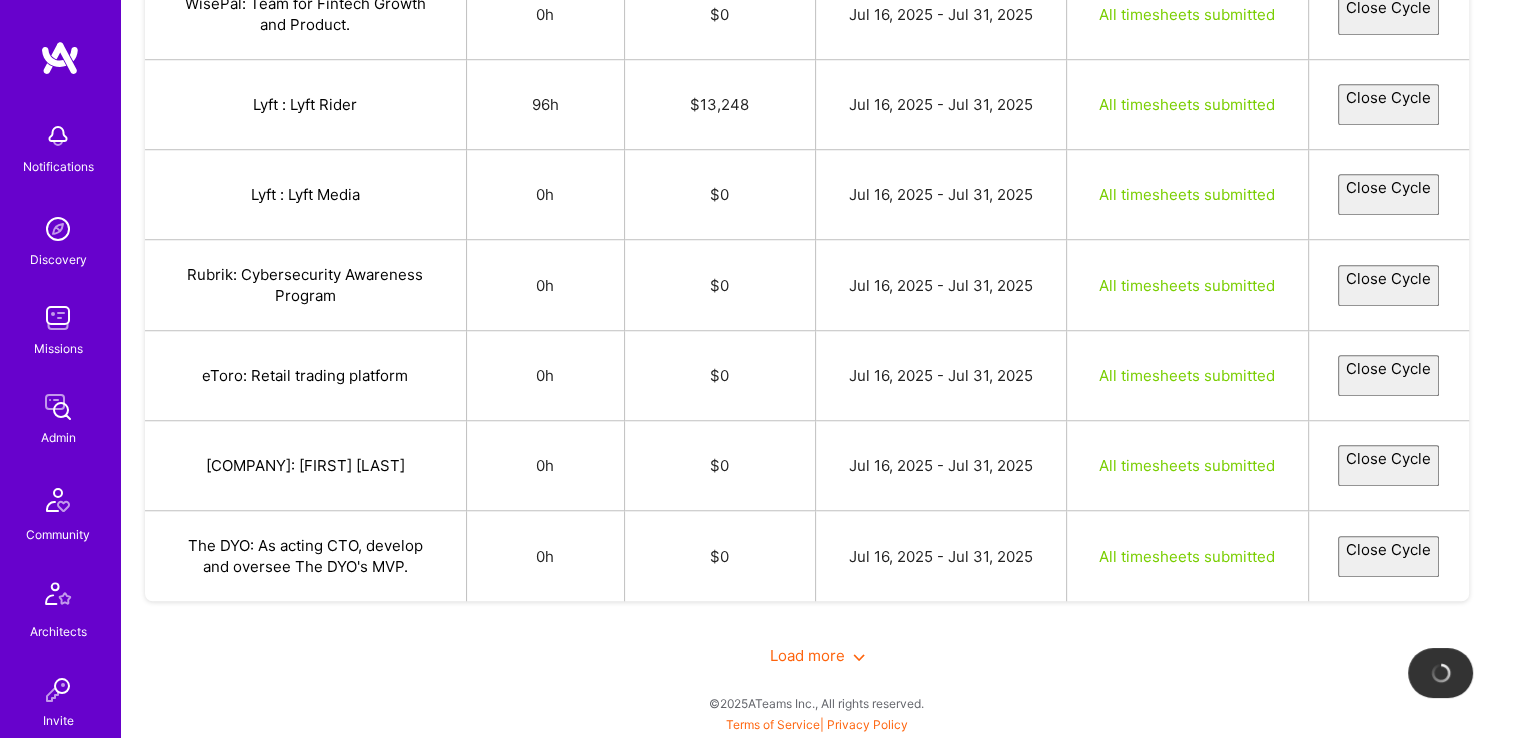 scroll, scrollTop: 1503, scrollLeft: 0, axis: vertical 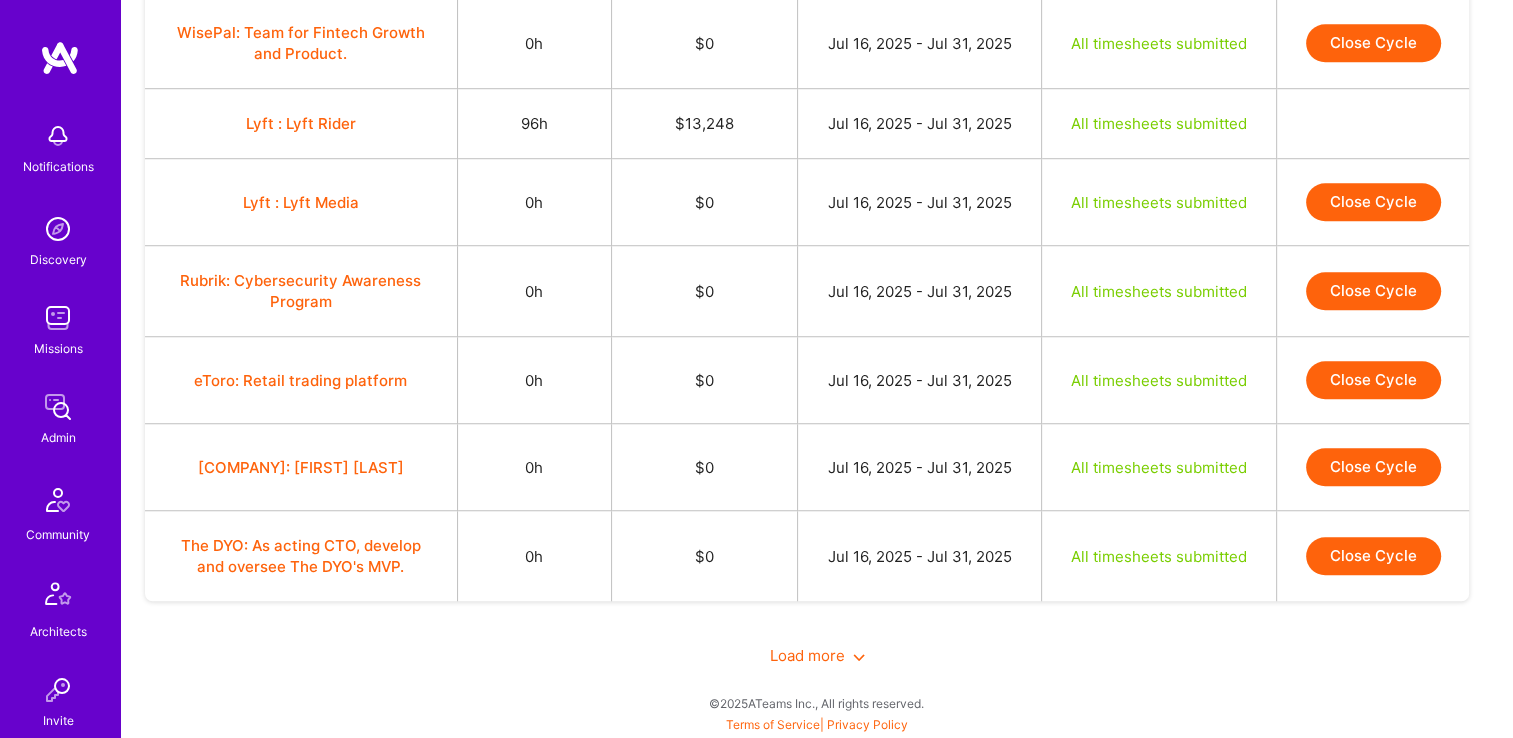 click on "Load more" at bounding box center (817, 655) 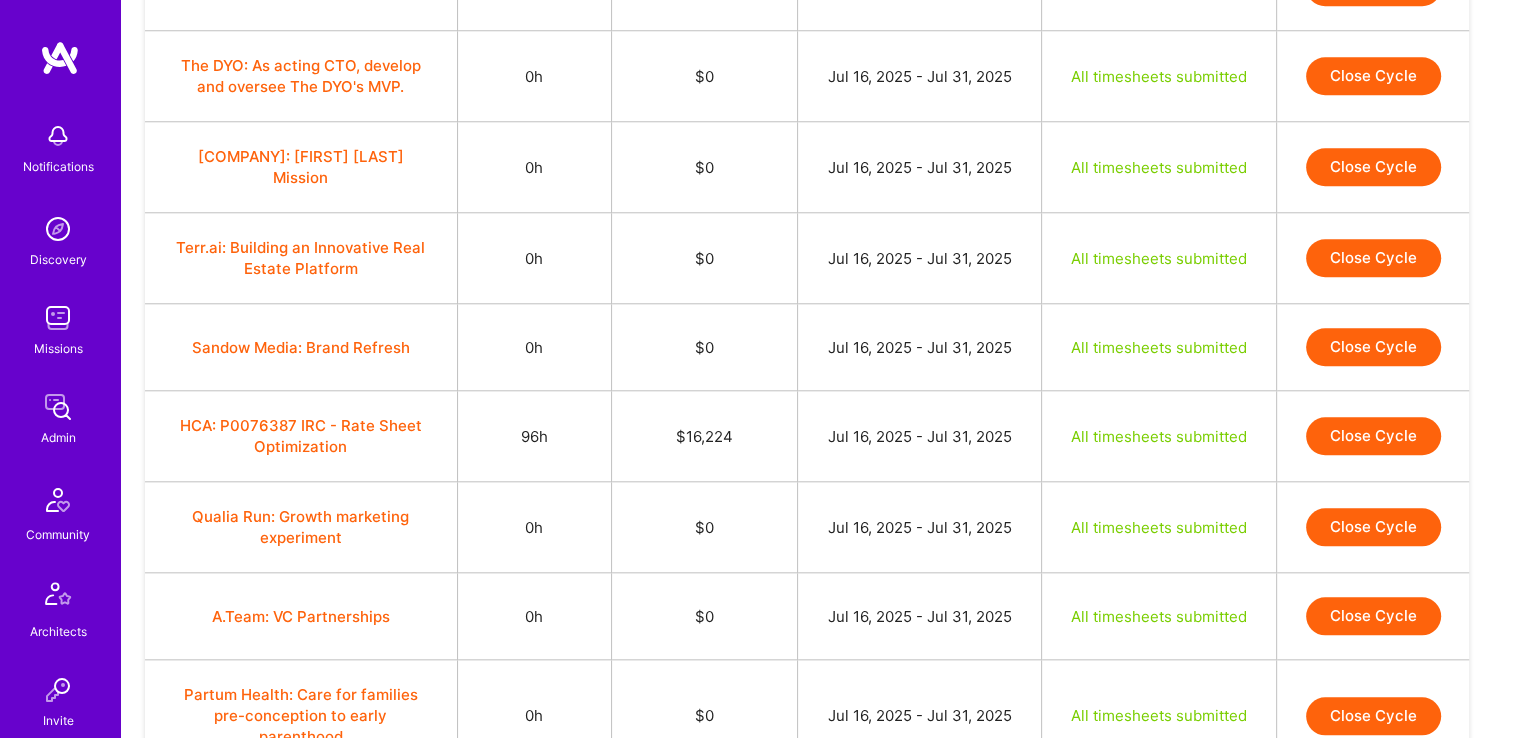 scroll, scrollTop: 2320, scrollLeft: 0, axis: vertical 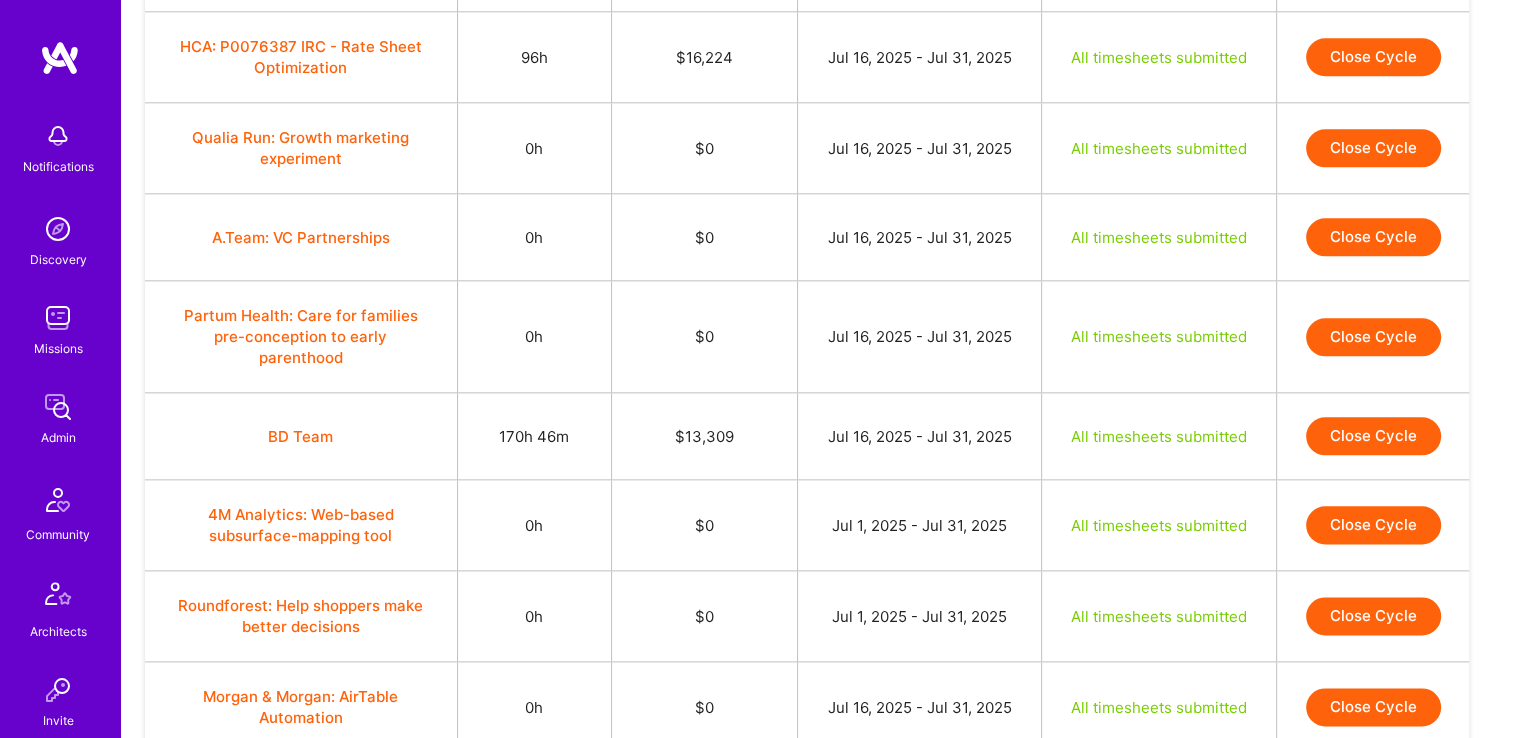 click on "Close Cycle" at bounding box center (1373, 57) 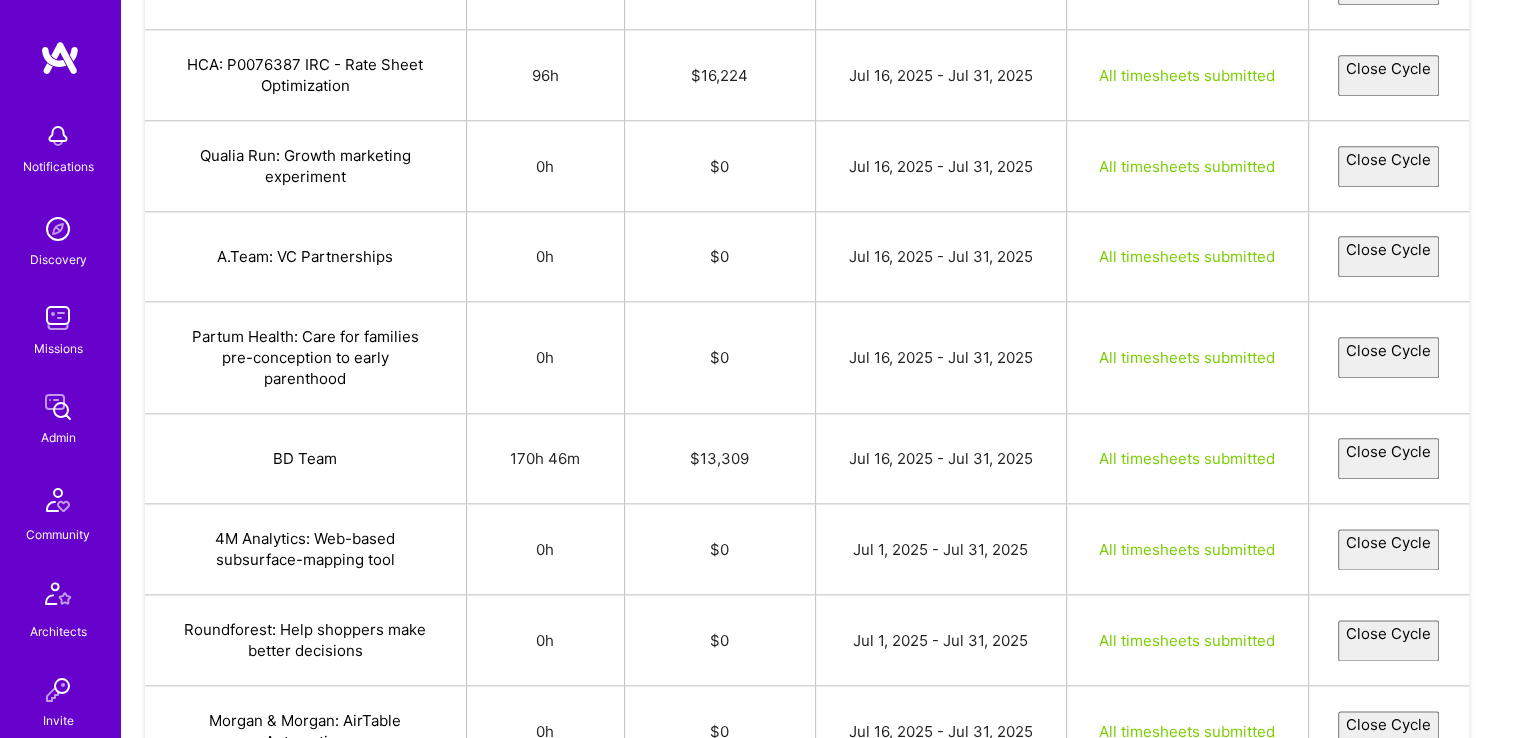 select on "687974ea831273993329c952" 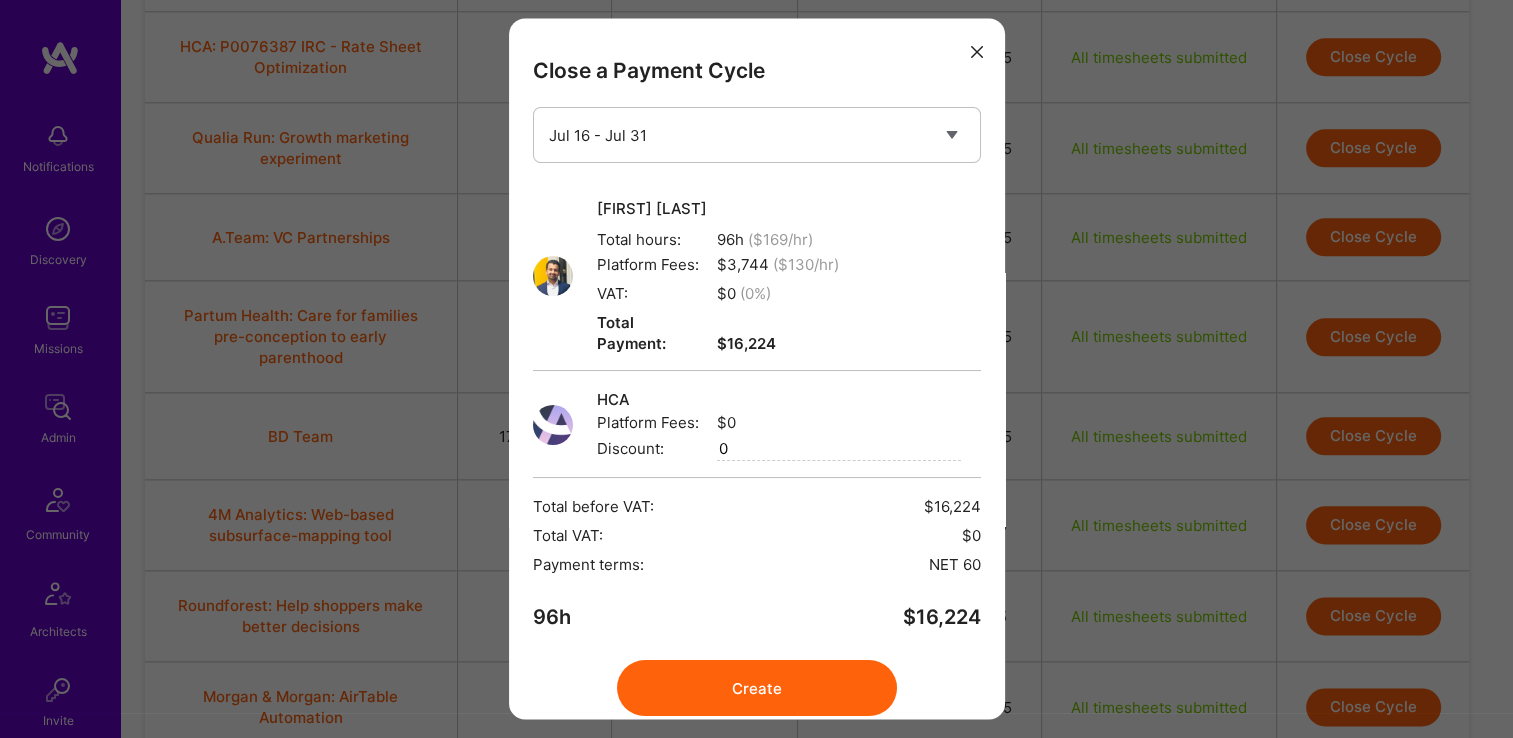 click on "Create" at bounding box center (757, 689) 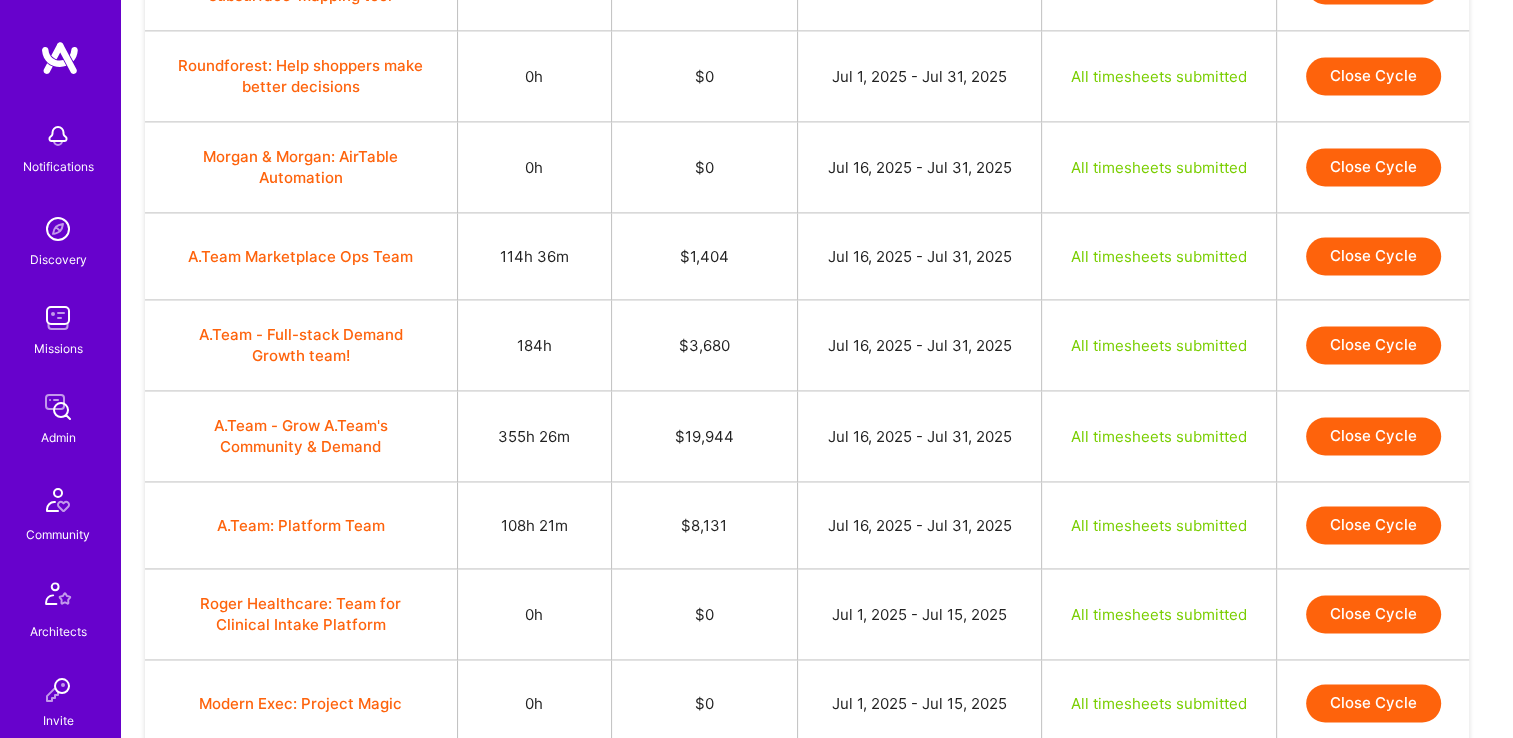 scroll, scrollTop: 2620, scrollLeft: 0, axis: vertical 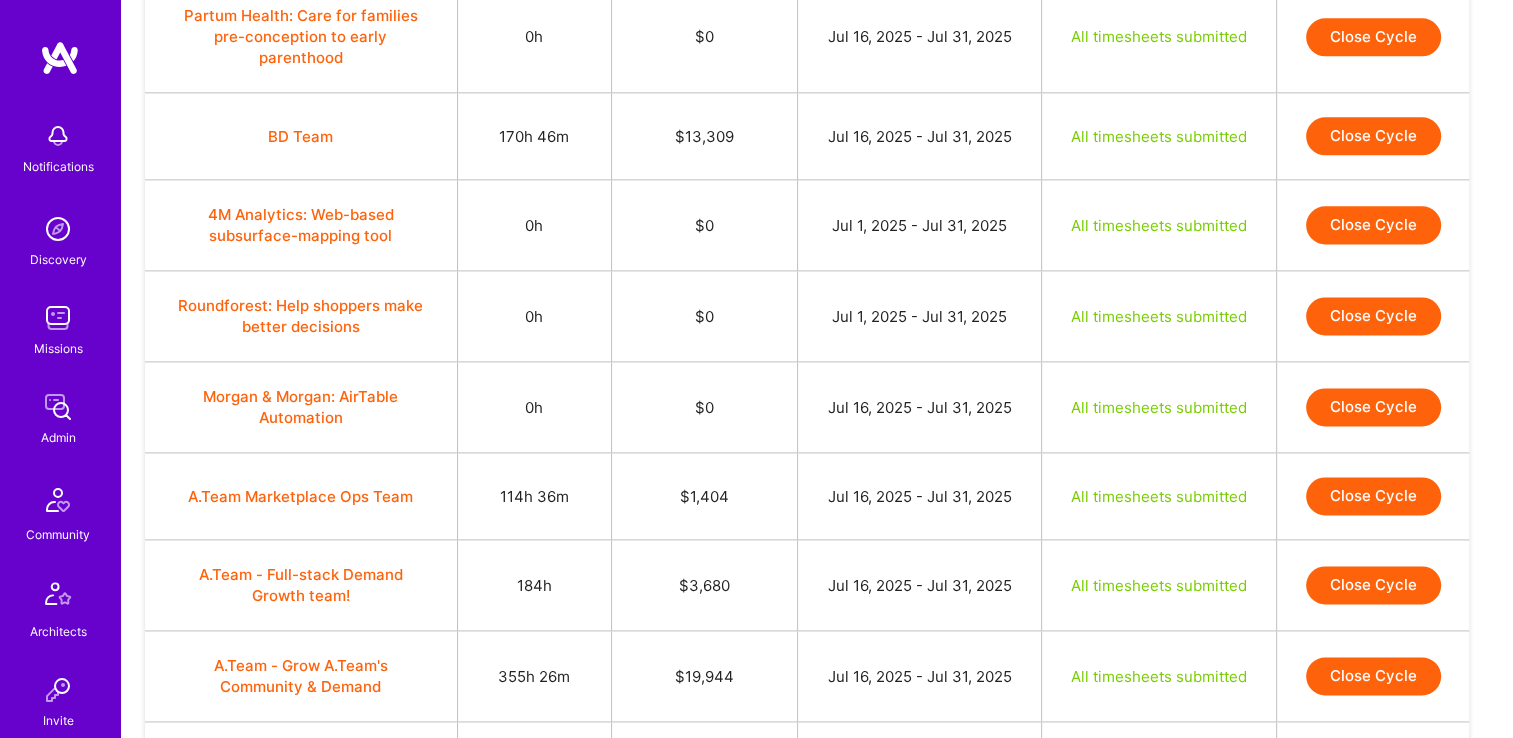 click on "Close Cycle" at bounding box center (1373, 136) 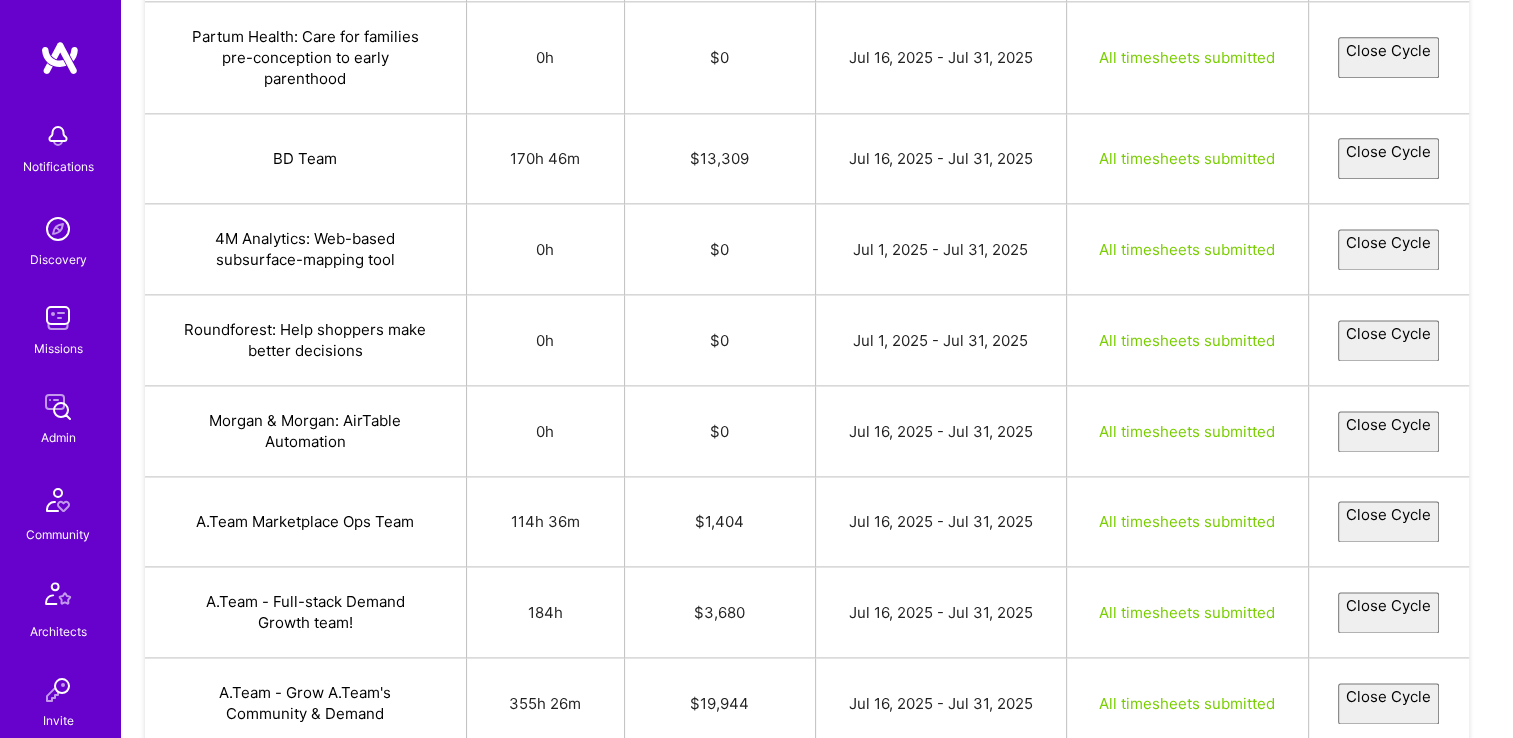 select on "6877b4816baa0ebbceb09a27" 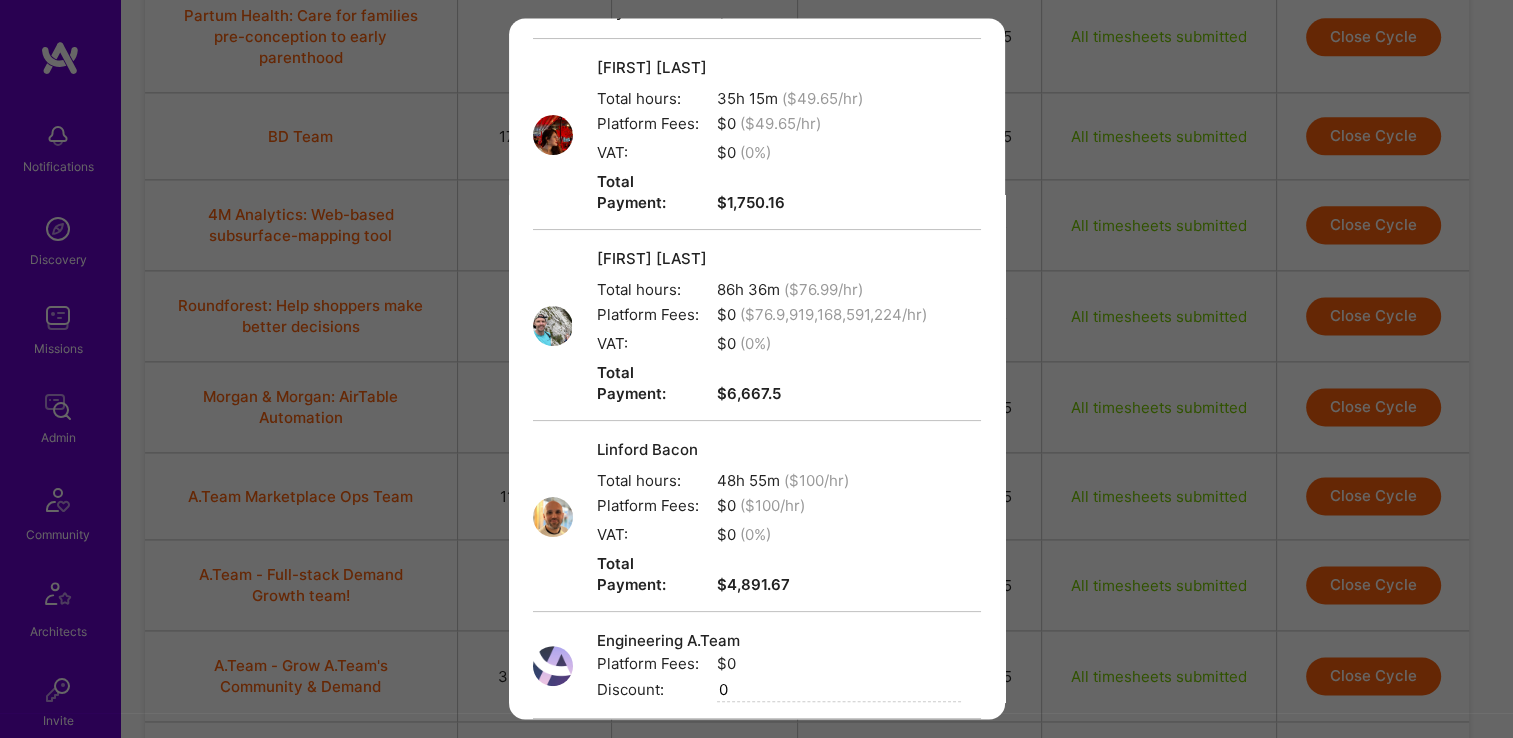 scroll, scrollTop: 561, scrollLeft: 0, axis: vertical 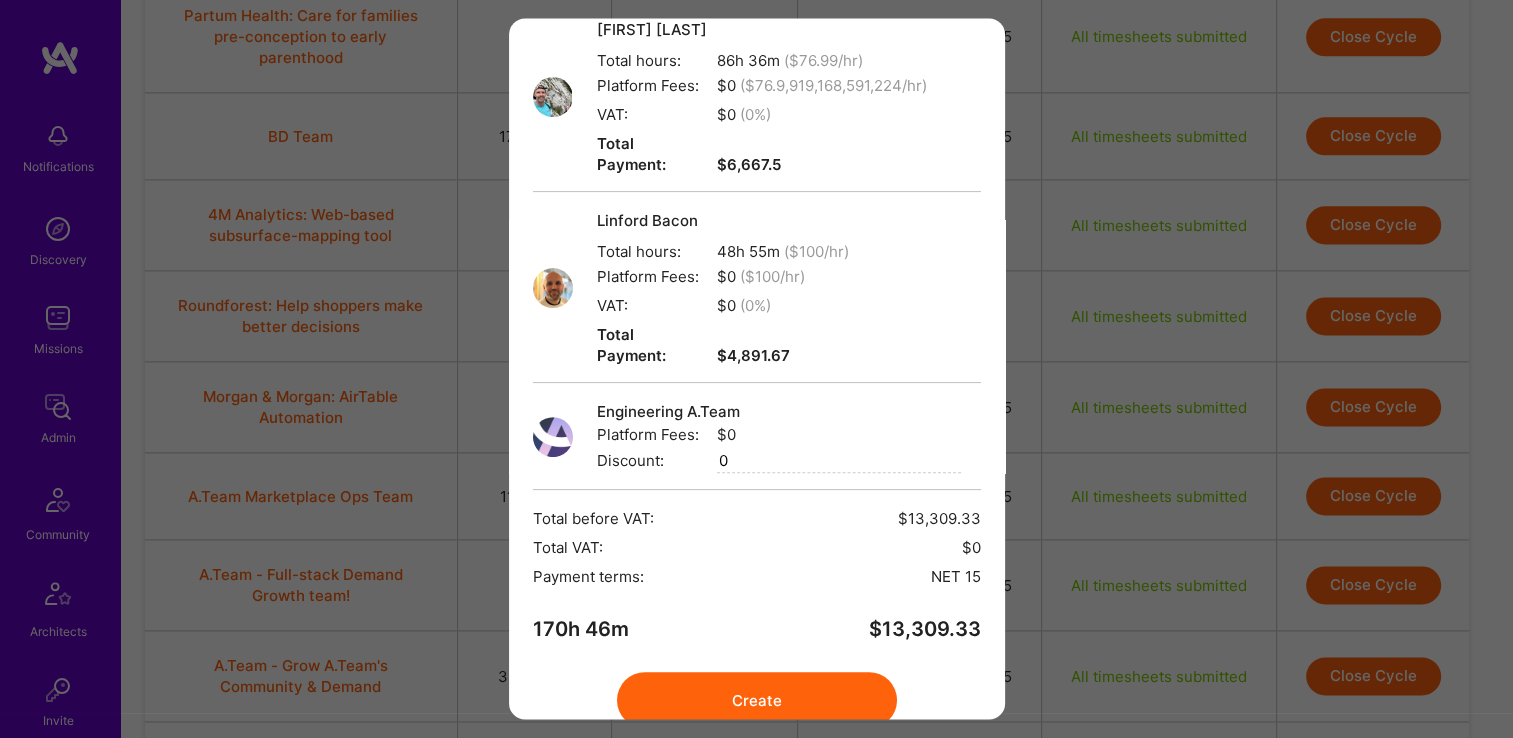 click on "Create" at bounding box center (757, 701) 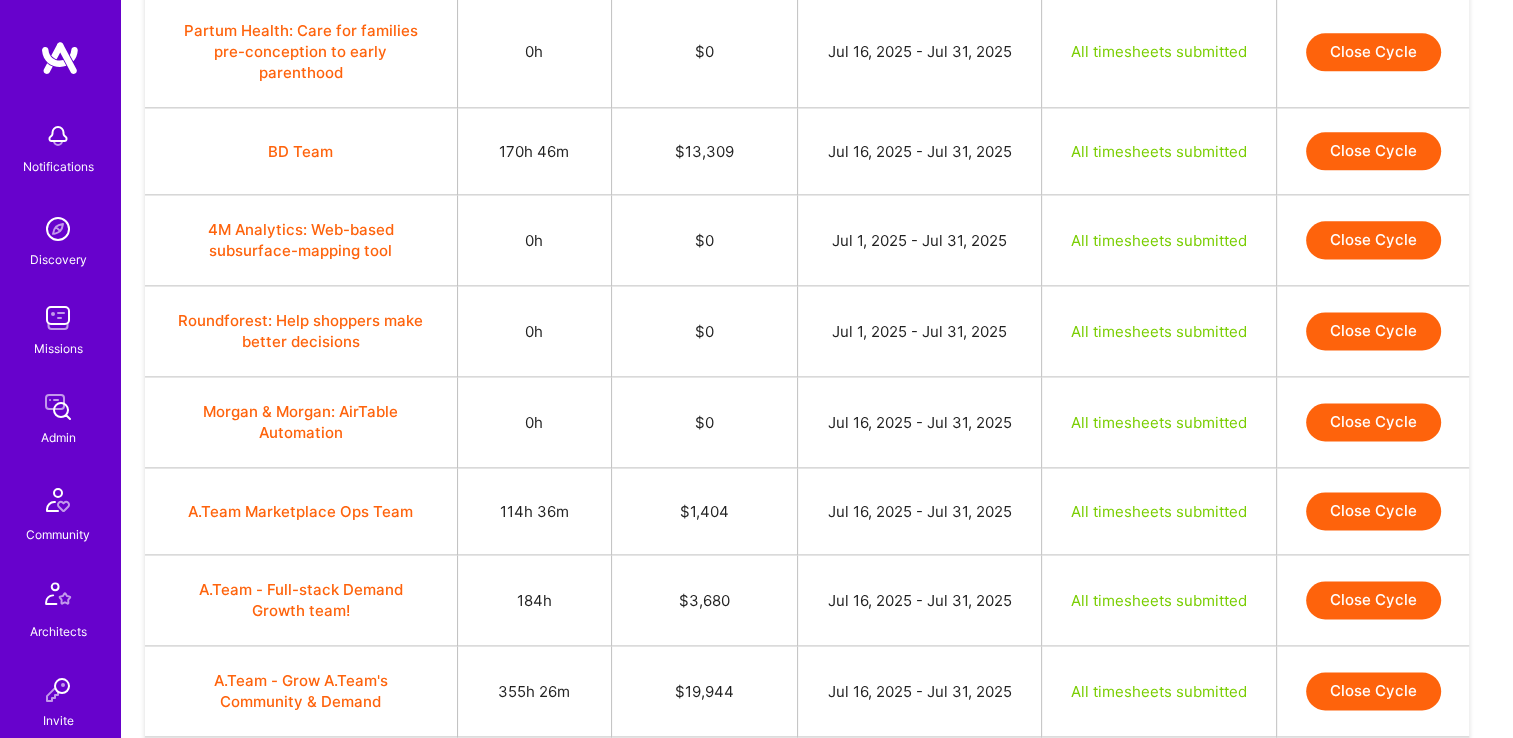 scroll, scrollTop: 2520, scrollLeft: 0, axis: vertical 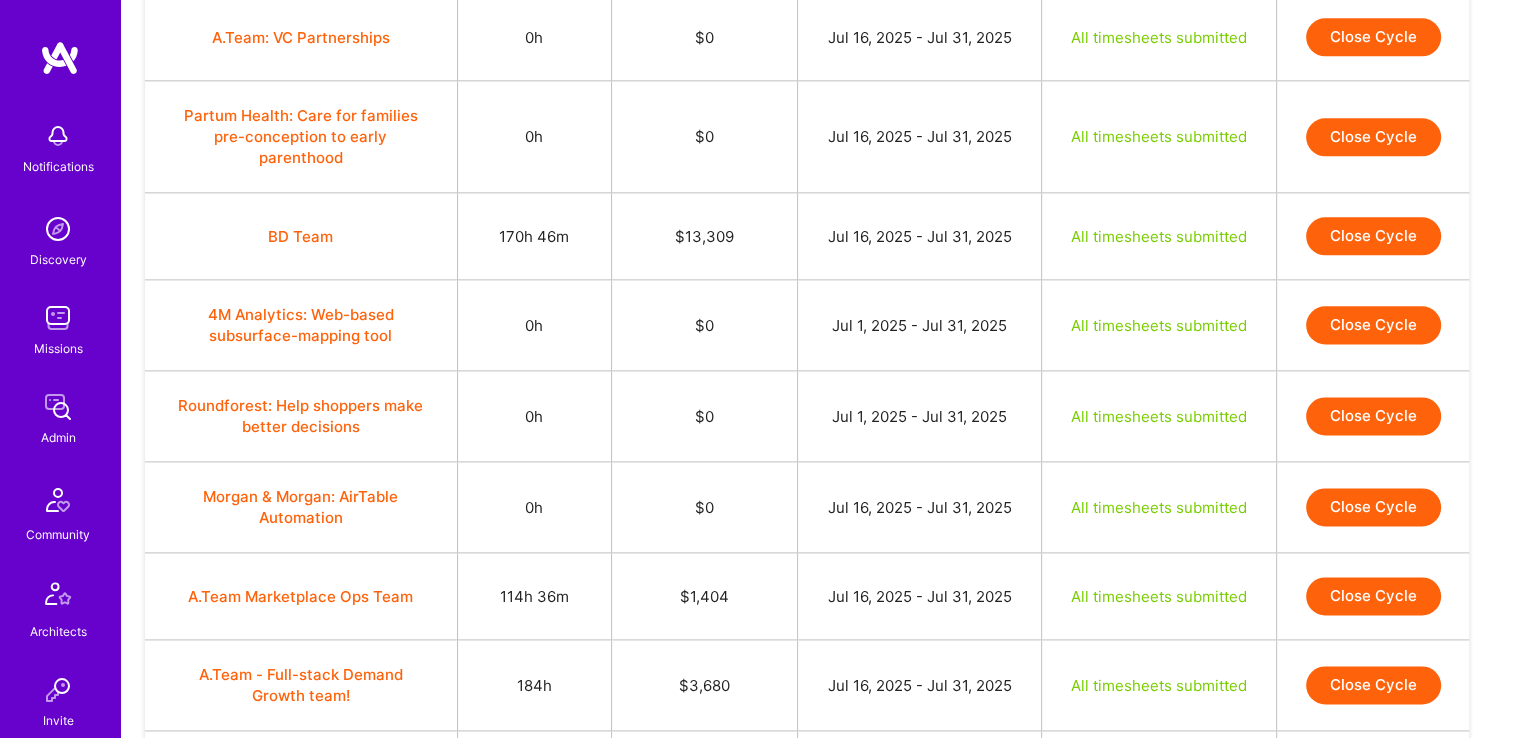 click on "Close Cycle" at bounding box center [1373, 236] 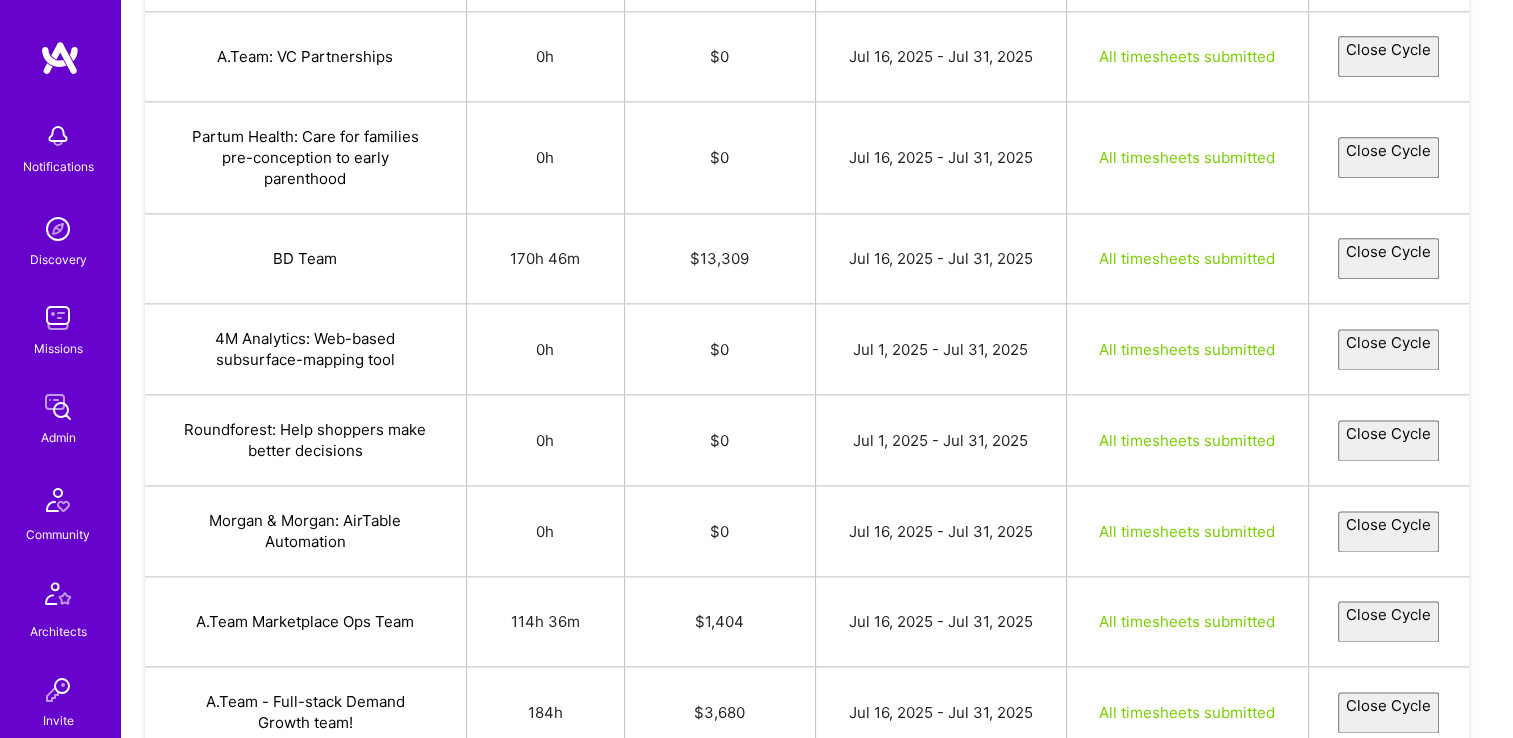 select on "6877b4816baa0ebbceb09a27" 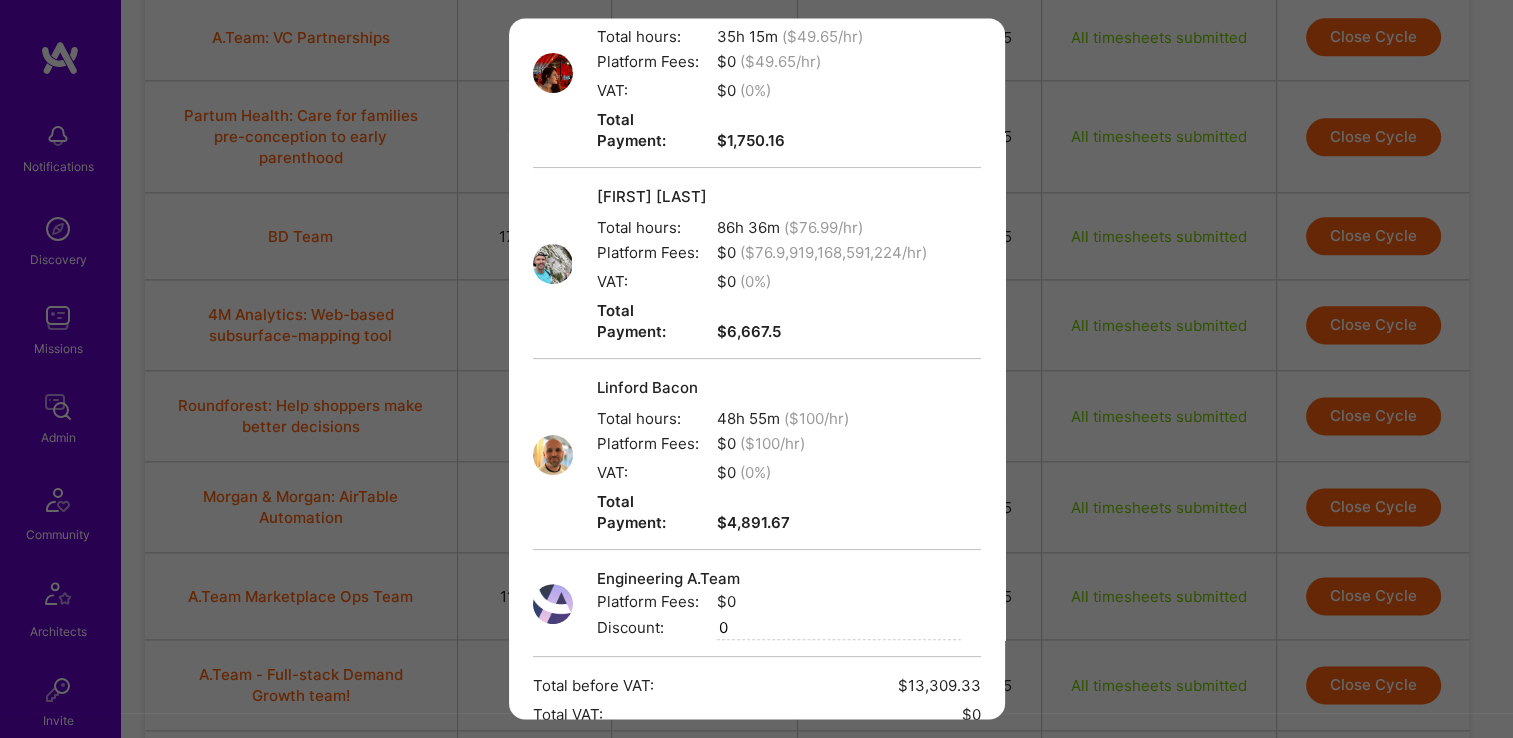 scroll, scrollTop: 561, scrollLeft: 0, axis: vertical 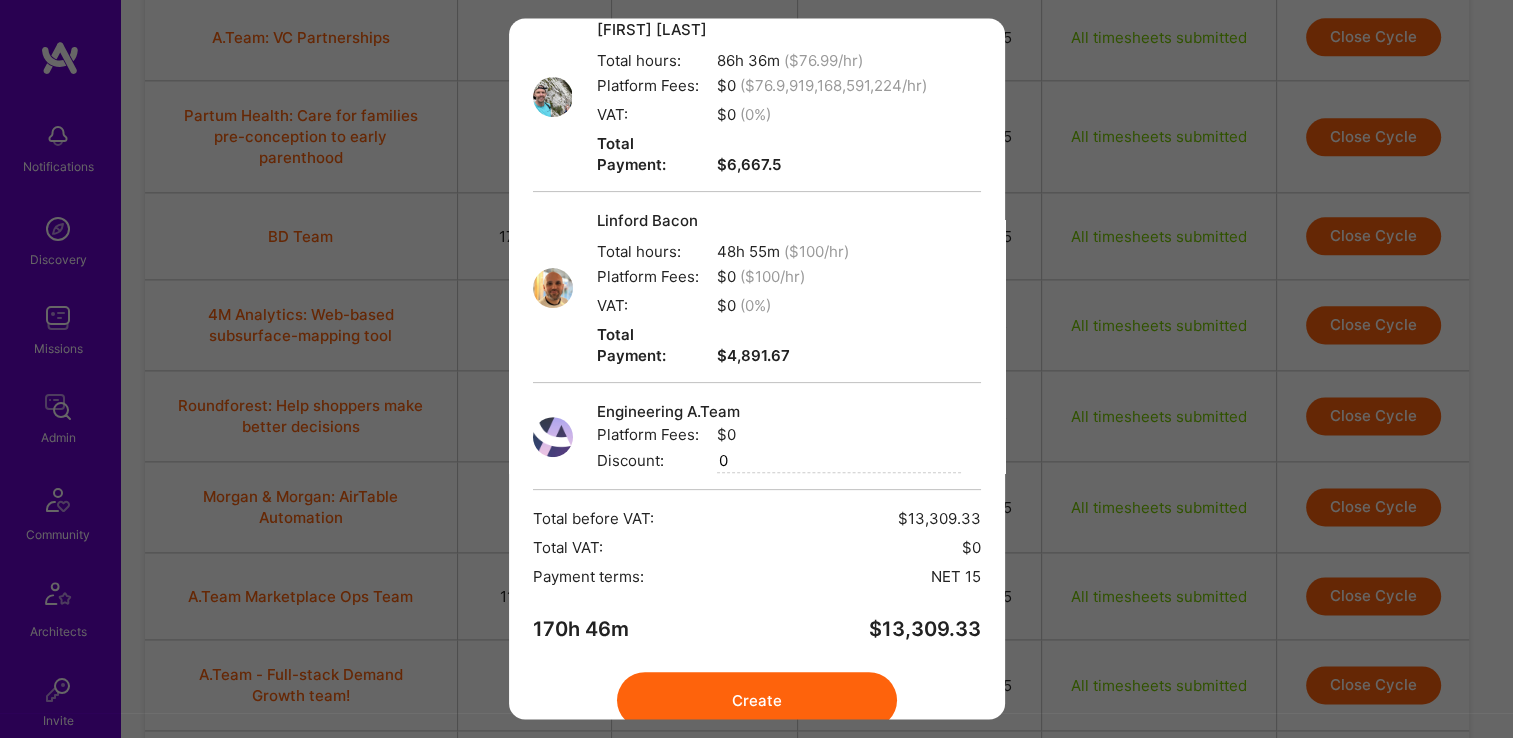 click on "Create" at bounding box center (757, 701) 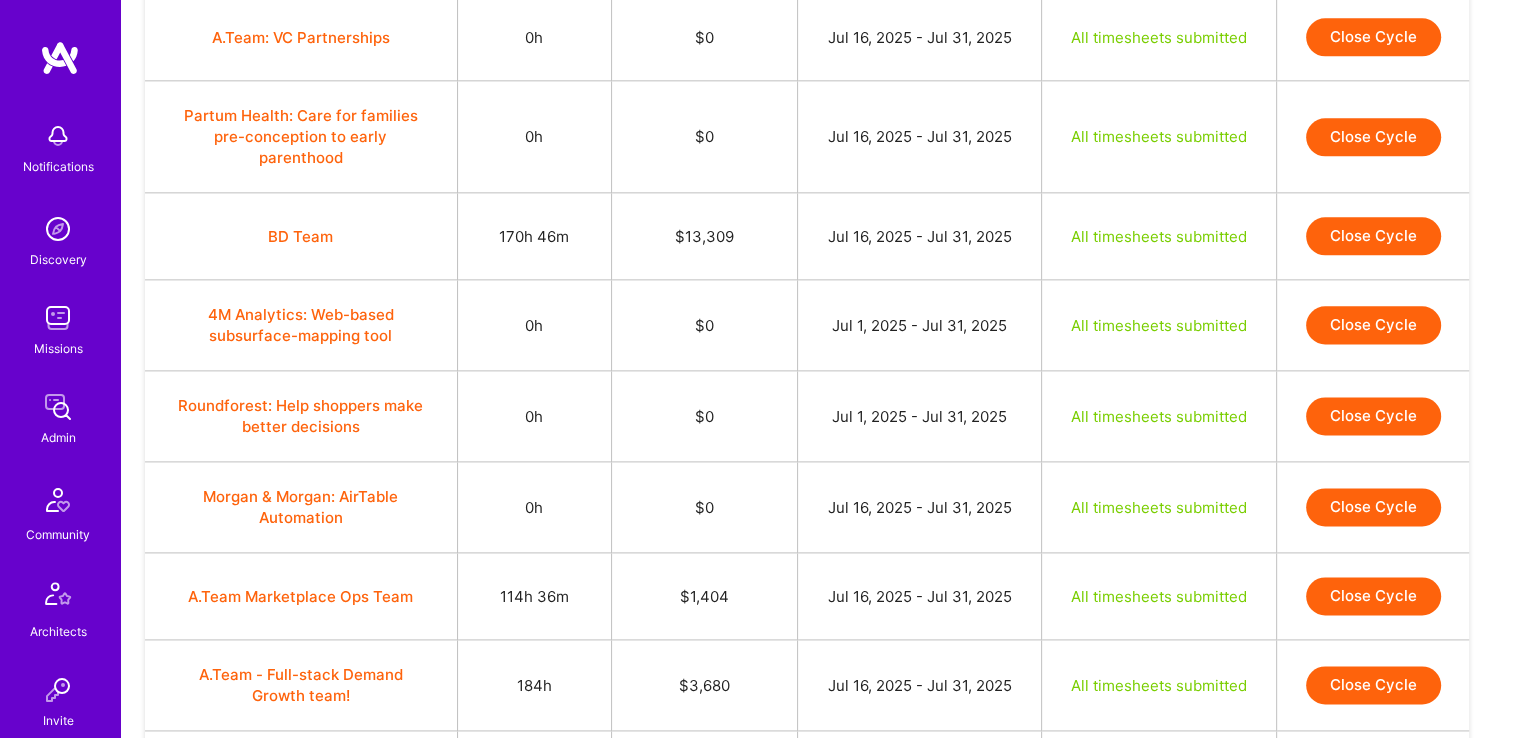 click on "Close Cycle" at bounding box center [1373, 236] 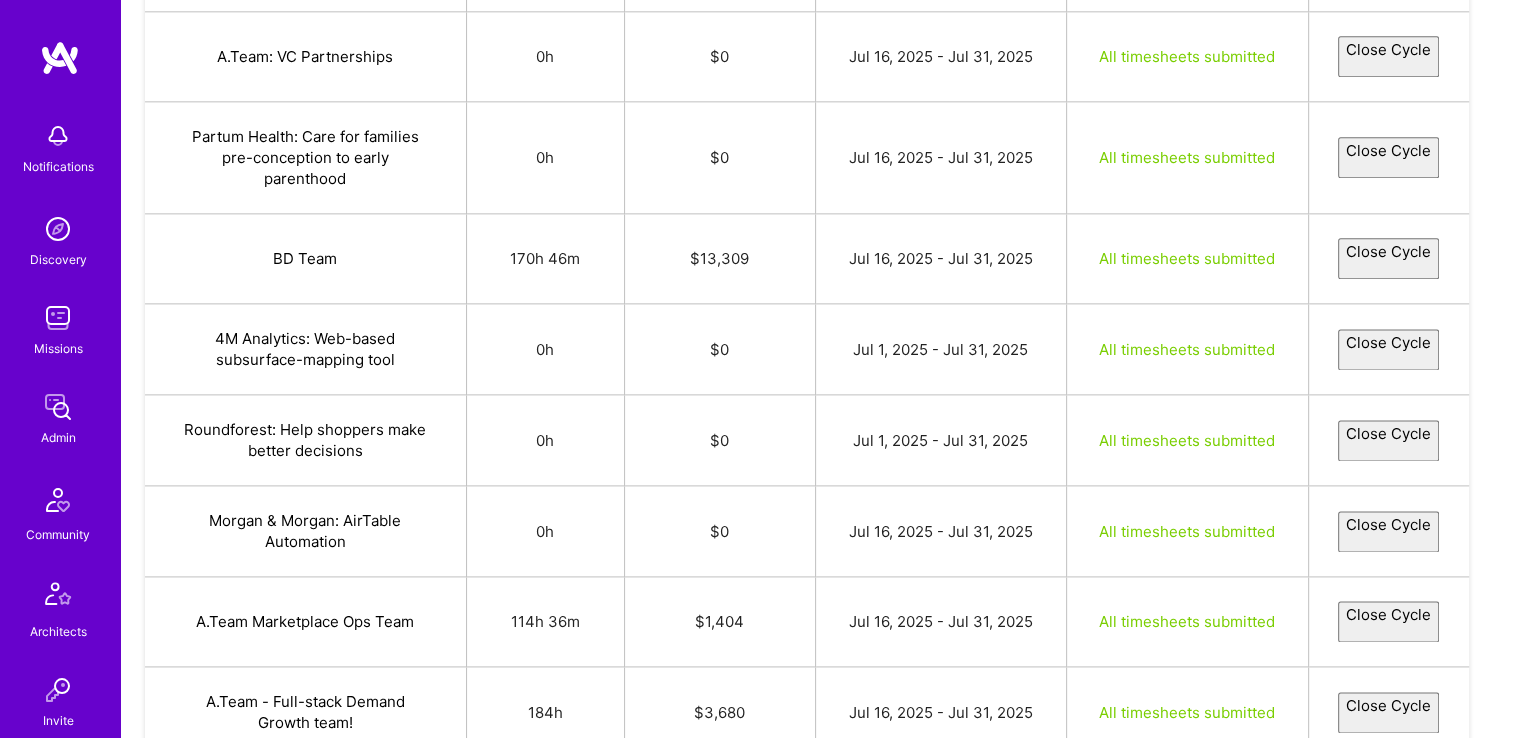 select on "6877b4816baa0ebbceb09a27" 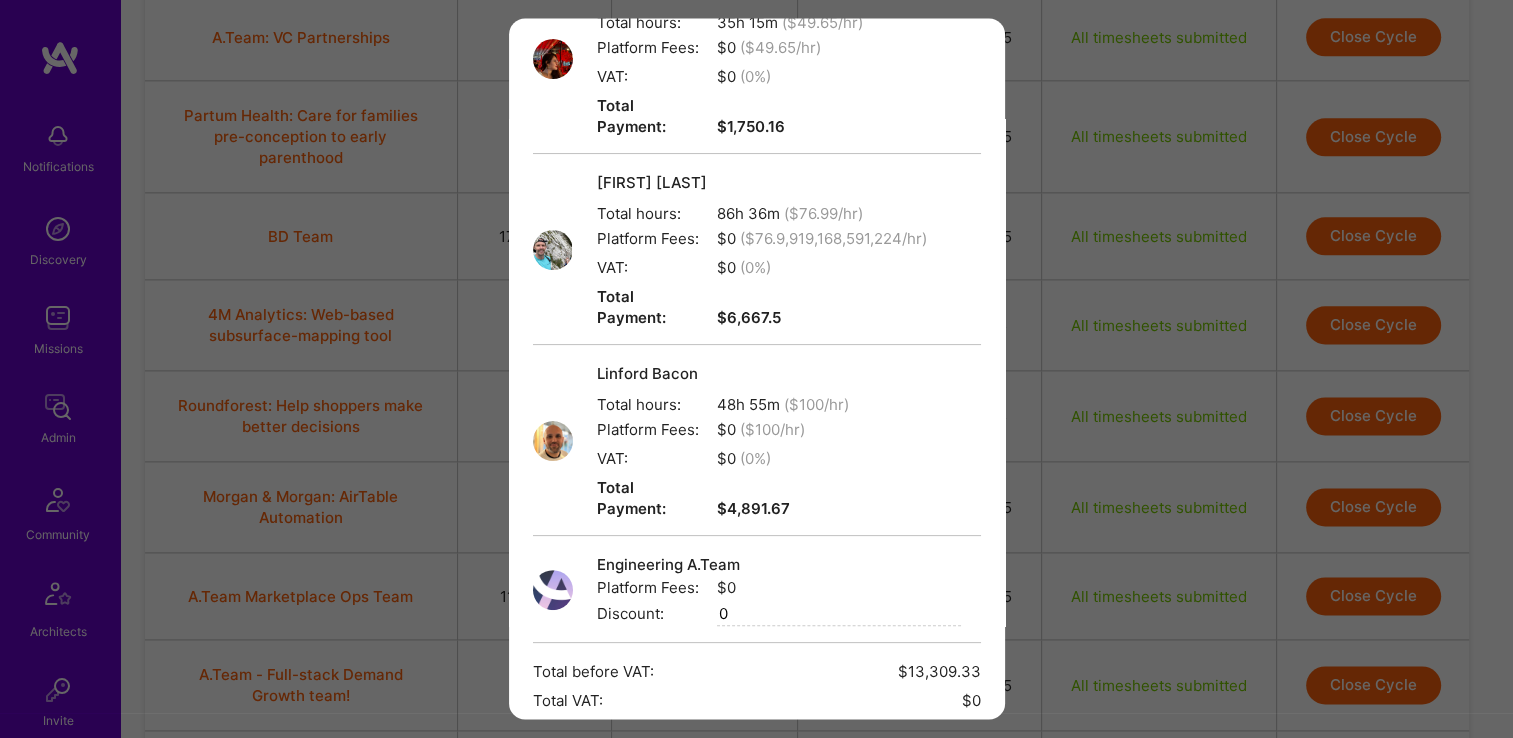 scroll, scrollTop: 561, scrollLeft: 0, axis: vertical 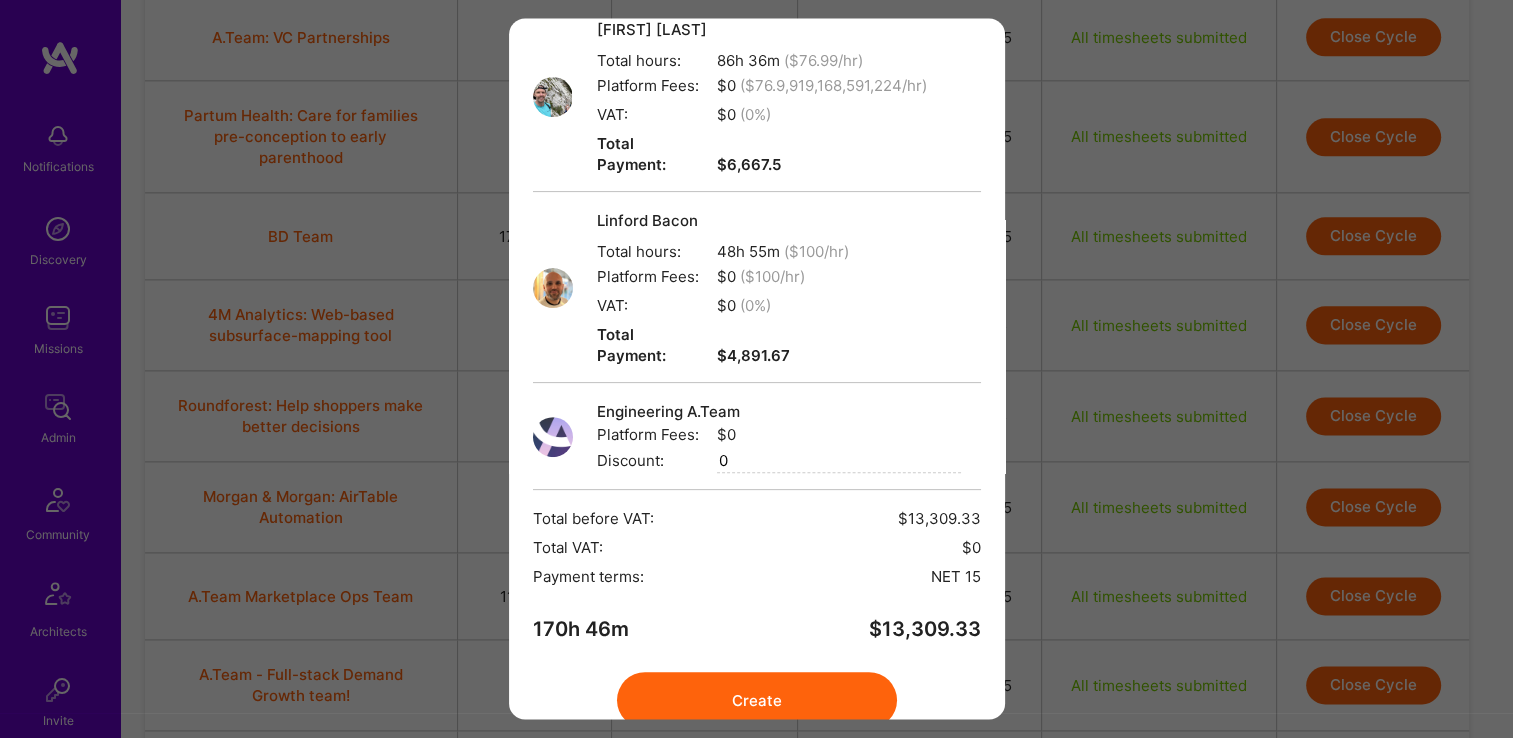 click on "Create" at bounding box center [757, 701] 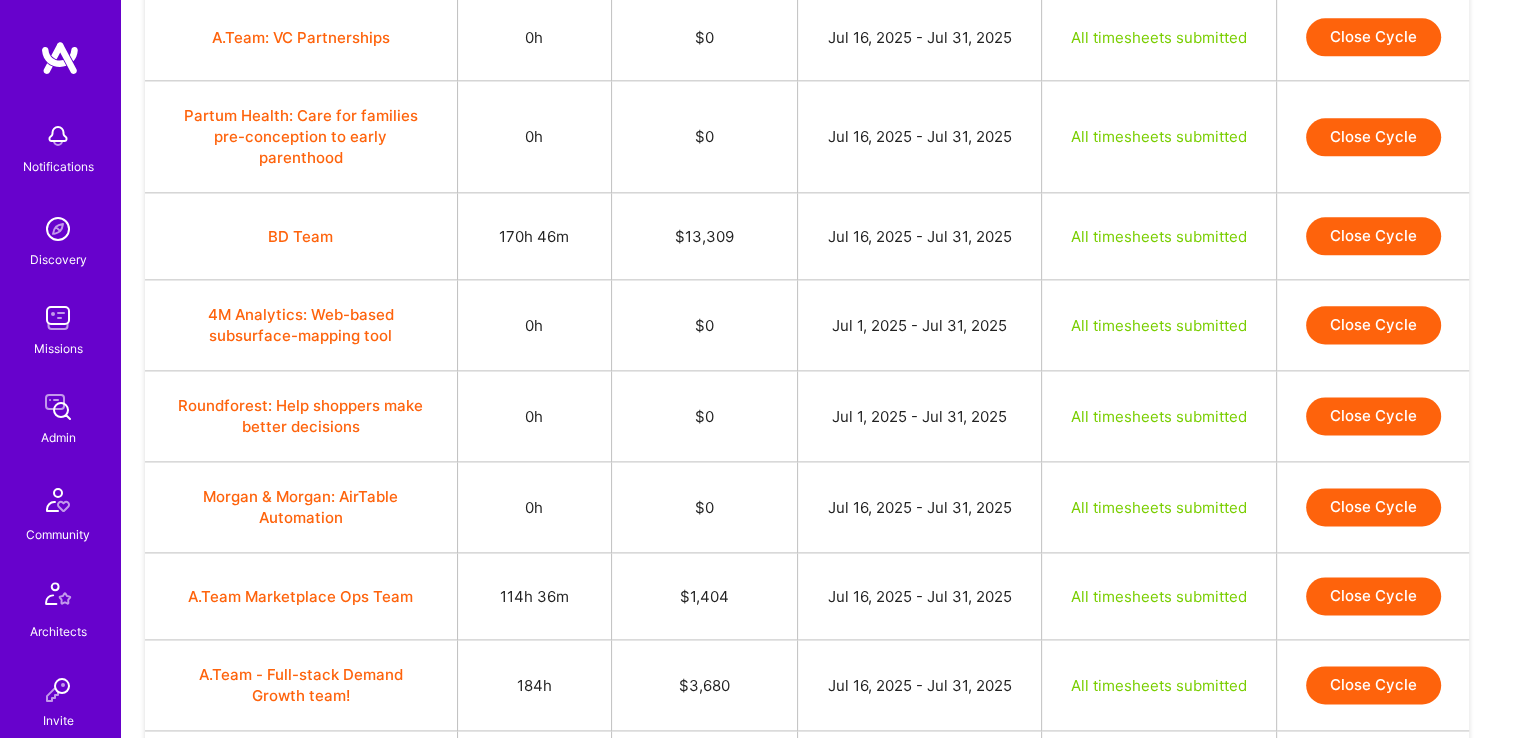 scroll, scrollTop: 2620, scrollLeft: 0, axis: vertical 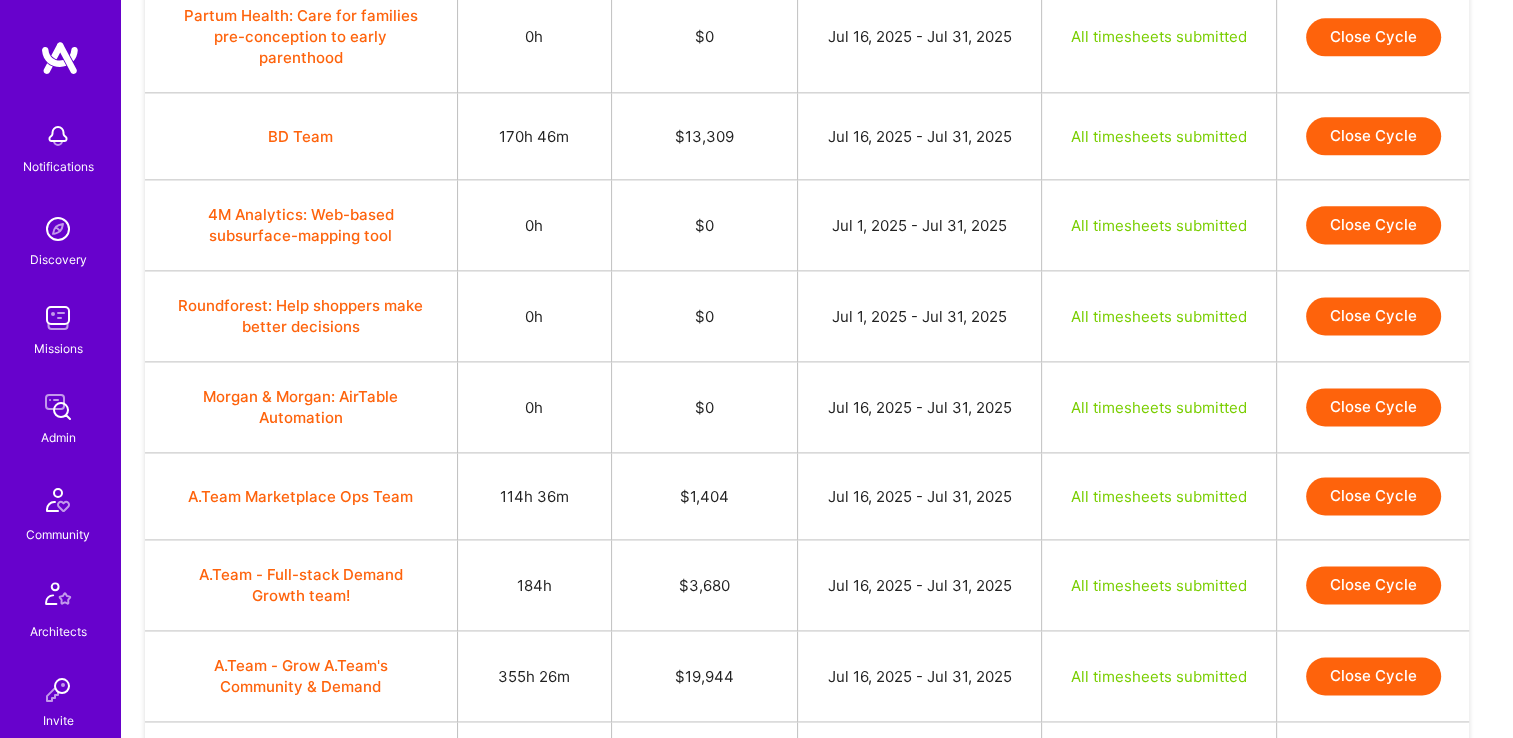 click on "Close Cycle" at bounding box center [1373, 496] 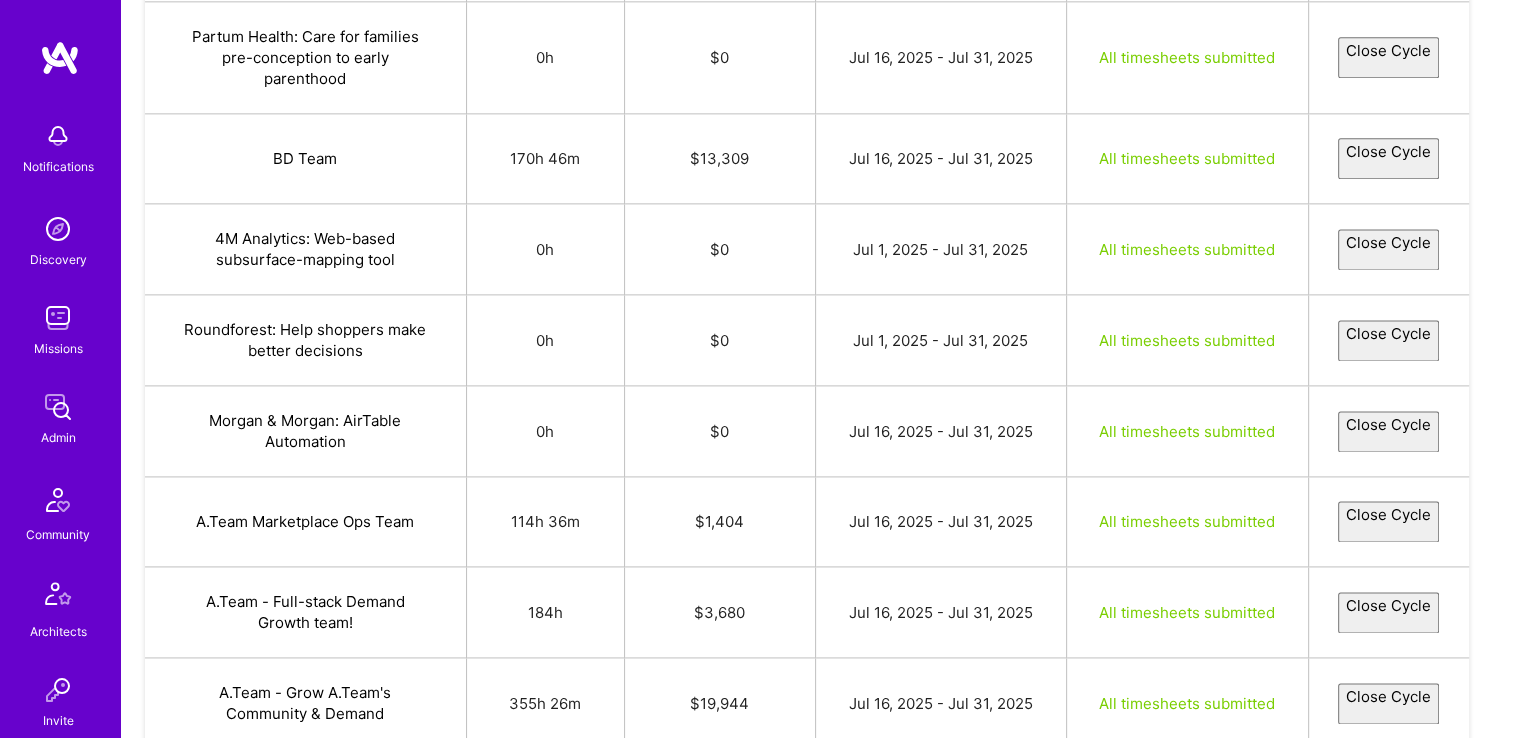 select on "6877b09ed8bd06f55c7e15e4" 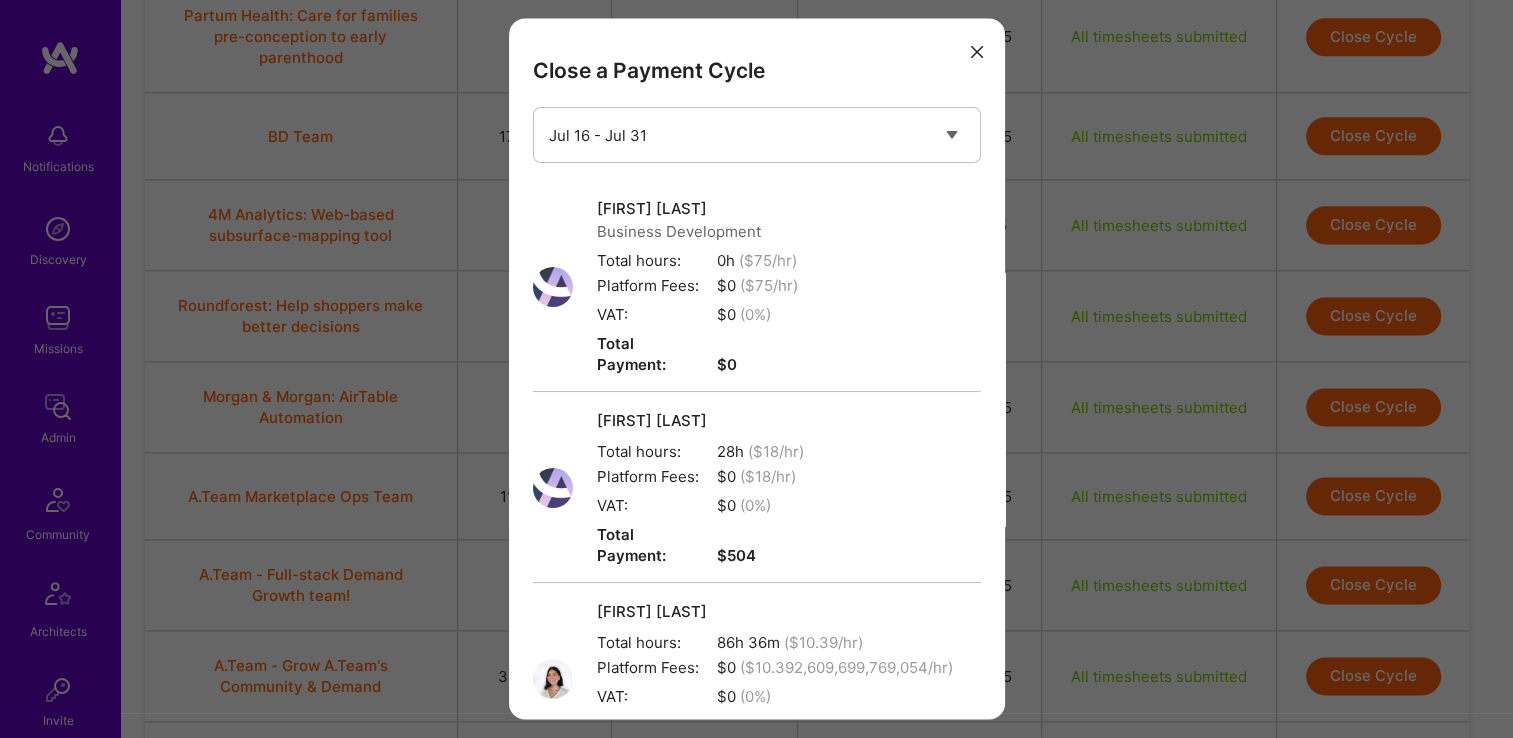 scroll, scrollTop: 412, scrollLeft: 0, axis: vertical 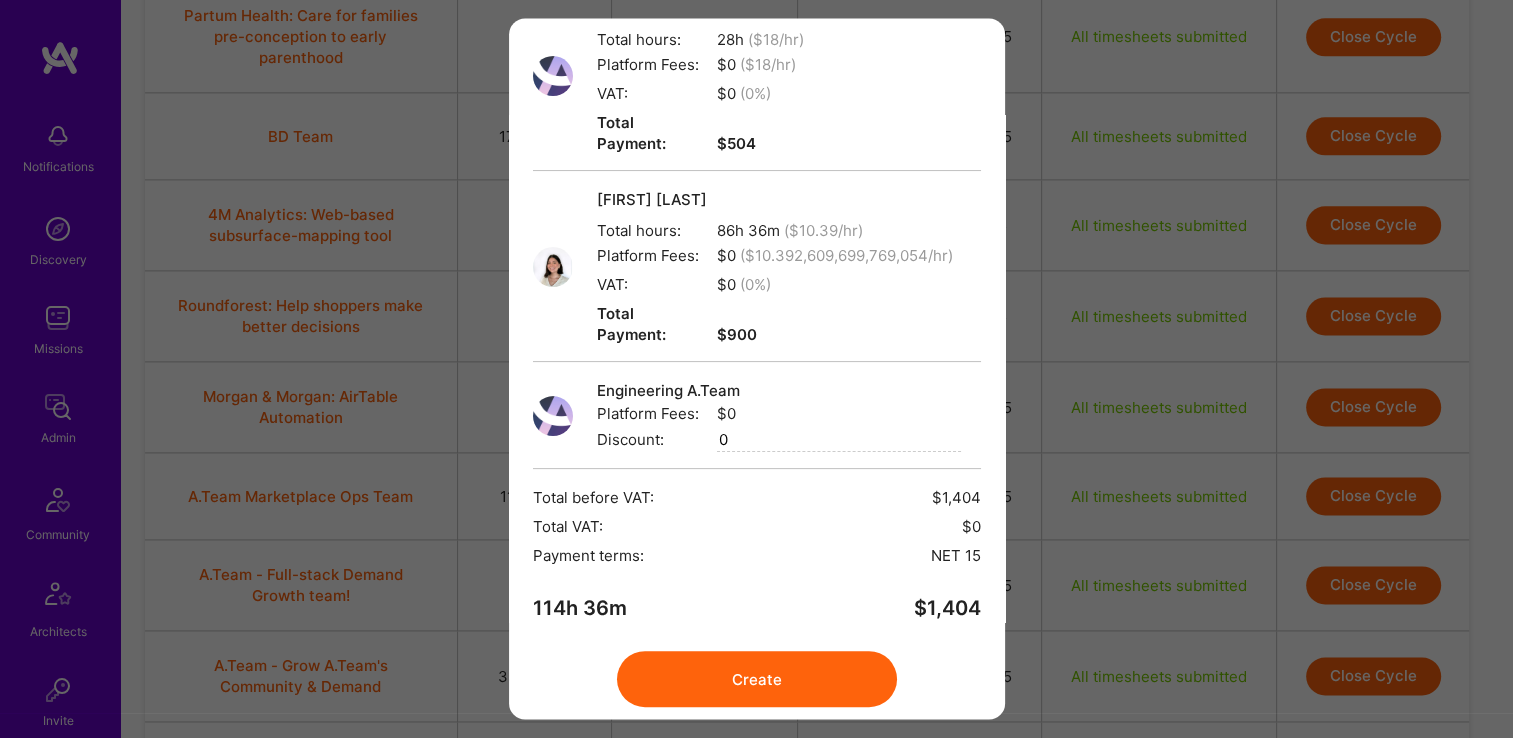 click on "Create" at bounding box center [757, 680] 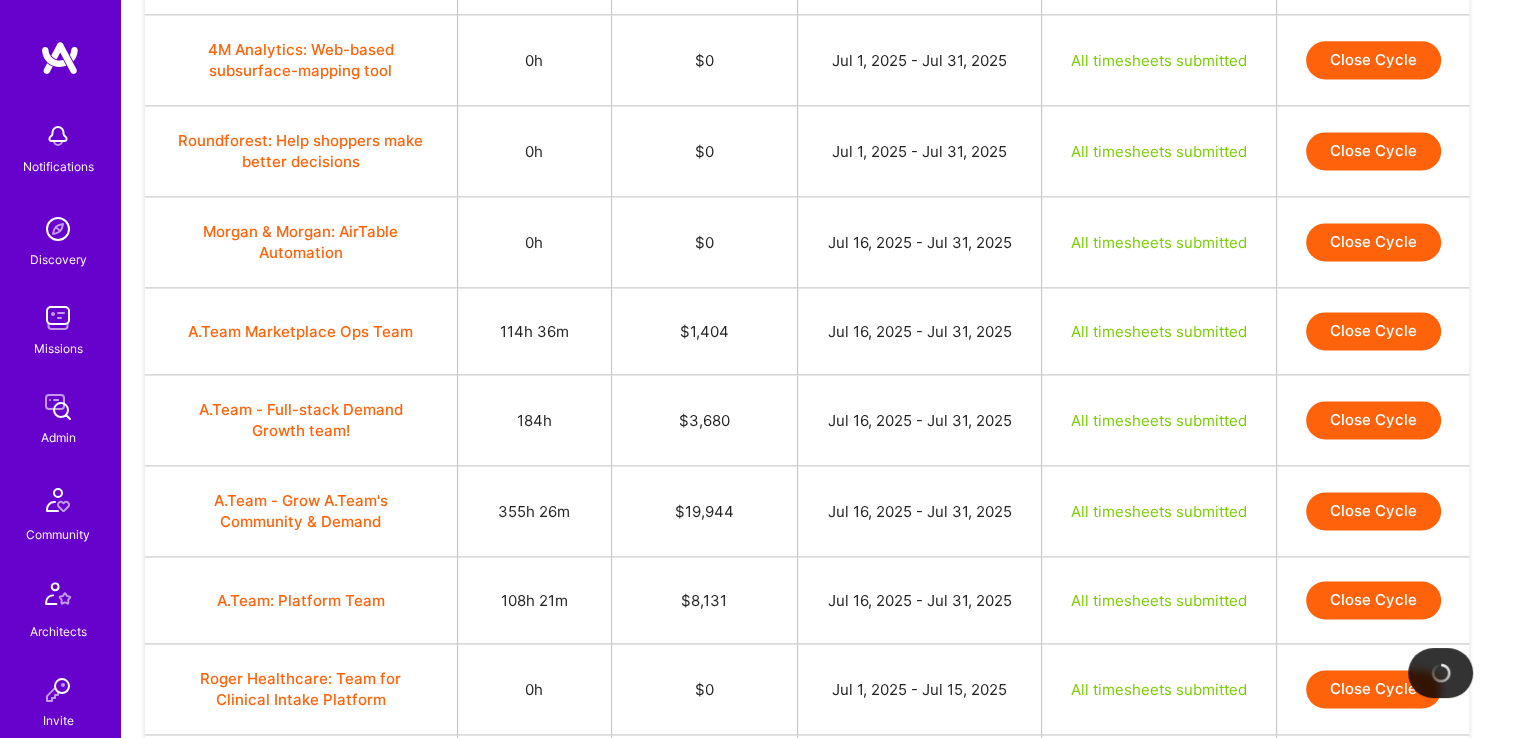 scroll, scrollTop: 2820, scrollLeft: 0, axis: vertical 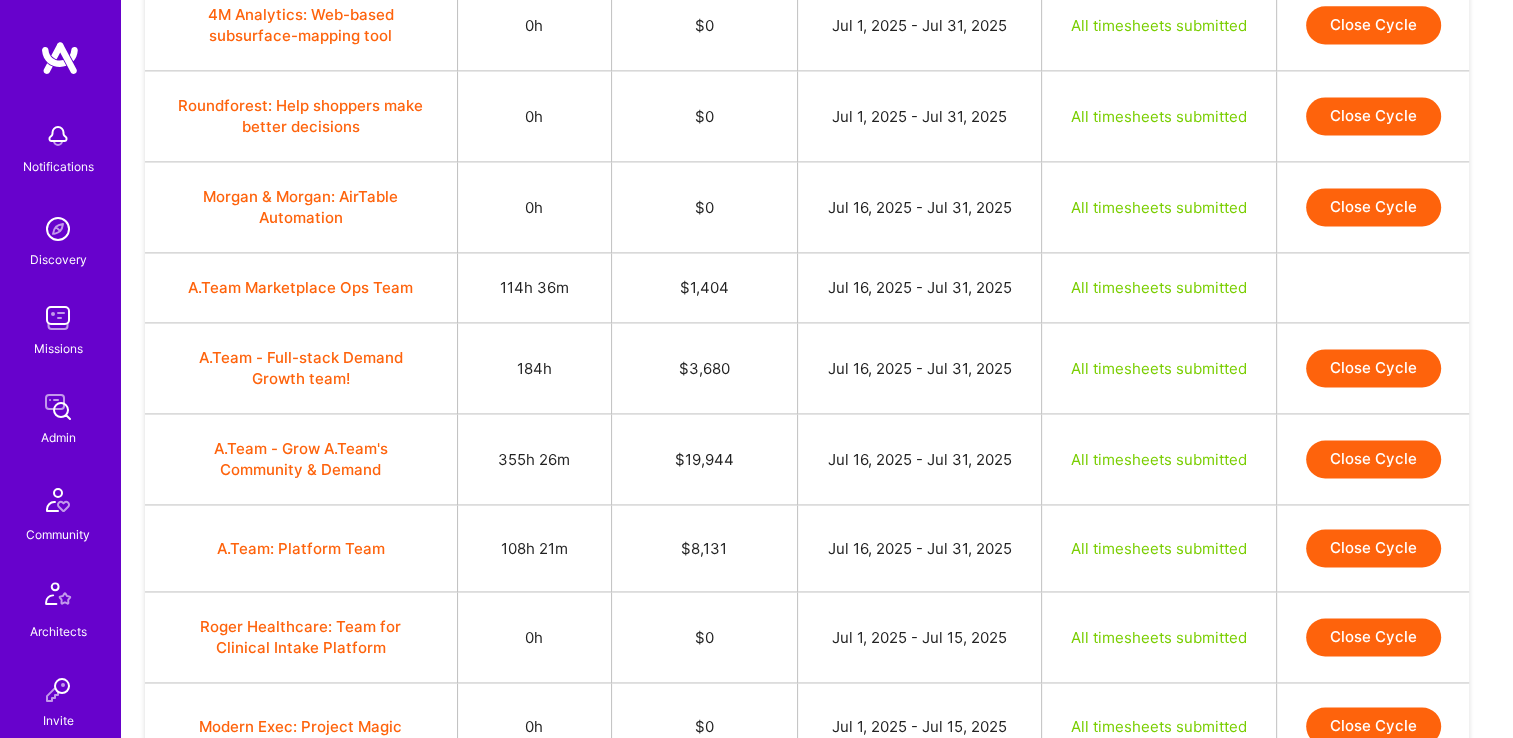 click on "Close Cycle" at bounding box center (1373, 368) 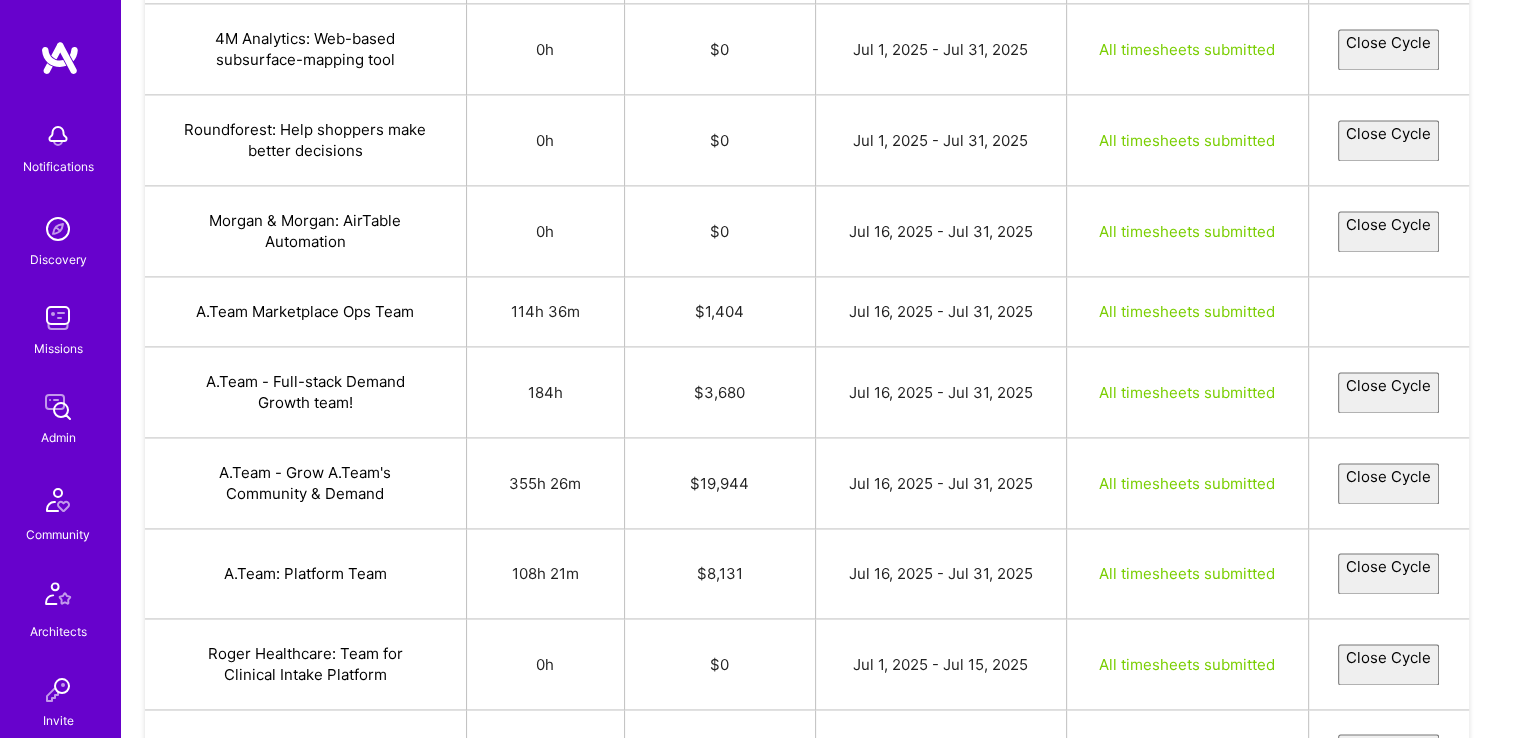 select on "68774102b8d66b3750b15b39" 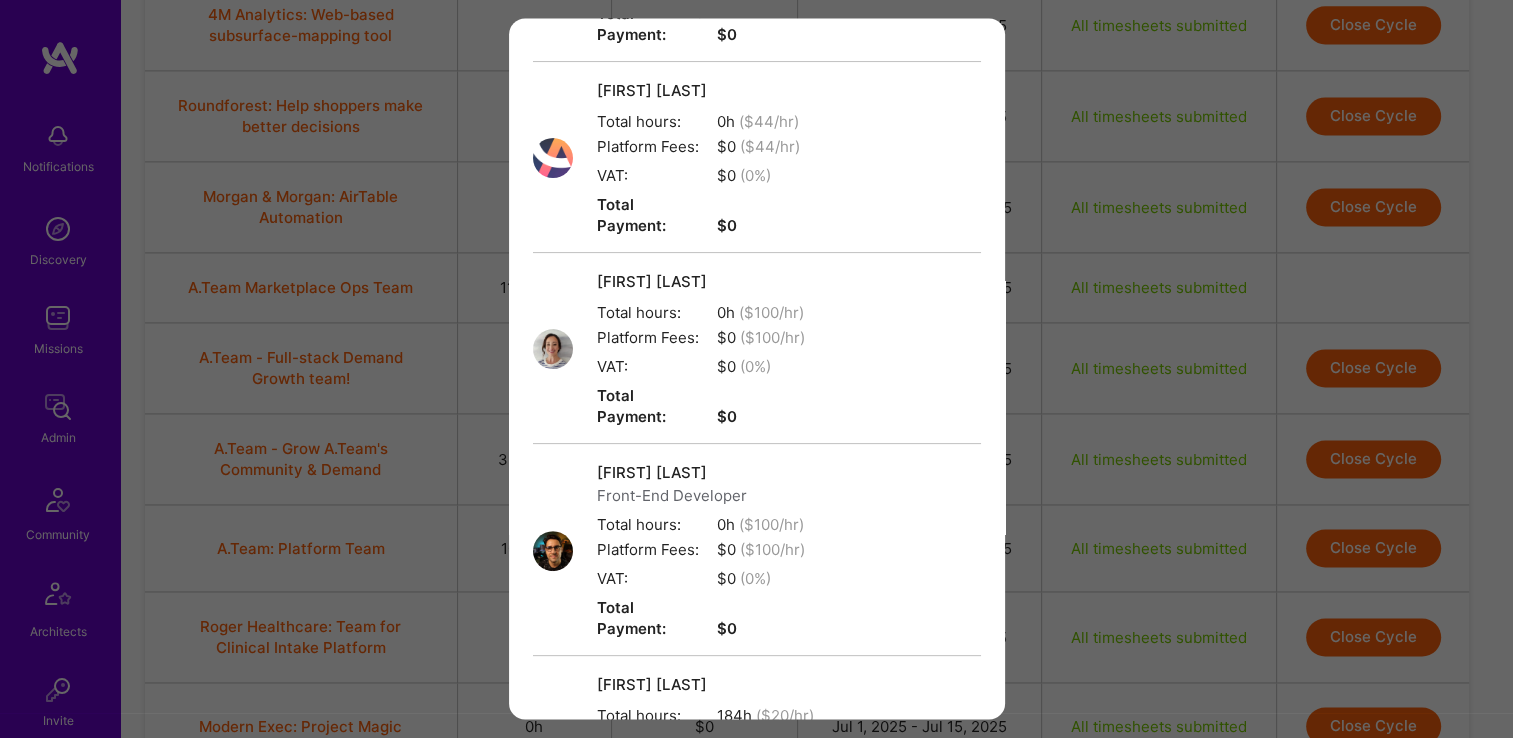 scroll, scrollTop: 922, scrollLeft: 0, axis: vertical 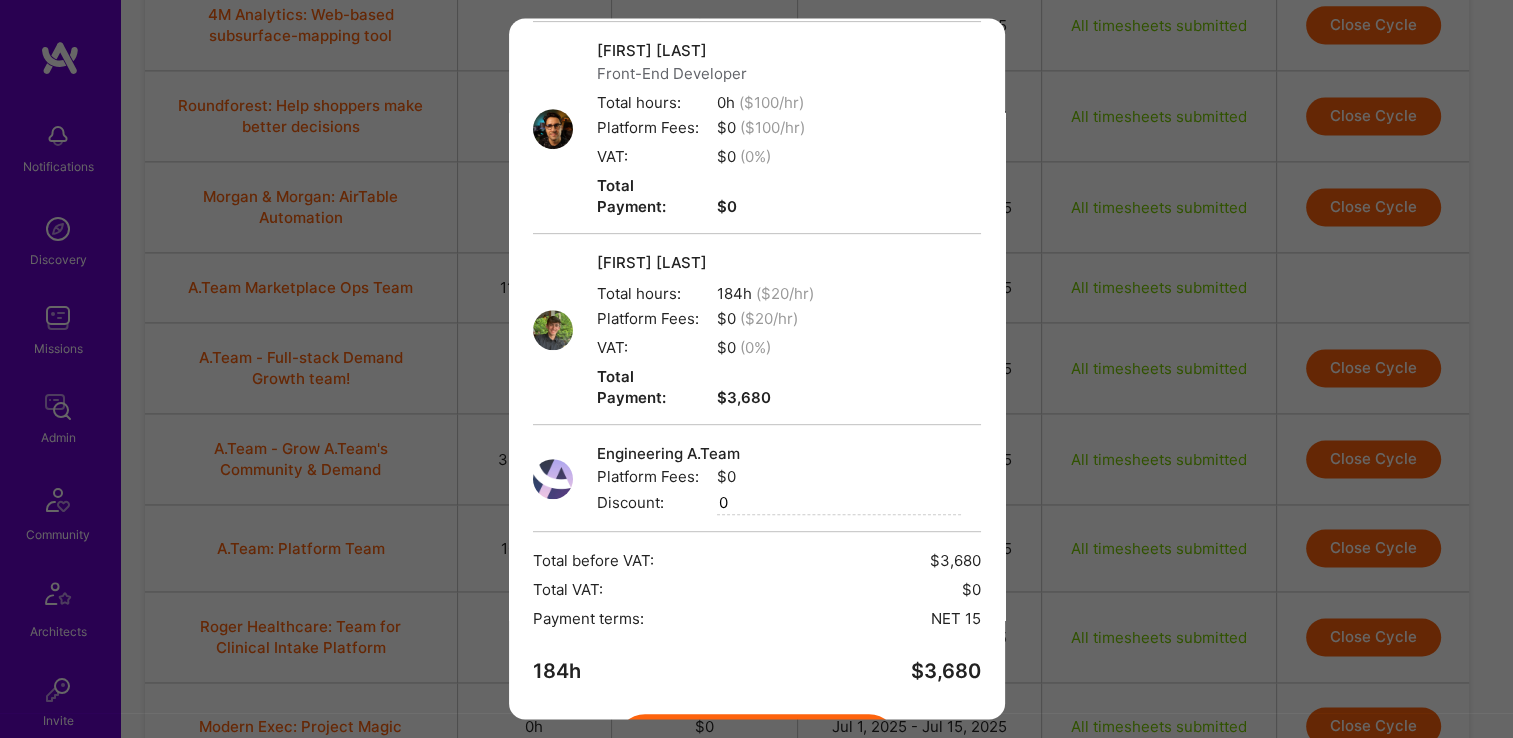 click on "Create" at bounding box center (757, 743) 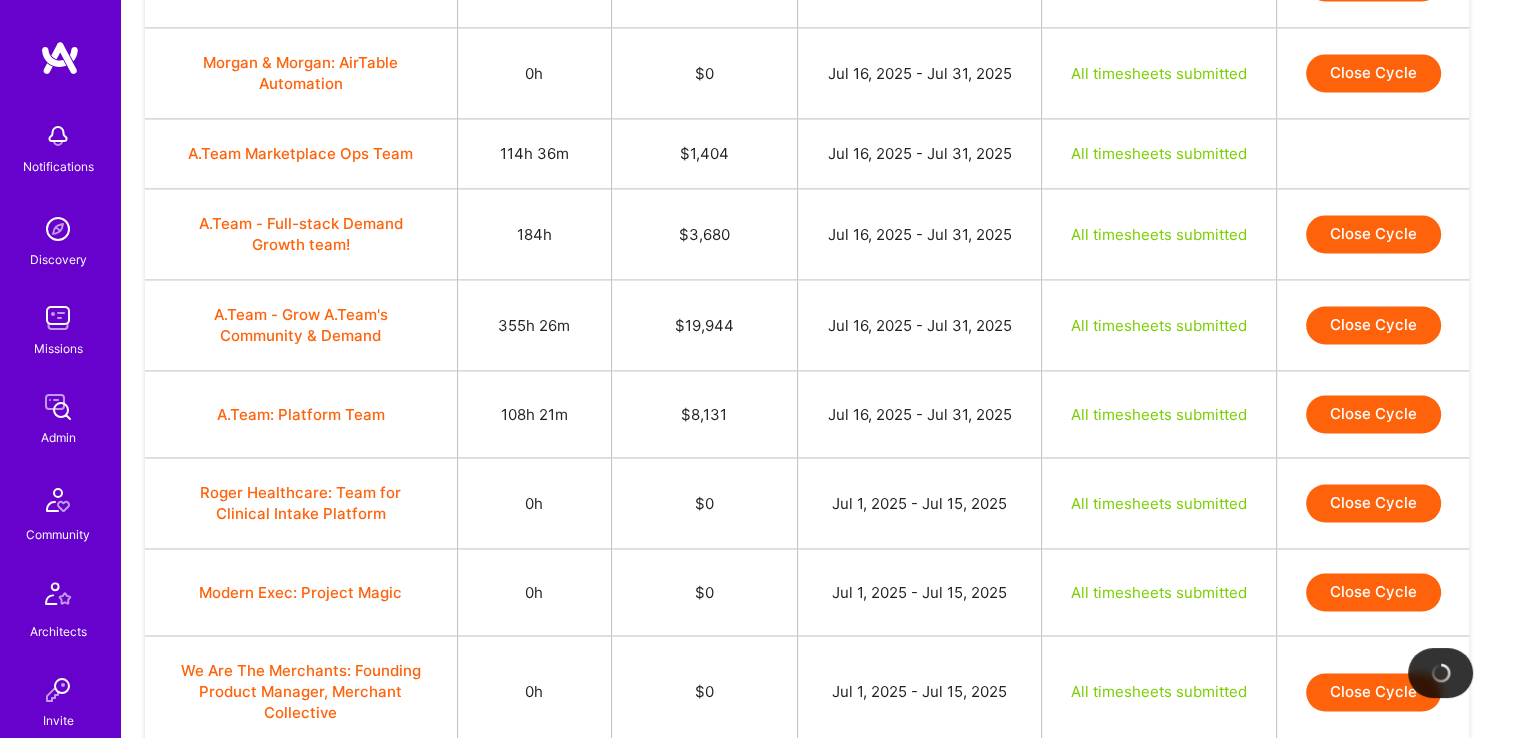 scroll, scrollTop: 2920, scrollLeft: 0, axis: vertical 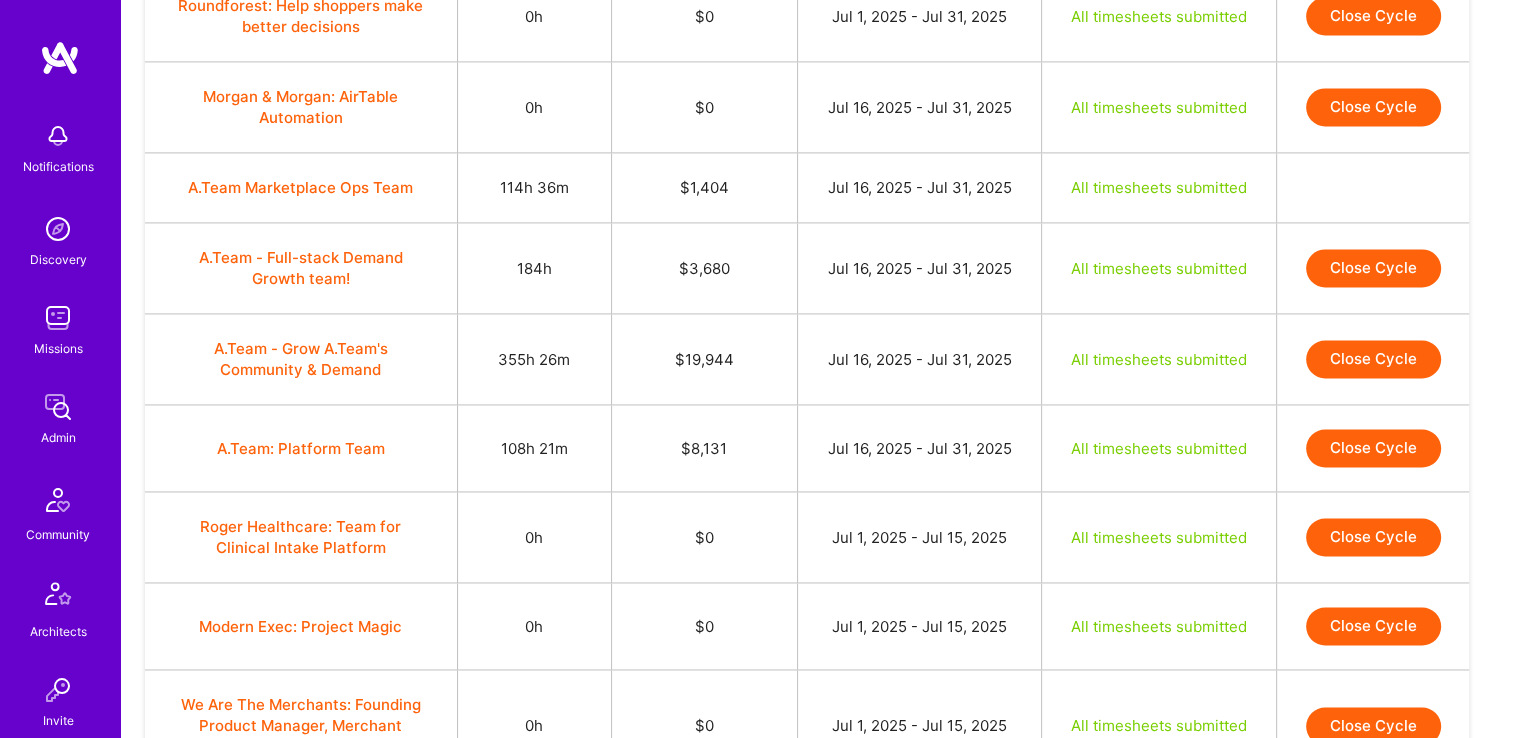 click on "Close Cycle" at bounding box center (1373, 359) 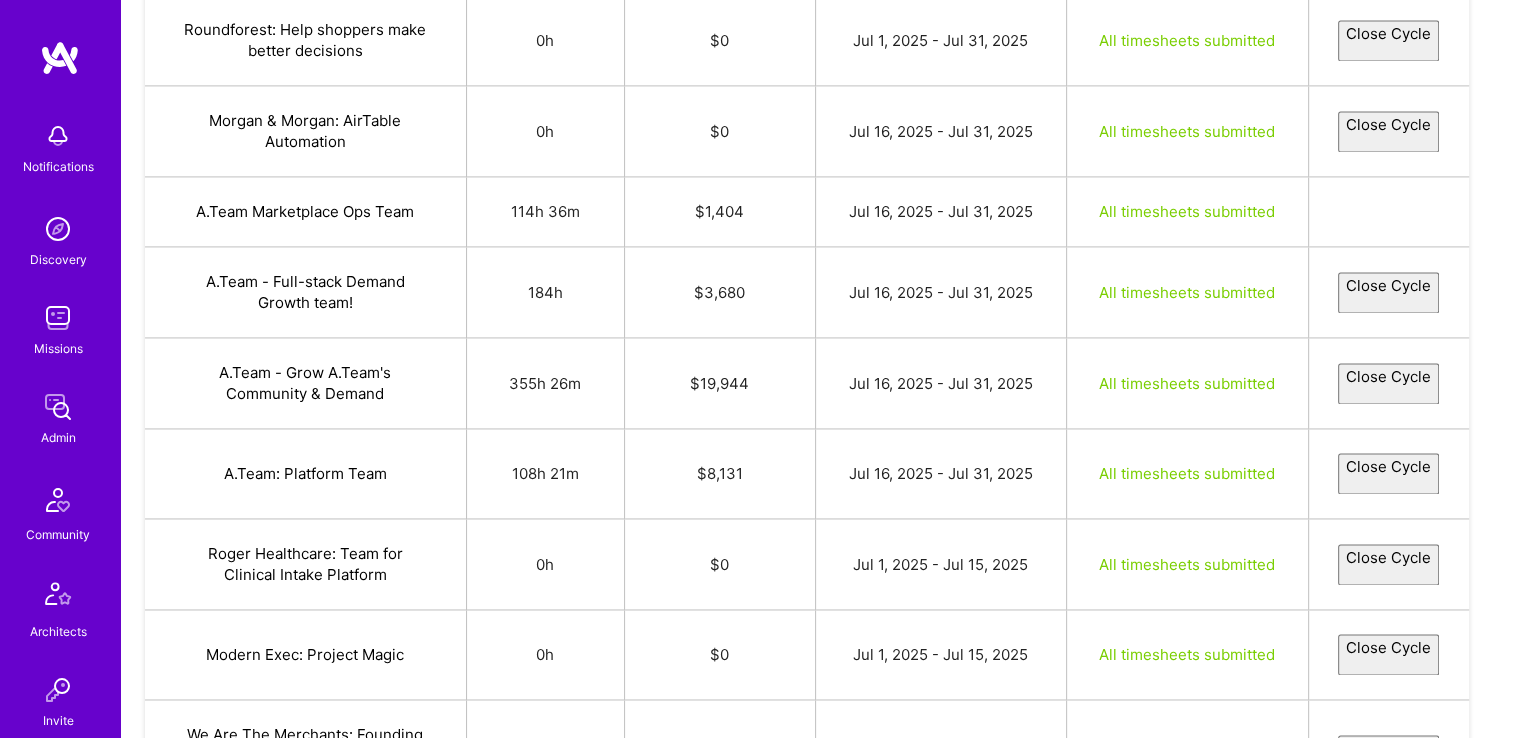 select on "6877b3504e17d00fff5d2ac1" 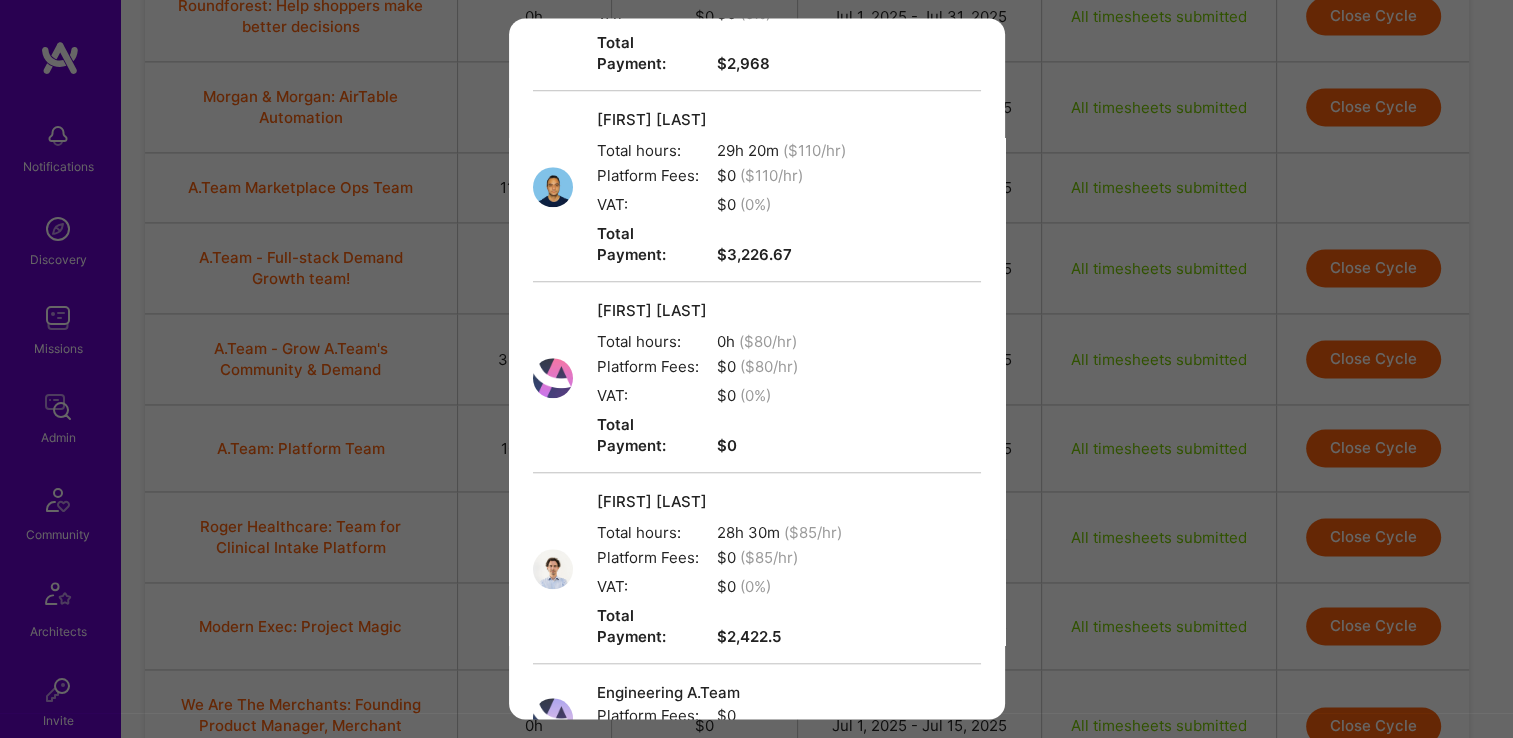 scroll, scrollTop: 1792, scrollLeft: 0, axis: vertical 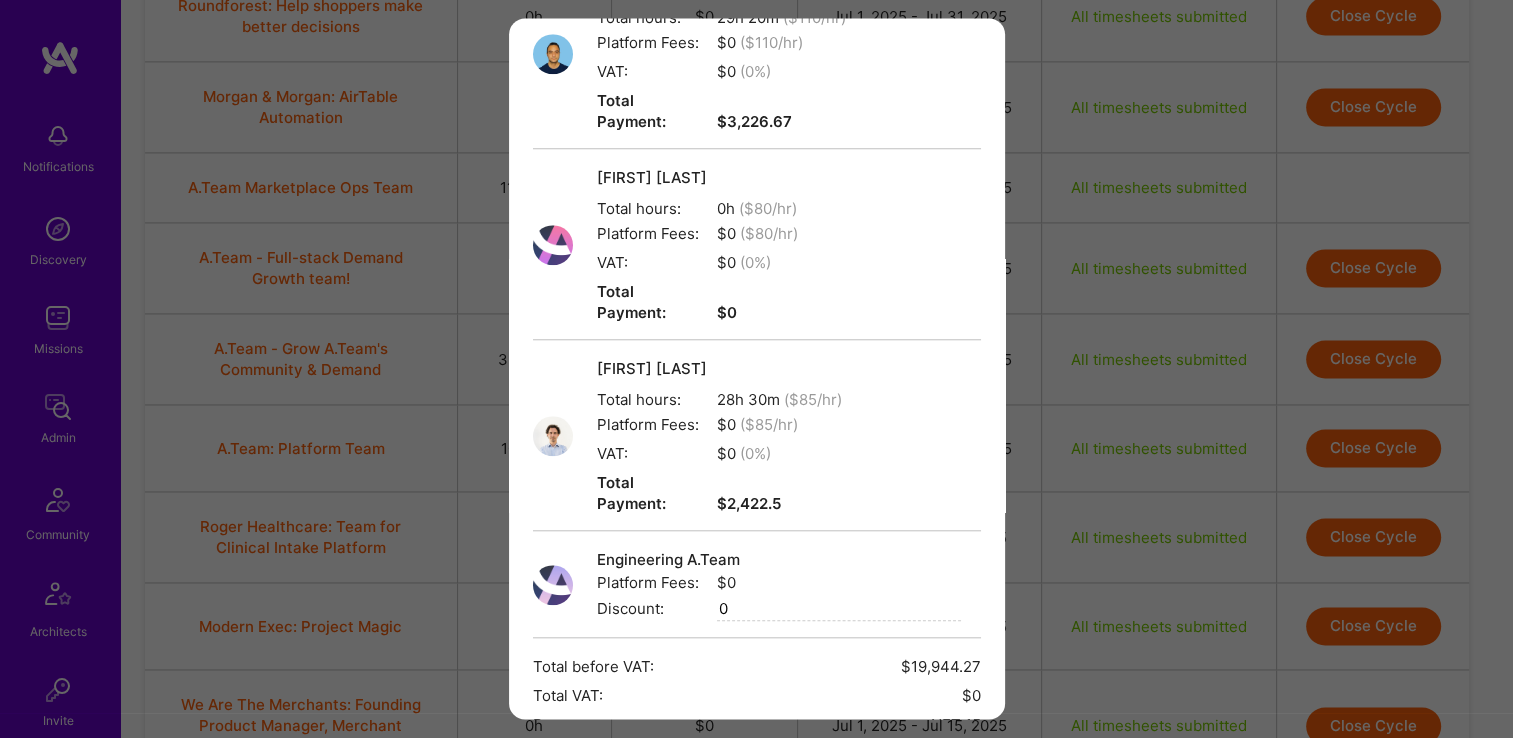 click on "Create" at bounding box center (757, 849) 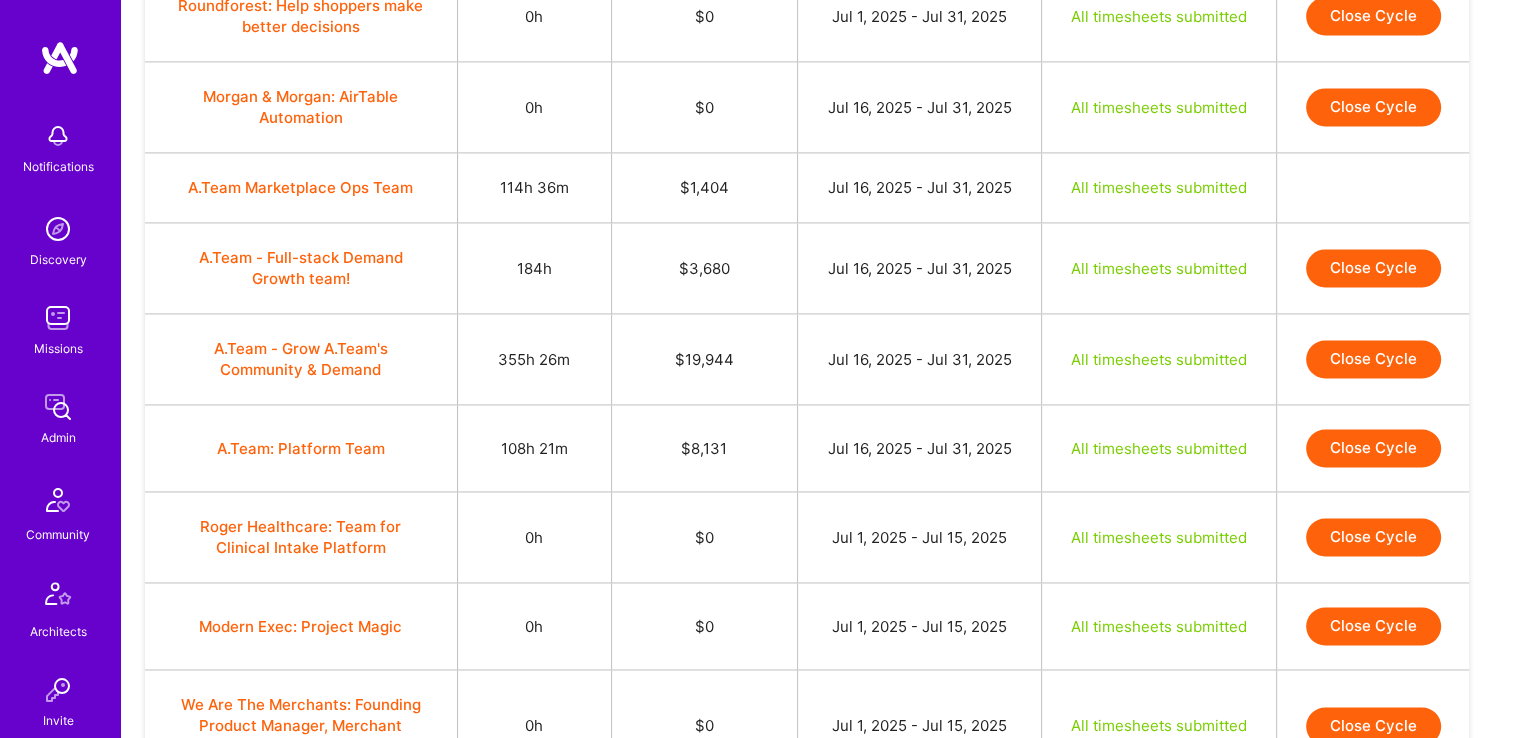 click on "Close Cycle" at bounding box center [1373, 359] 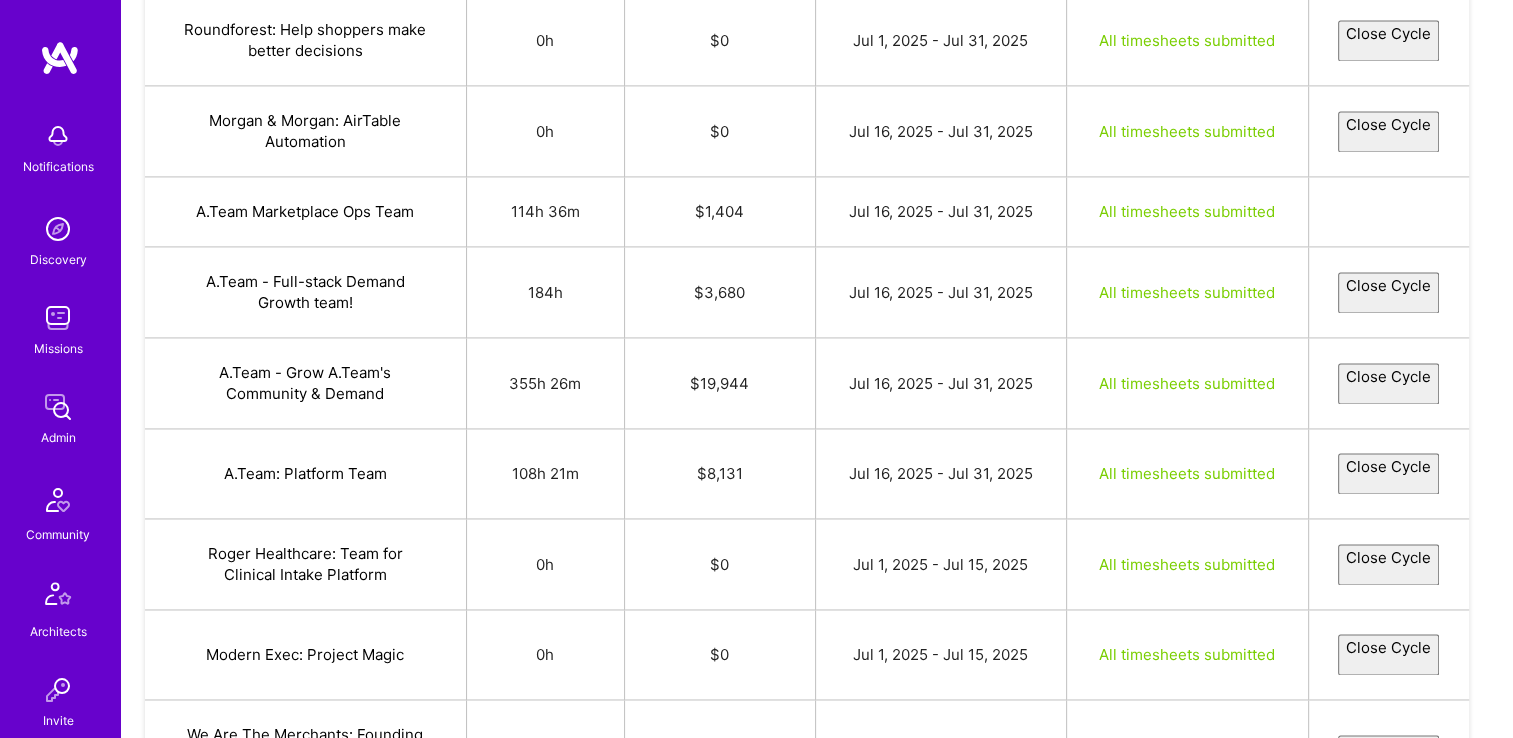 select on "6877b3504e17d00fff5d2ac1" 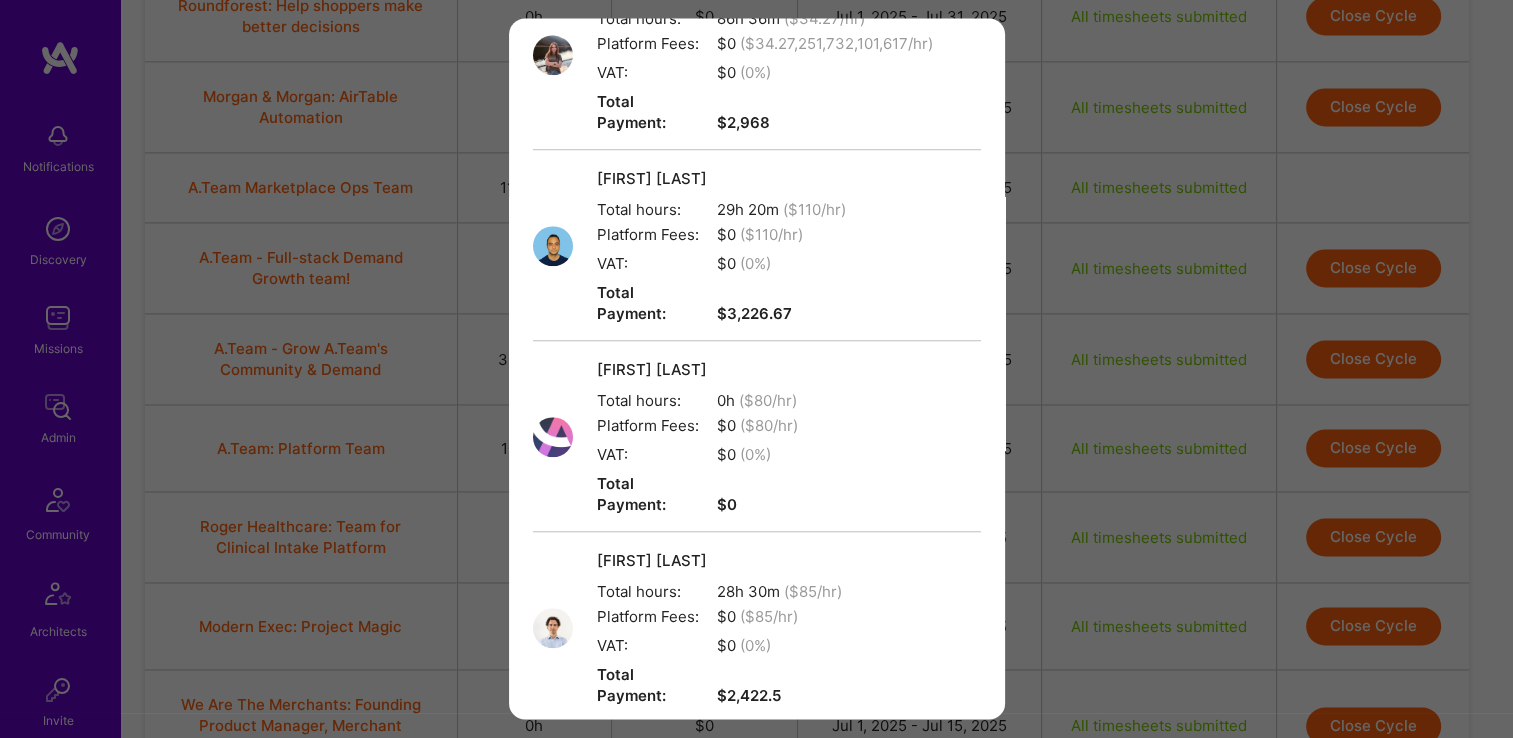 scroll, scrollTop: 1792, scrollLeft: 0, axis: vertical 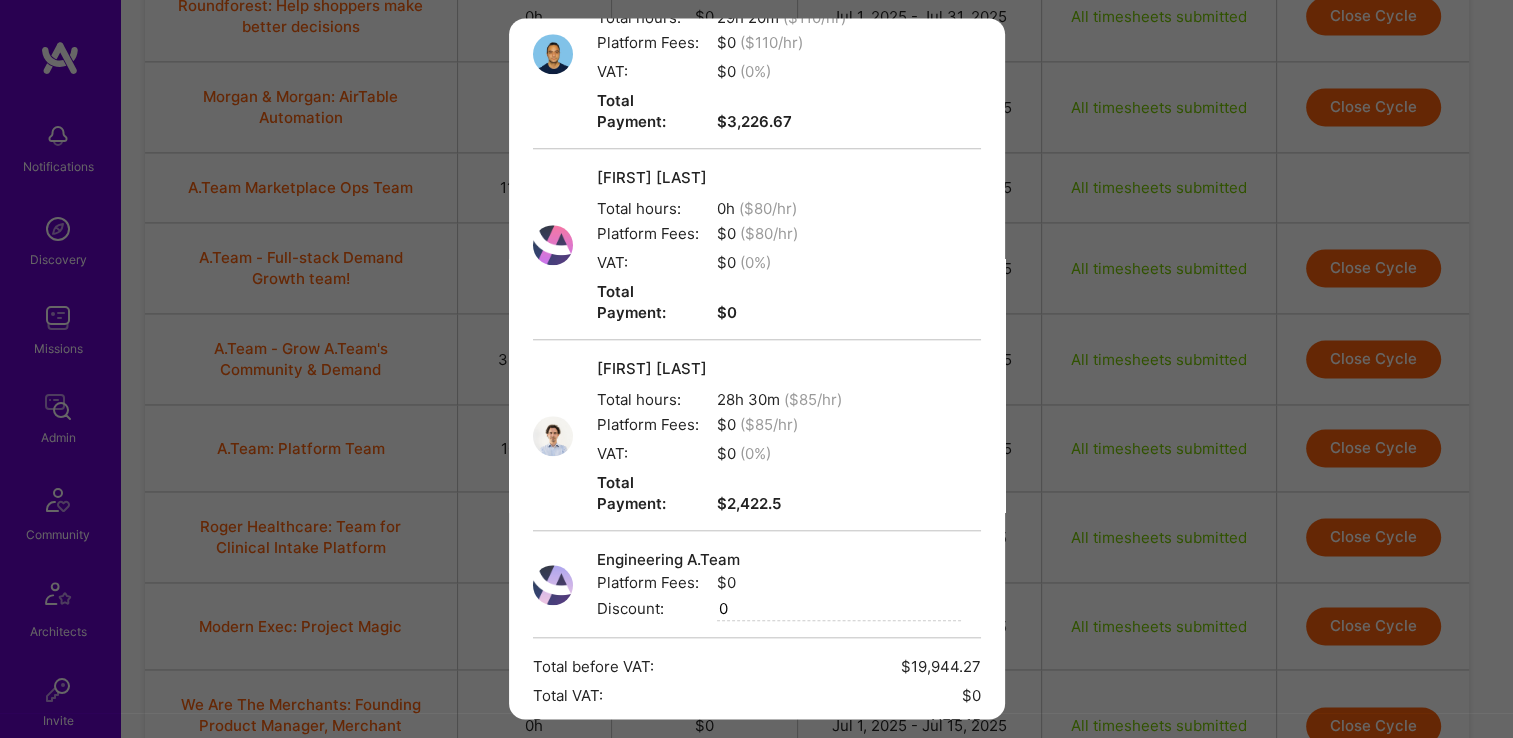click on "Create" at bounding box center [757, 849] 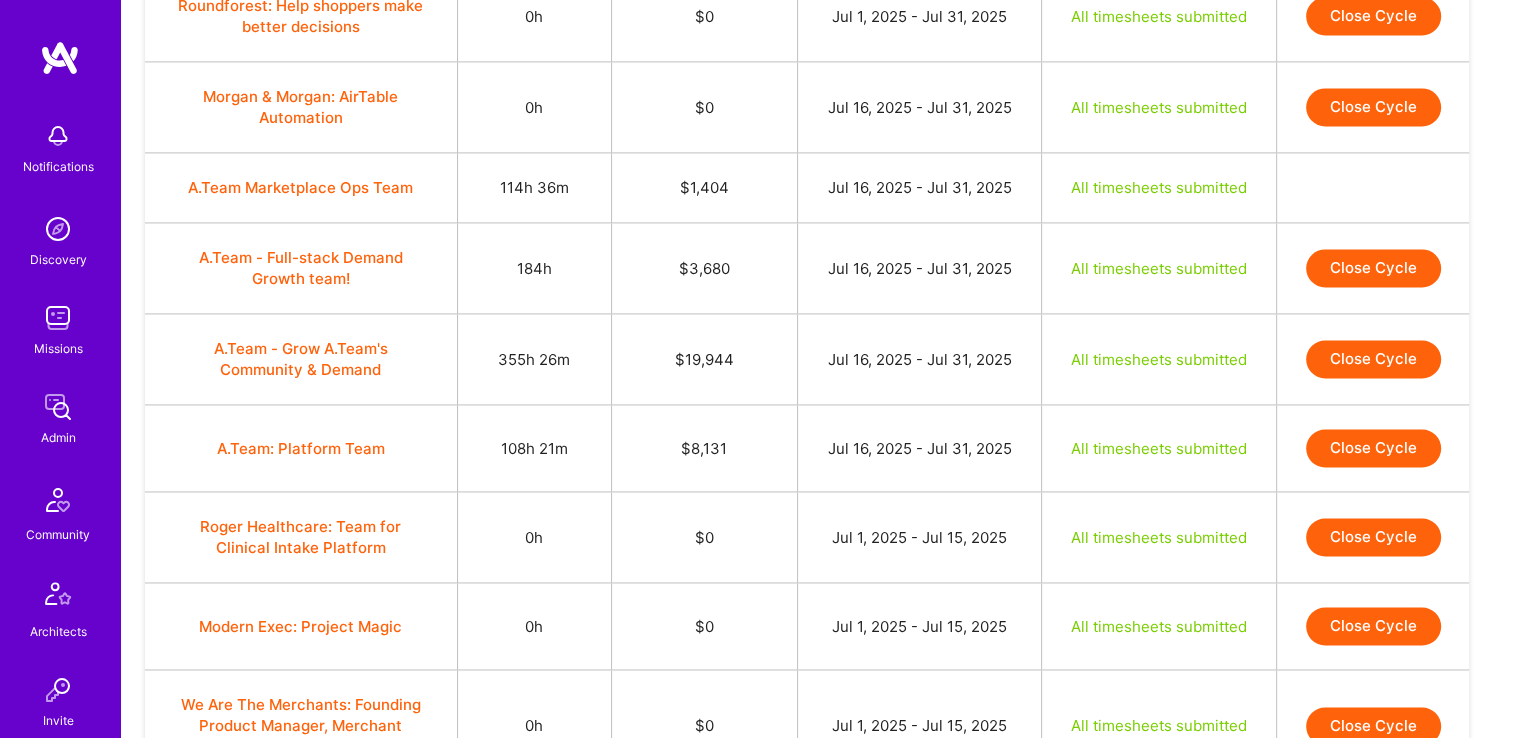 click on "Close Cycle" at bounding box center (1373, 359) 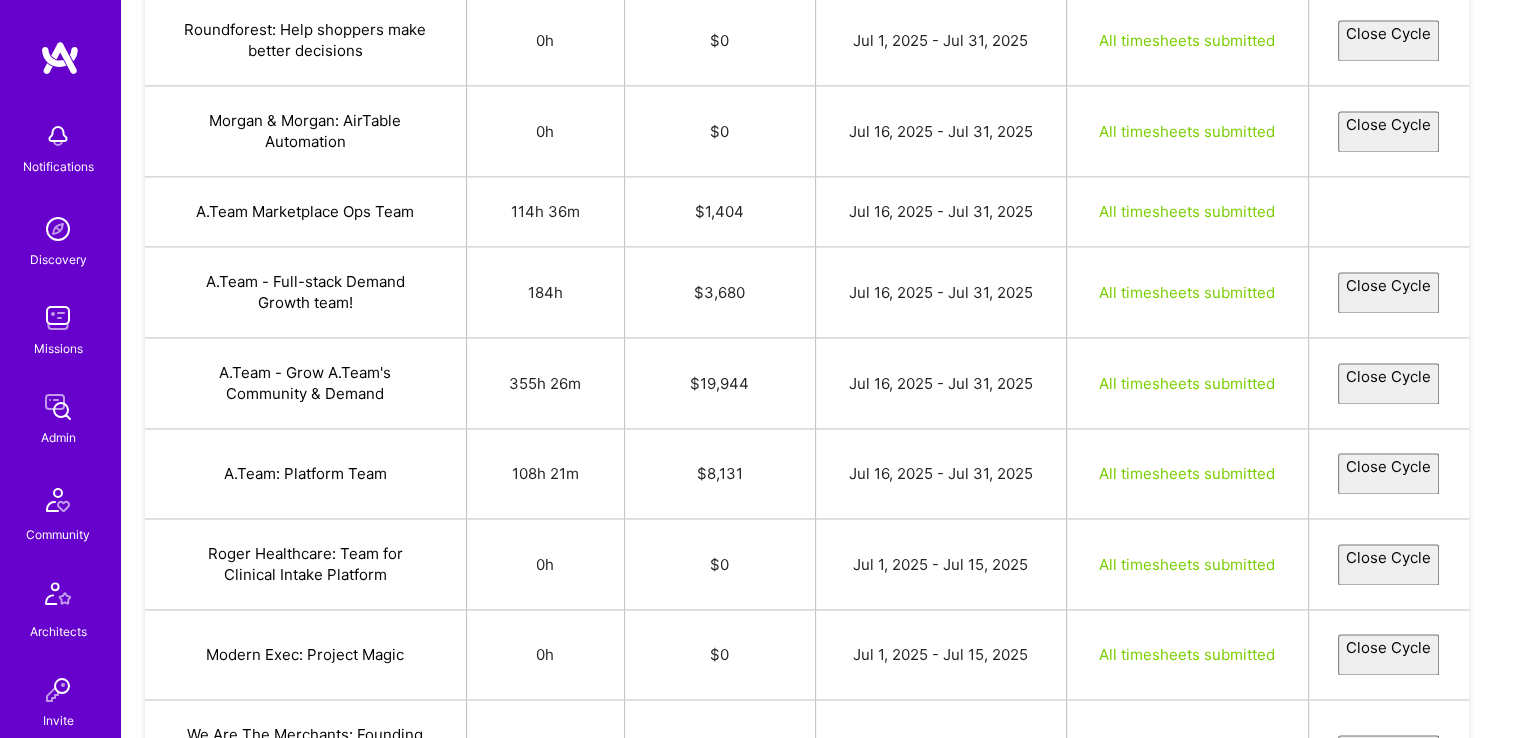 select on "6877b3504e17d00fff5d2ac1" 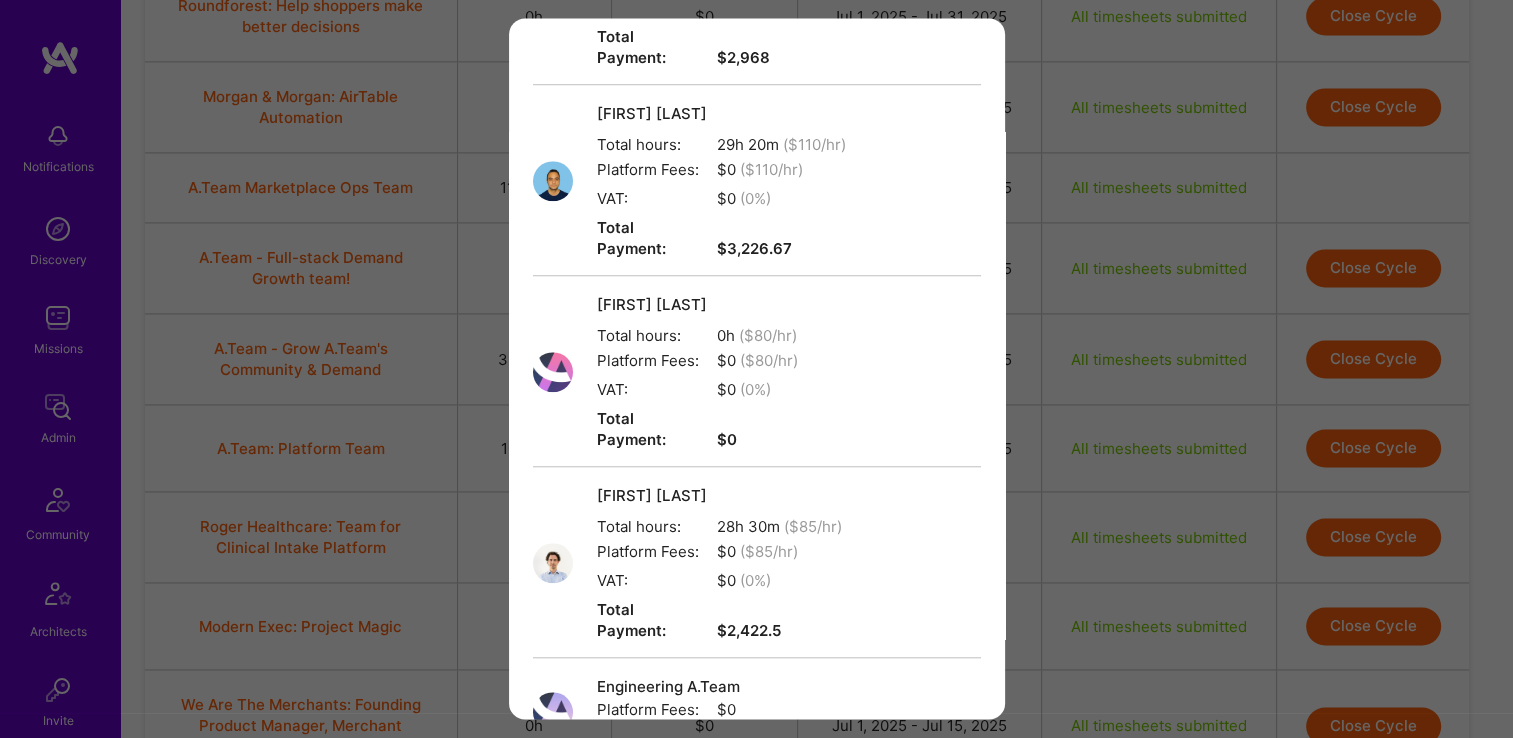 scroll, scrollTop: 1792, scrollLeft: 0, axis: vertical 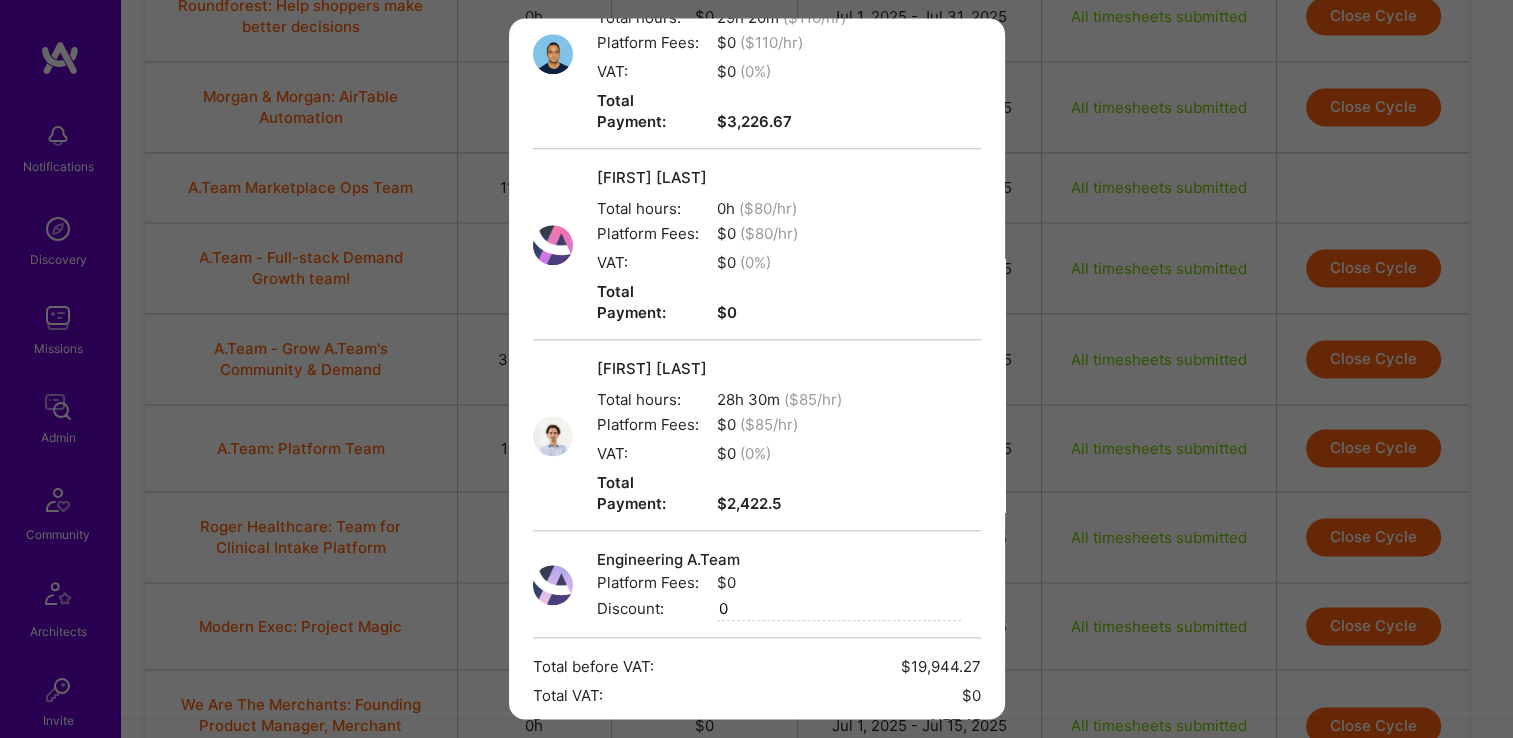 click on "Create" at bounding box center [757, 849] 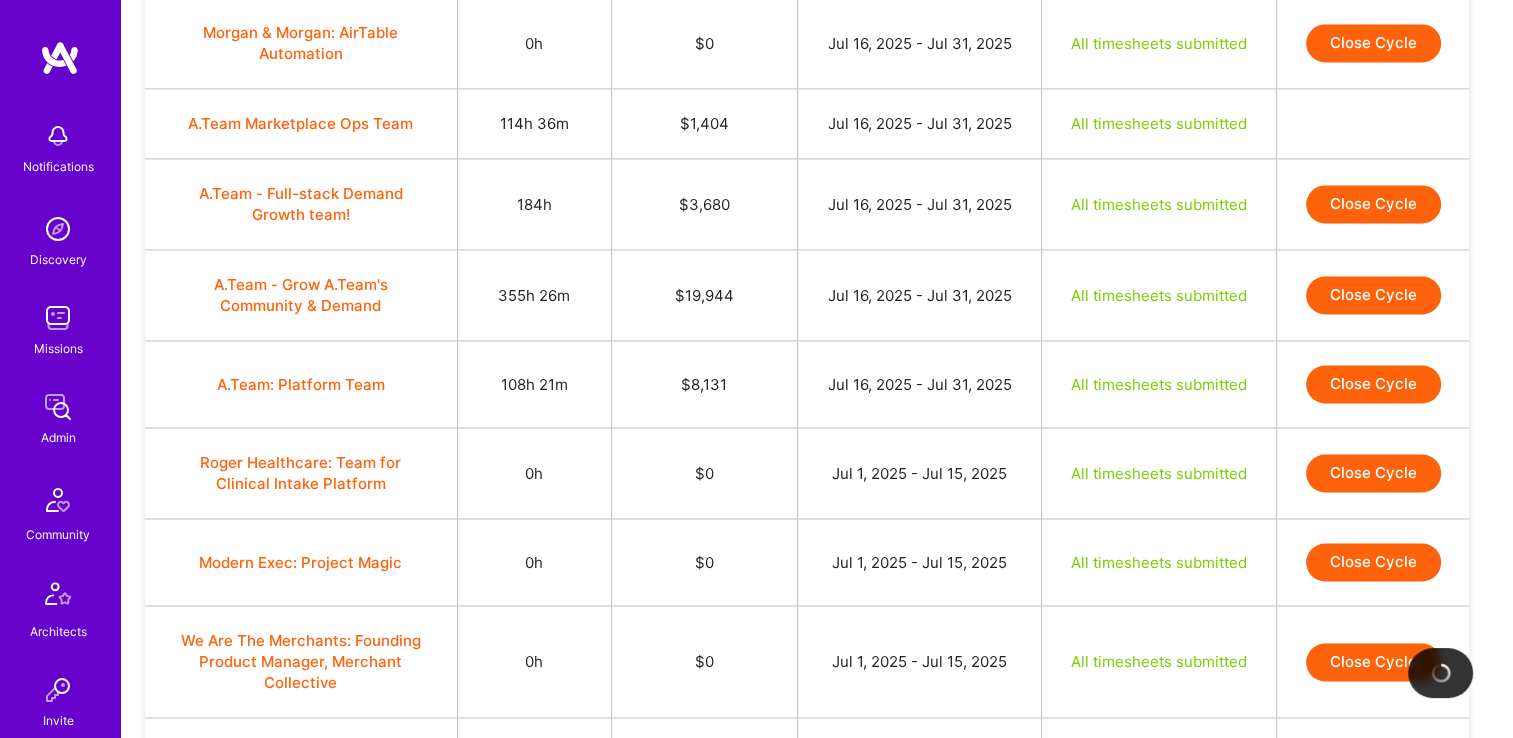 scroll, scrollTop: 3020, scrollLeft: 0, axis: vertical 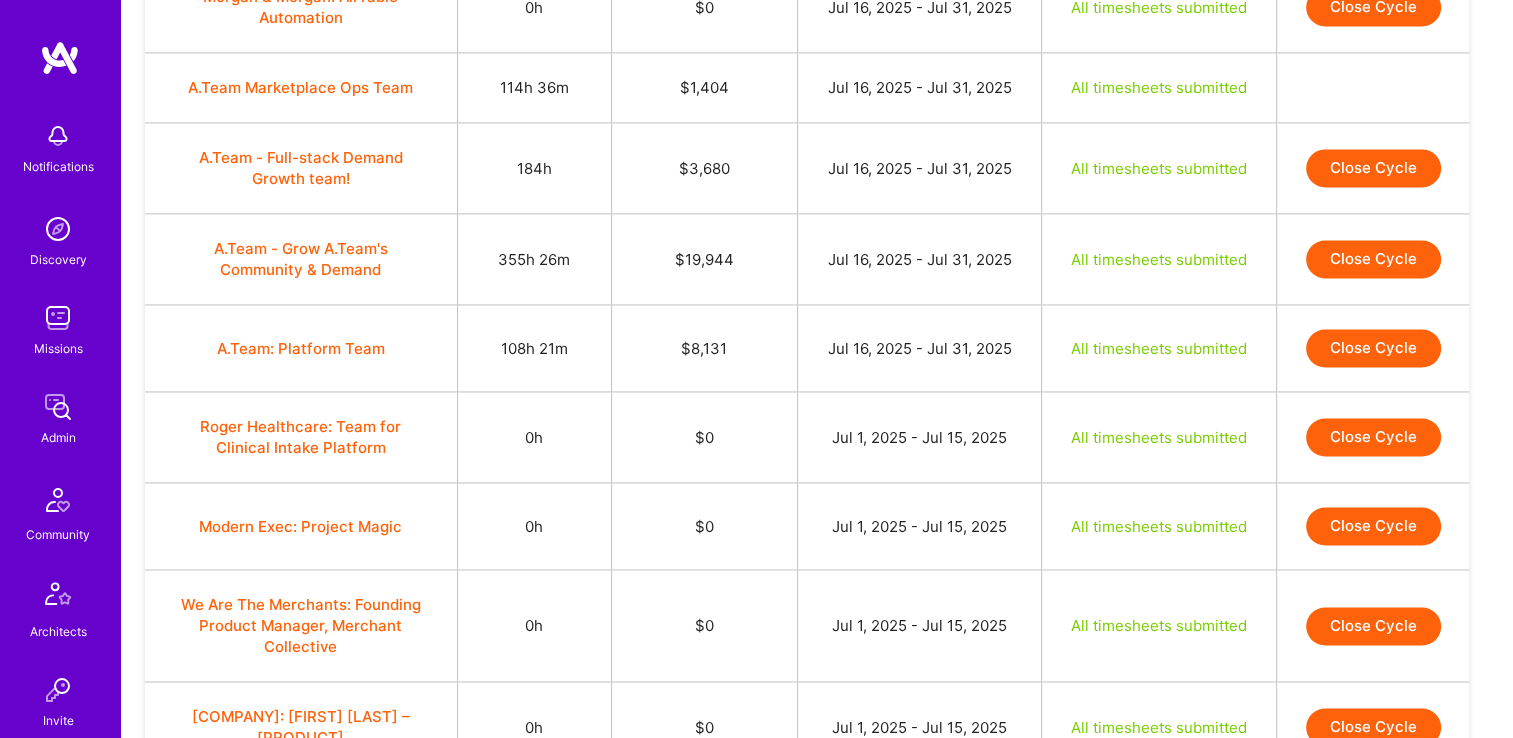 click on "Close Cycle" at bounding box center [1373, 348] 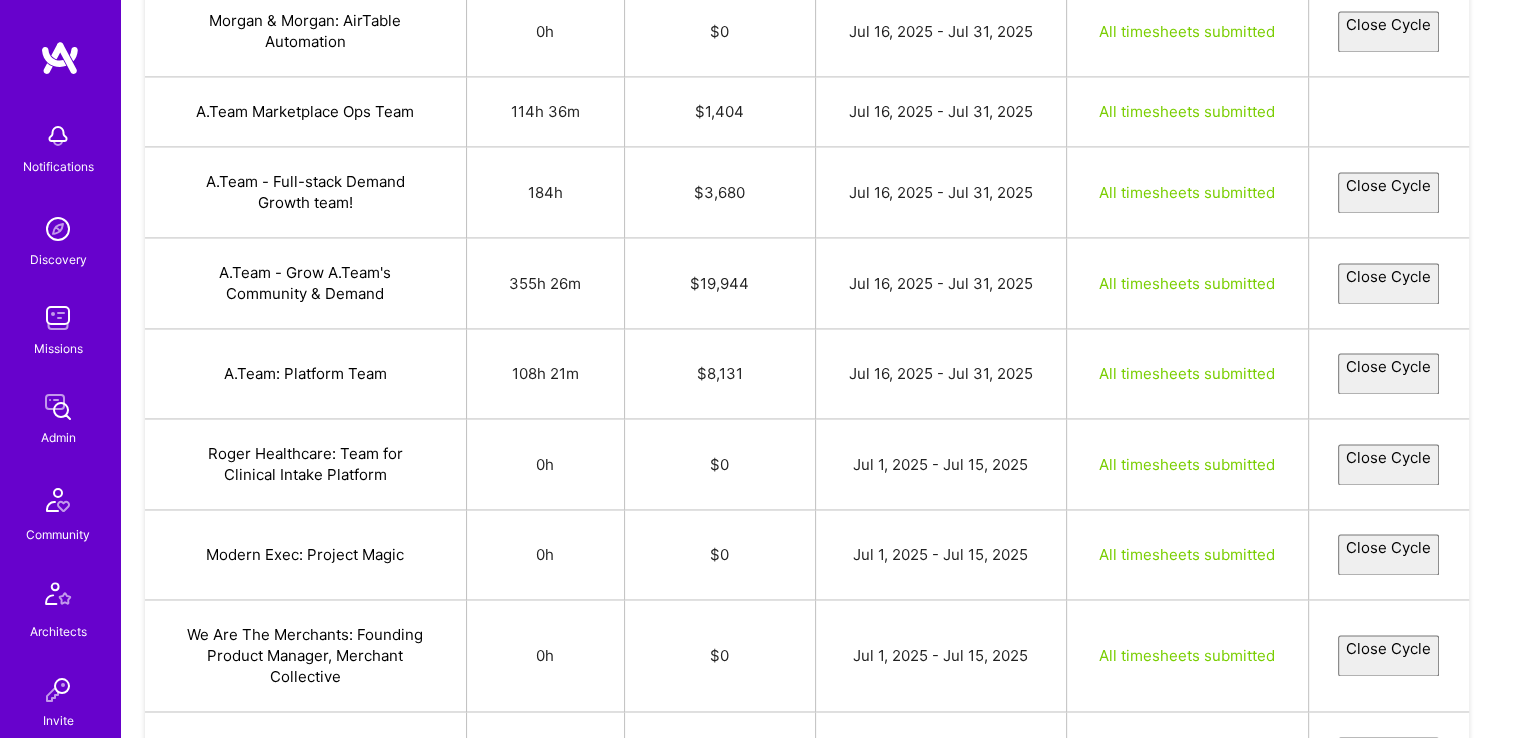 select on "687767c712f6cbe96cc91bb6" 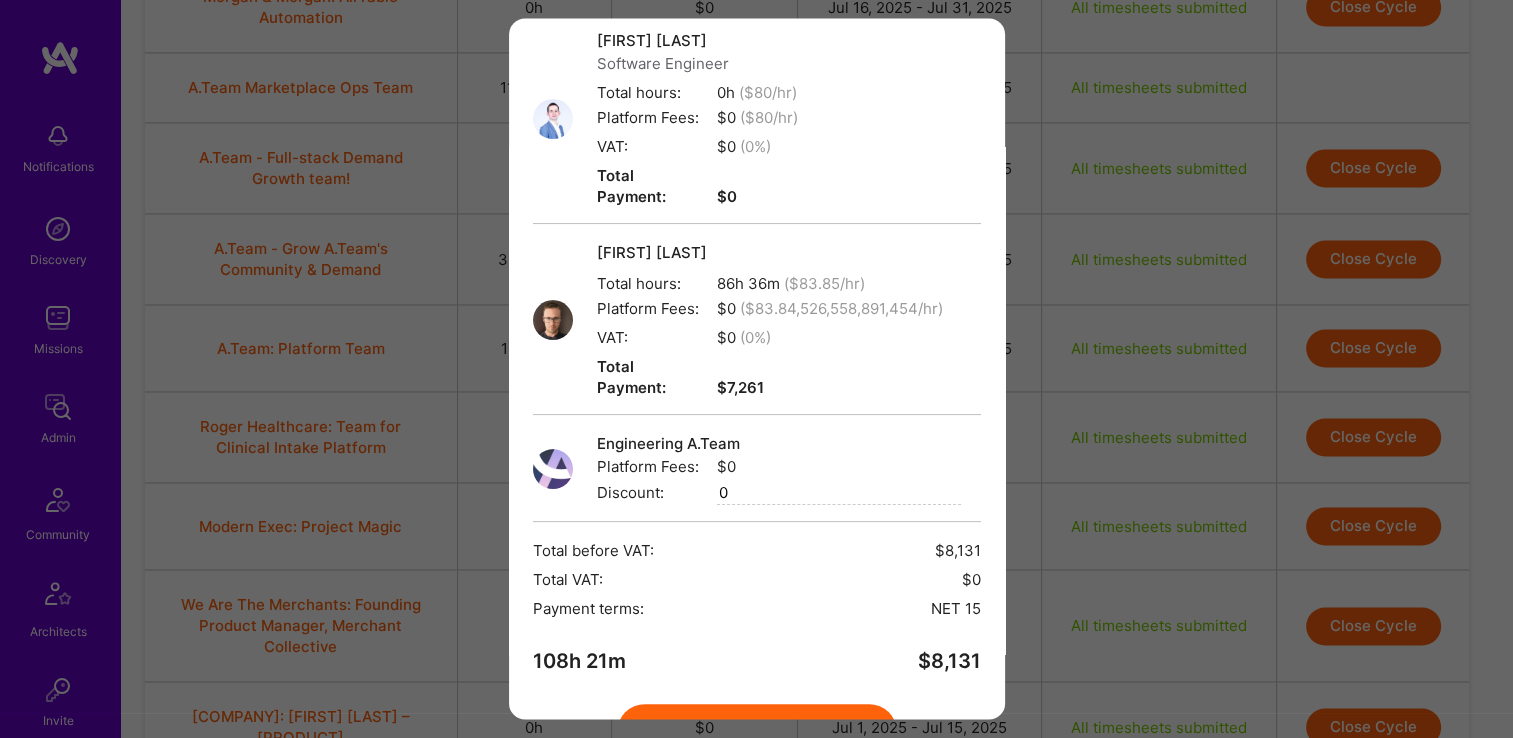 scroll, scrollTop: 433, scrollLeft: 0, axis: vertical 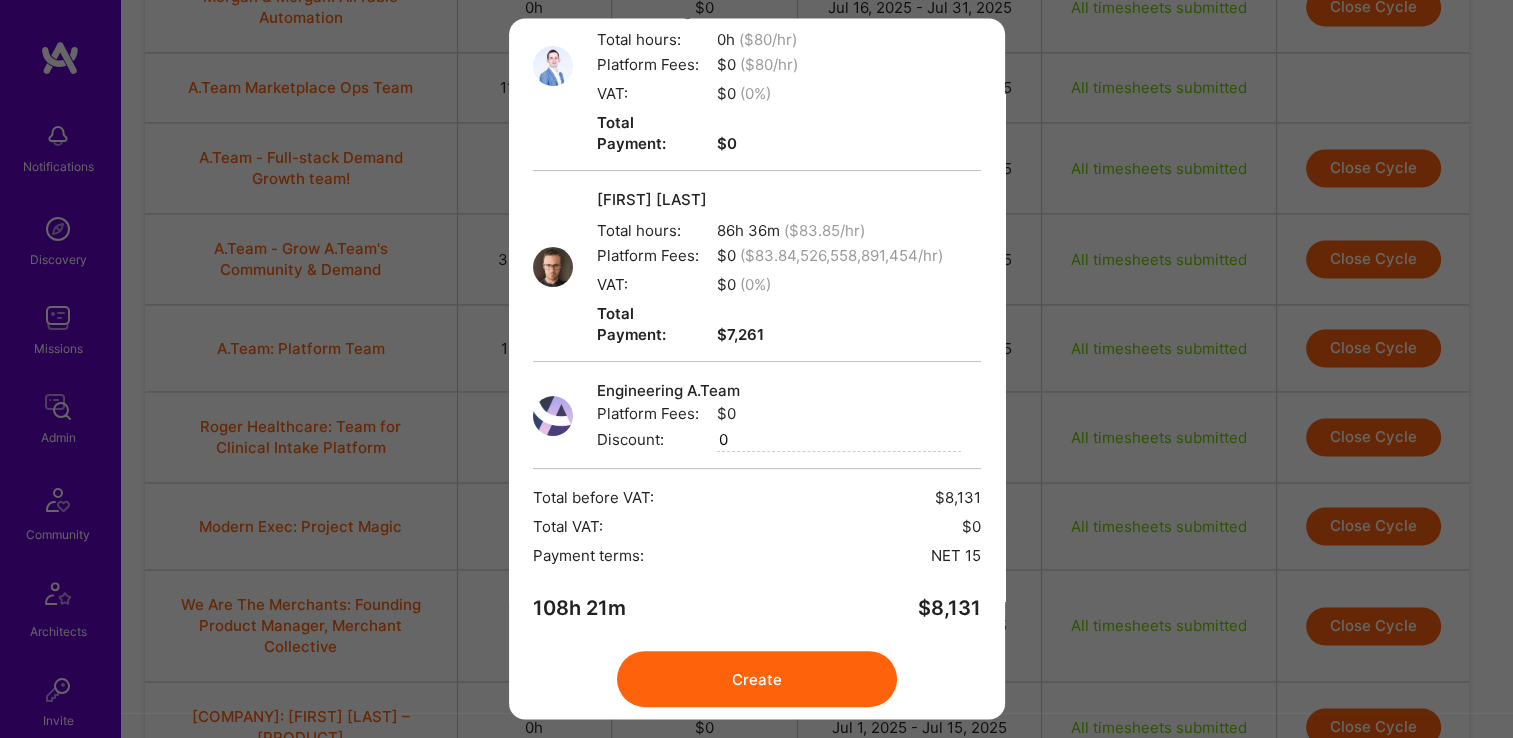 click on "Create" at bounding box center [757, 680] 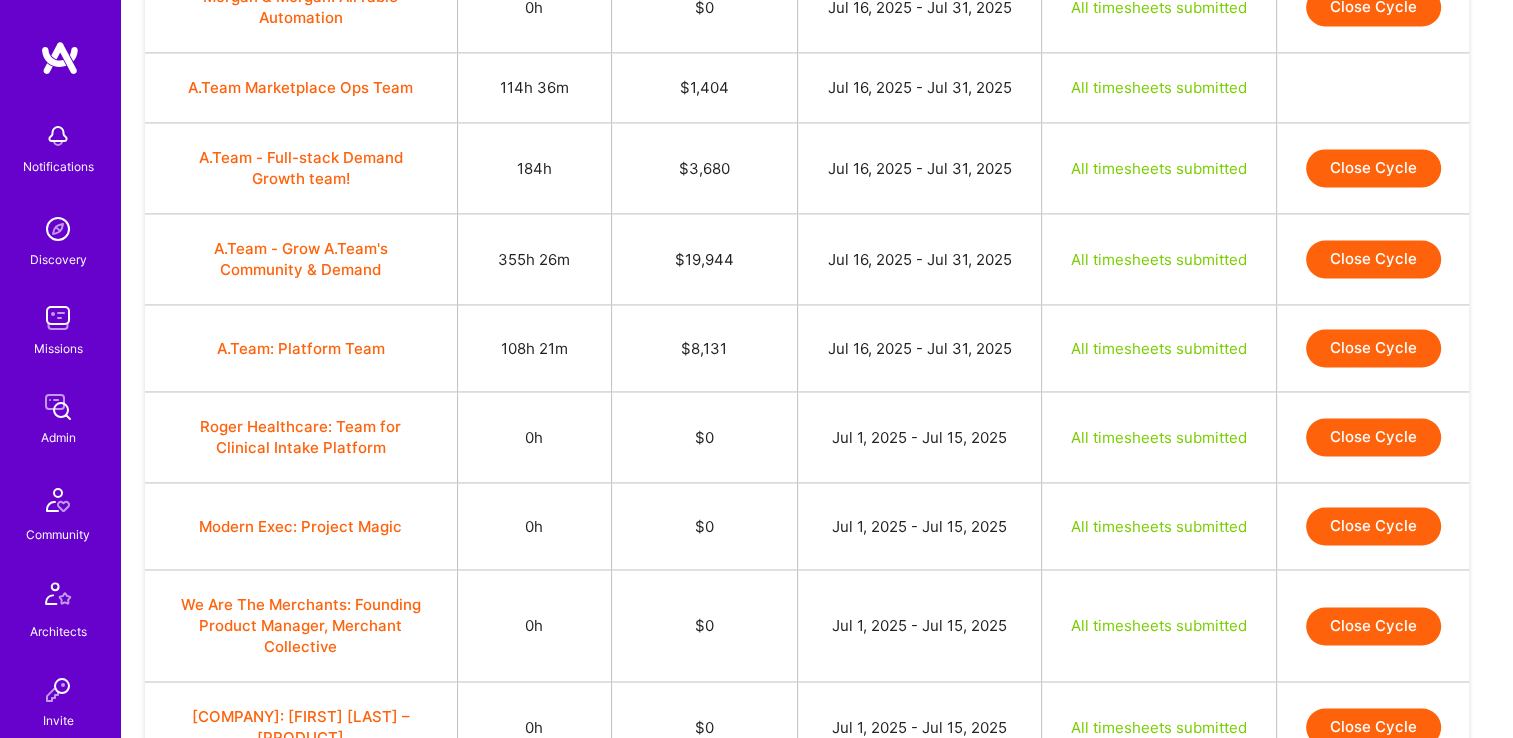 click on "Close Cycle" at bounding box center [1373, 259] 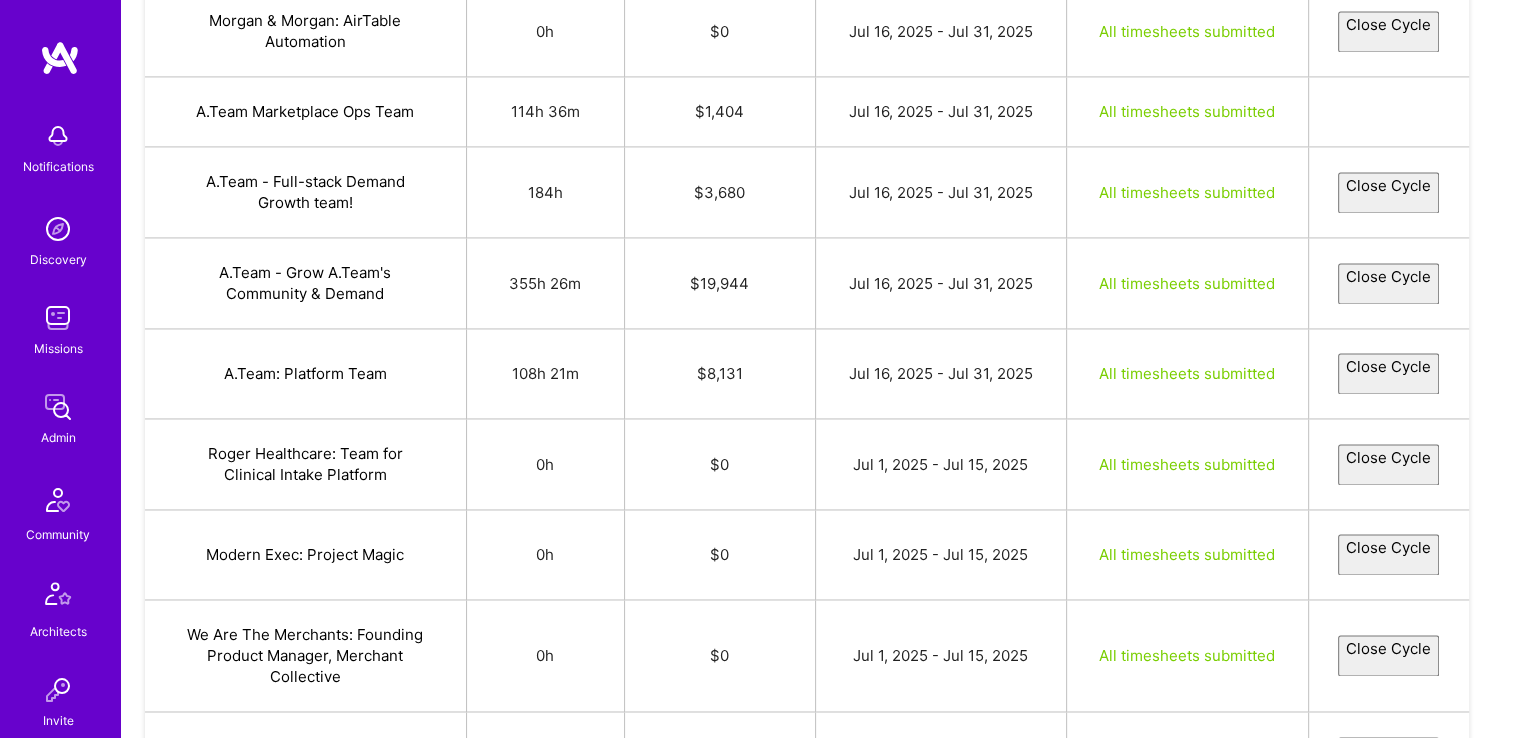 select on "60f40a3f8613b500128ee8d4" 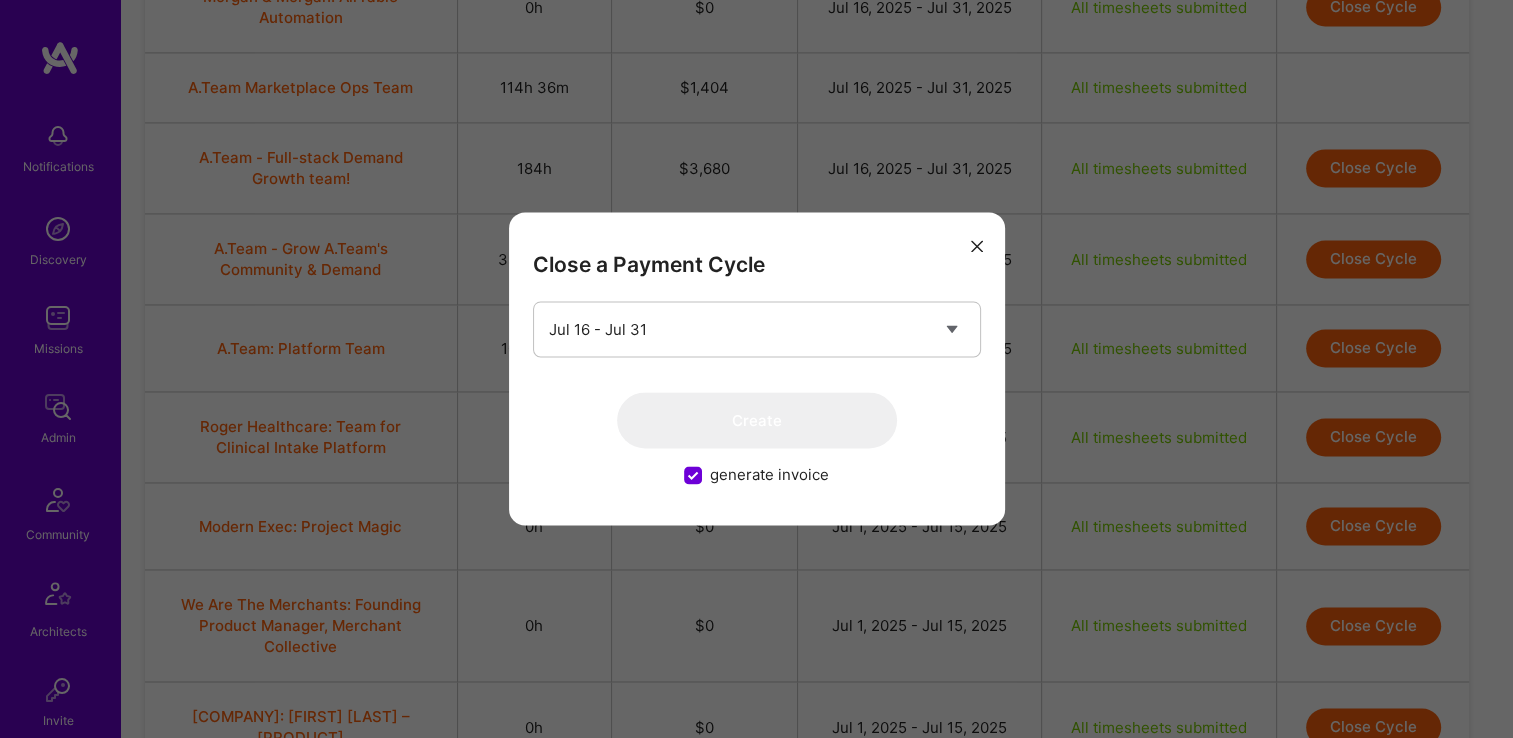 click at bounding box center [977, 244] 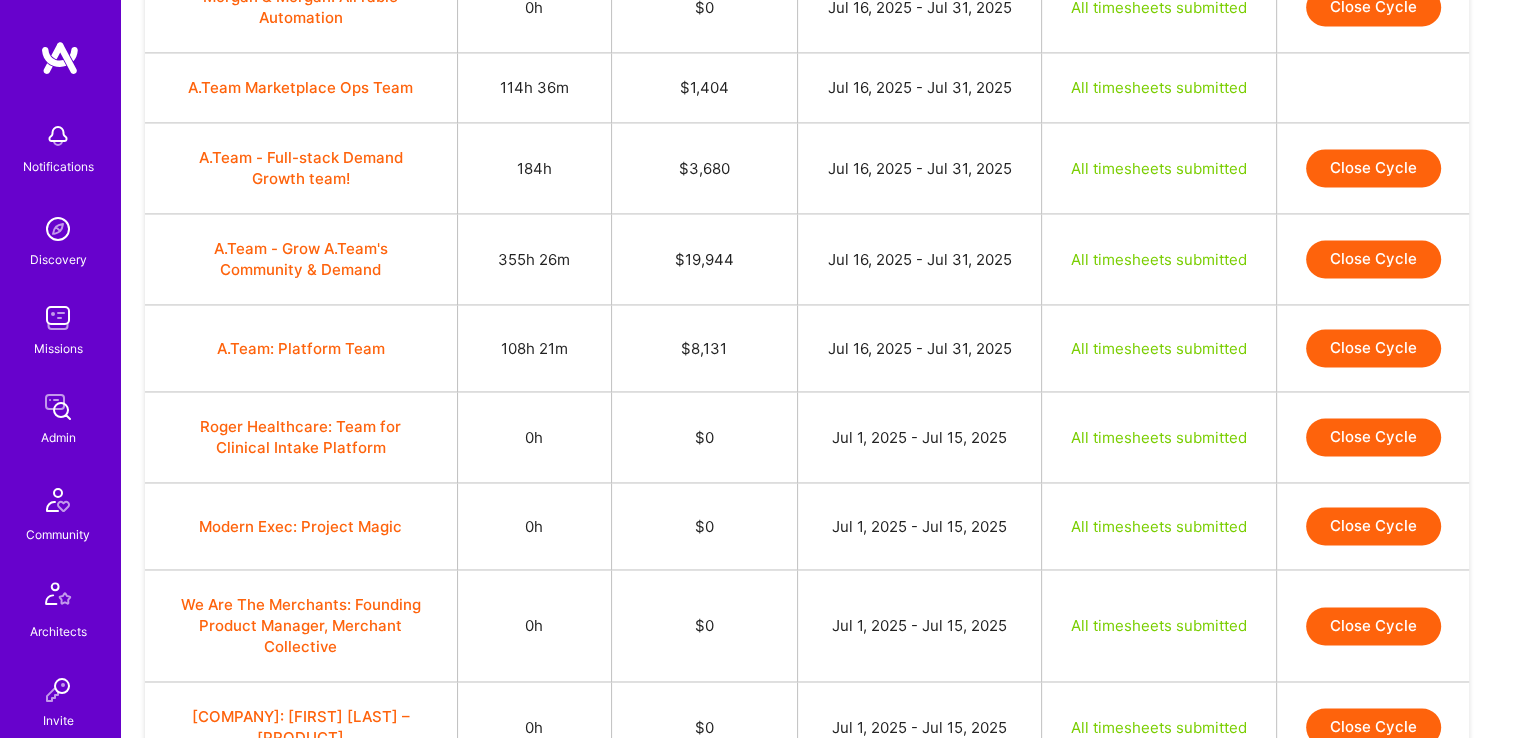 click on "Close Cycle" at bounding box center [1373, 348] 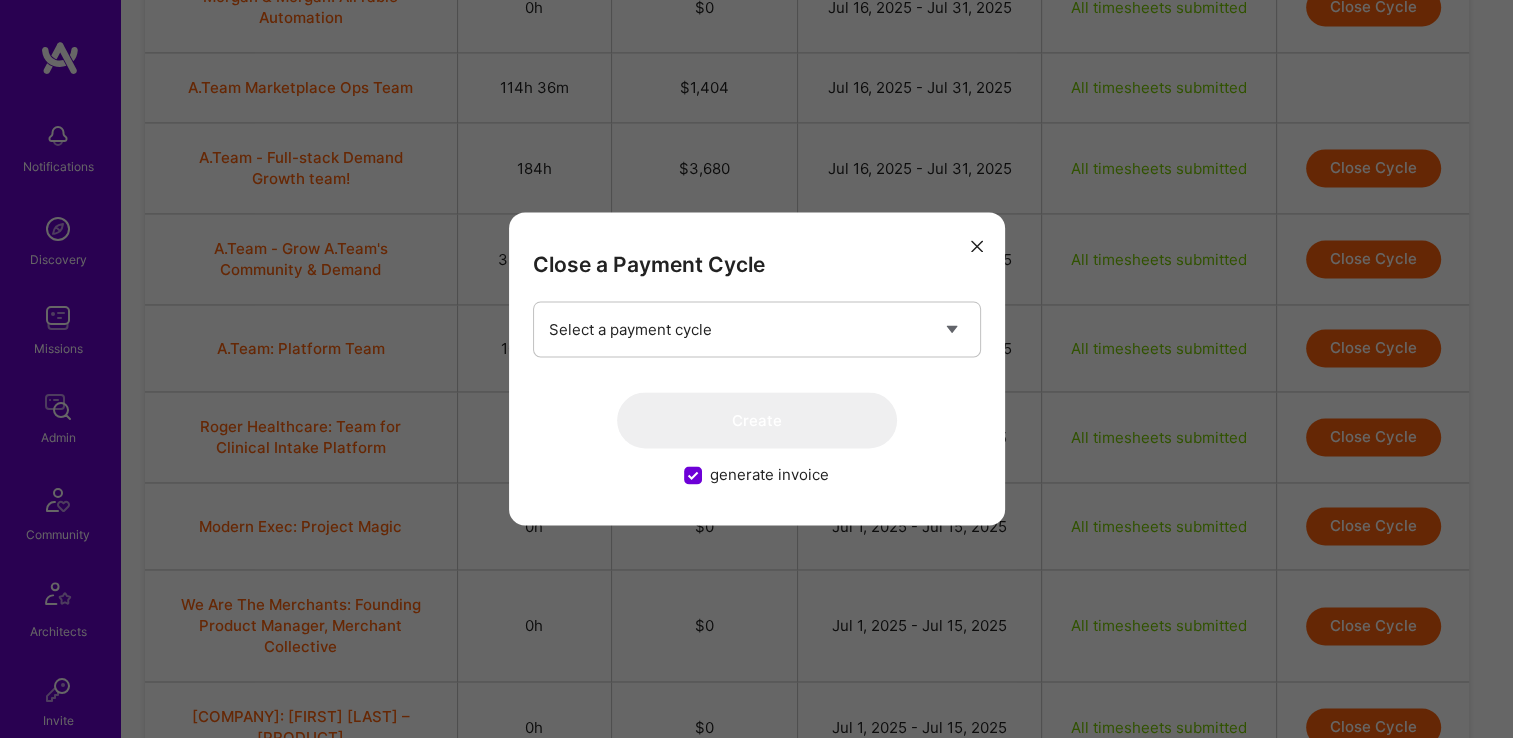 click on "Close a Payment Cycle Select a payment cycle Create generate invoice" at bounding box center (757, 368) 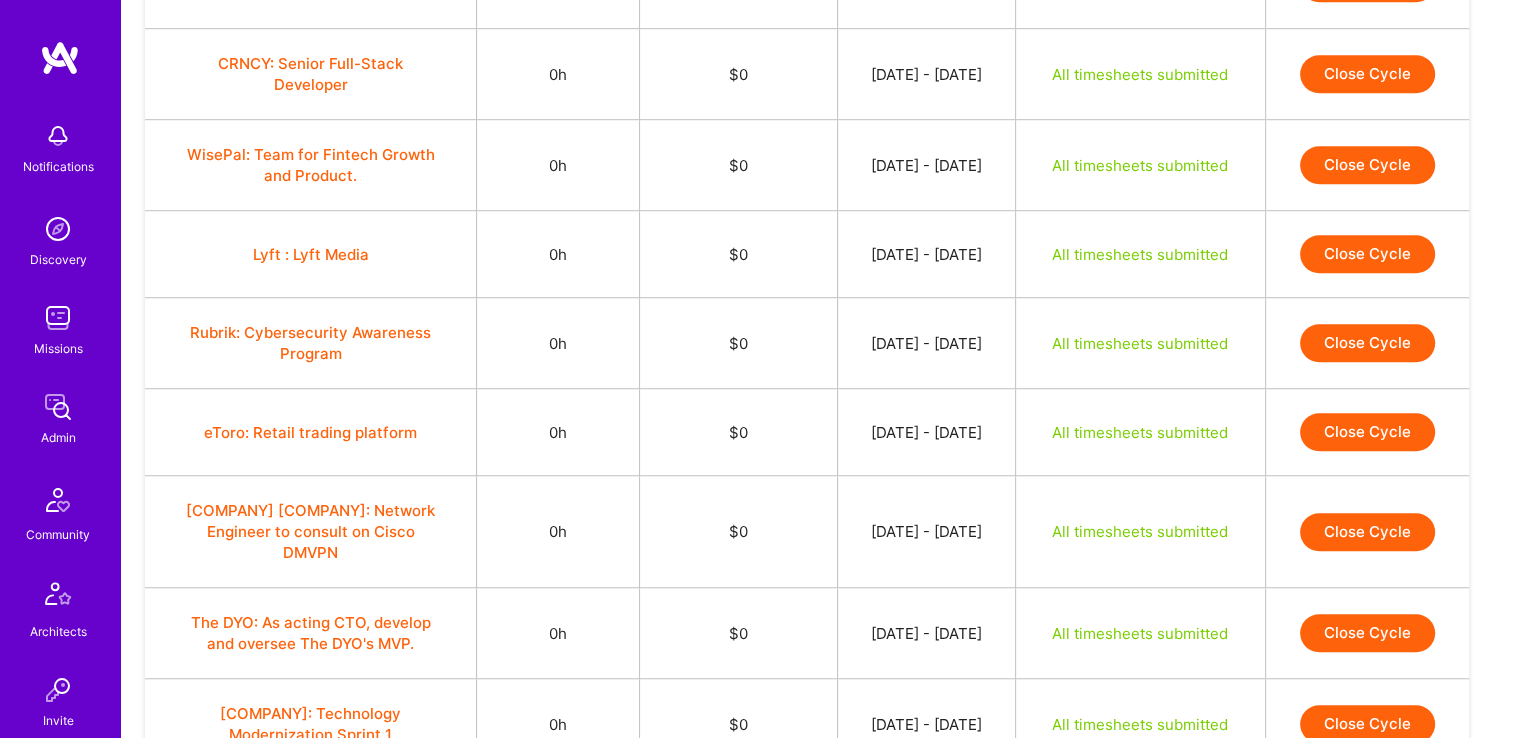 scroll, scrollTop: 1524, scrollLeft: 0, axis: vertical 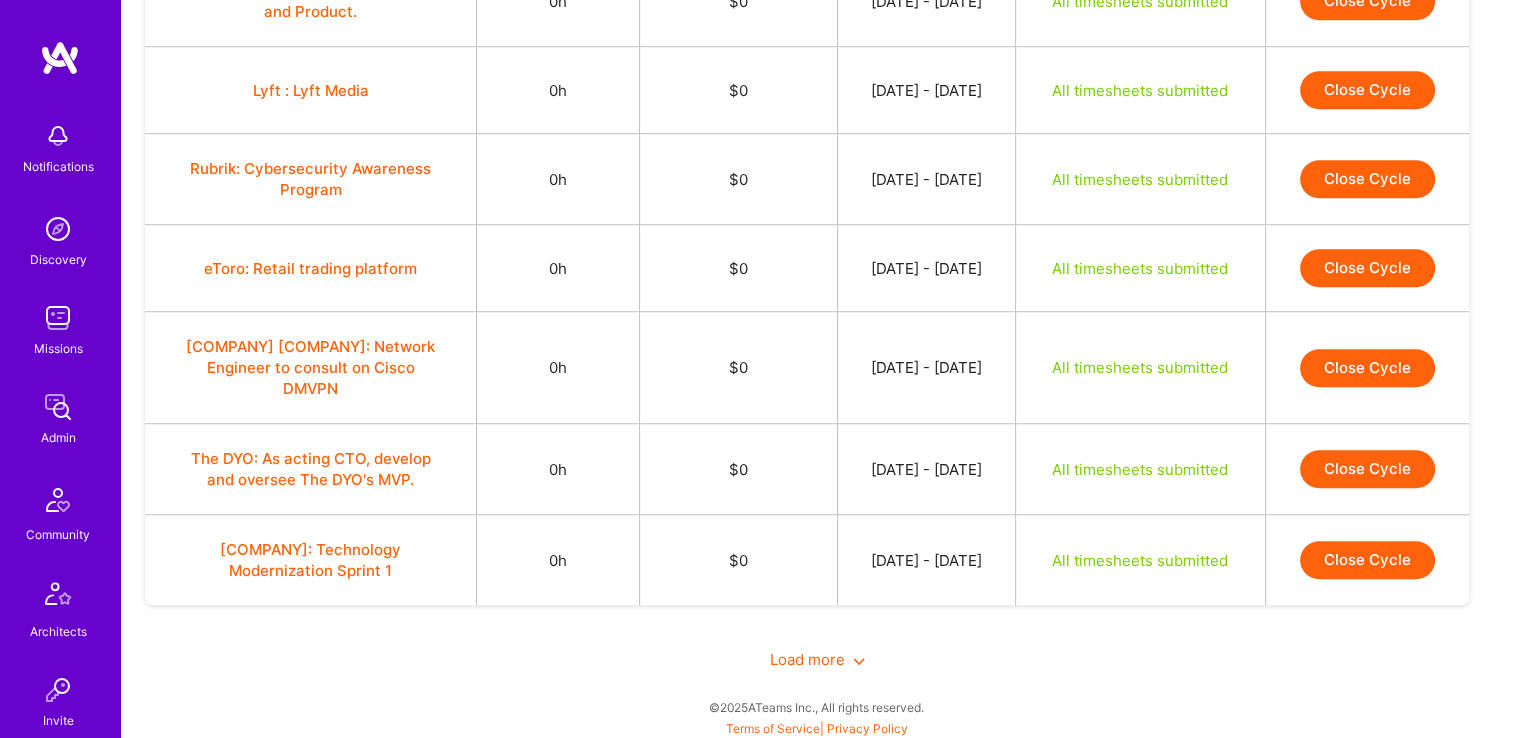click on "Load more" at bounding box center [817, 659] 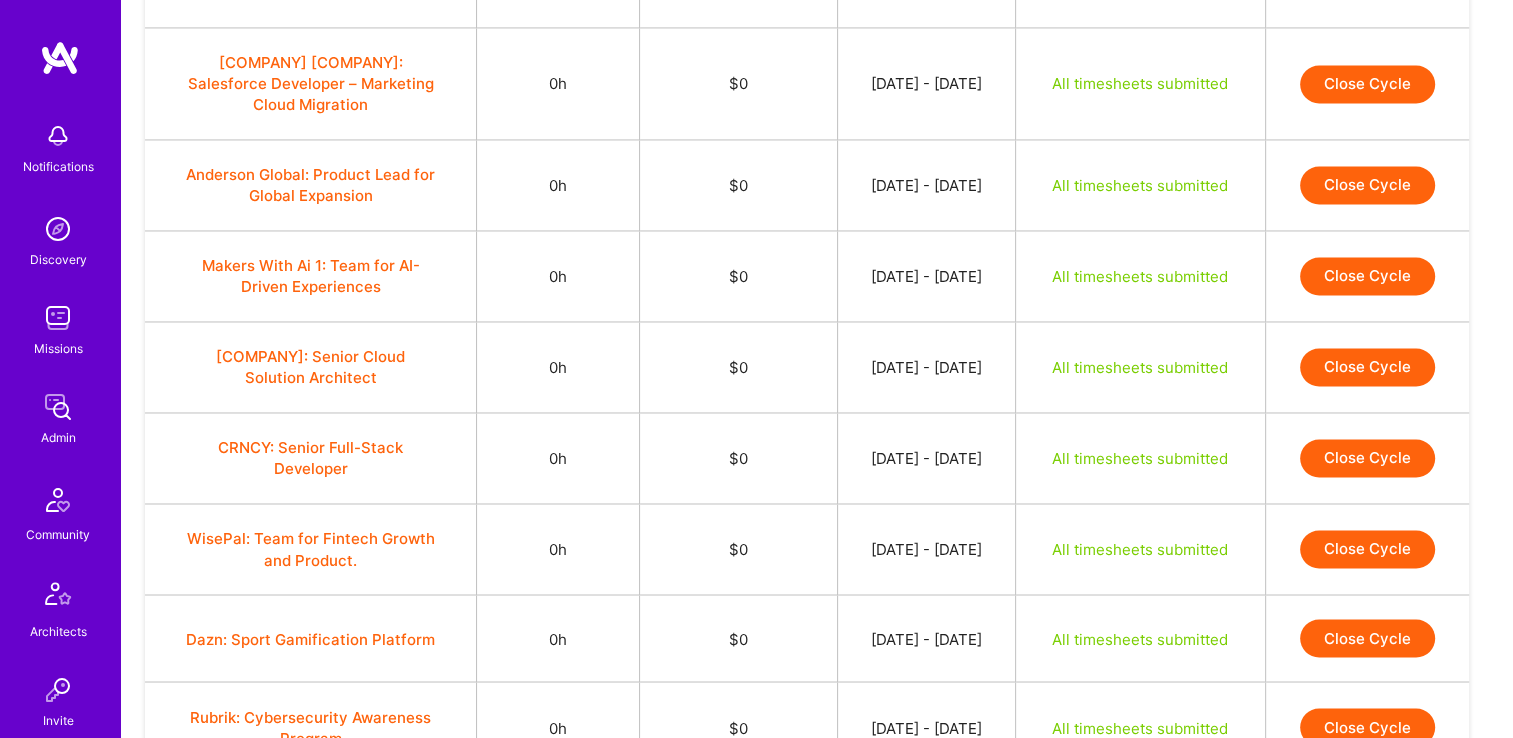 scroll, scrollTop: 3383, scrollLeft: 0, axis: vertical 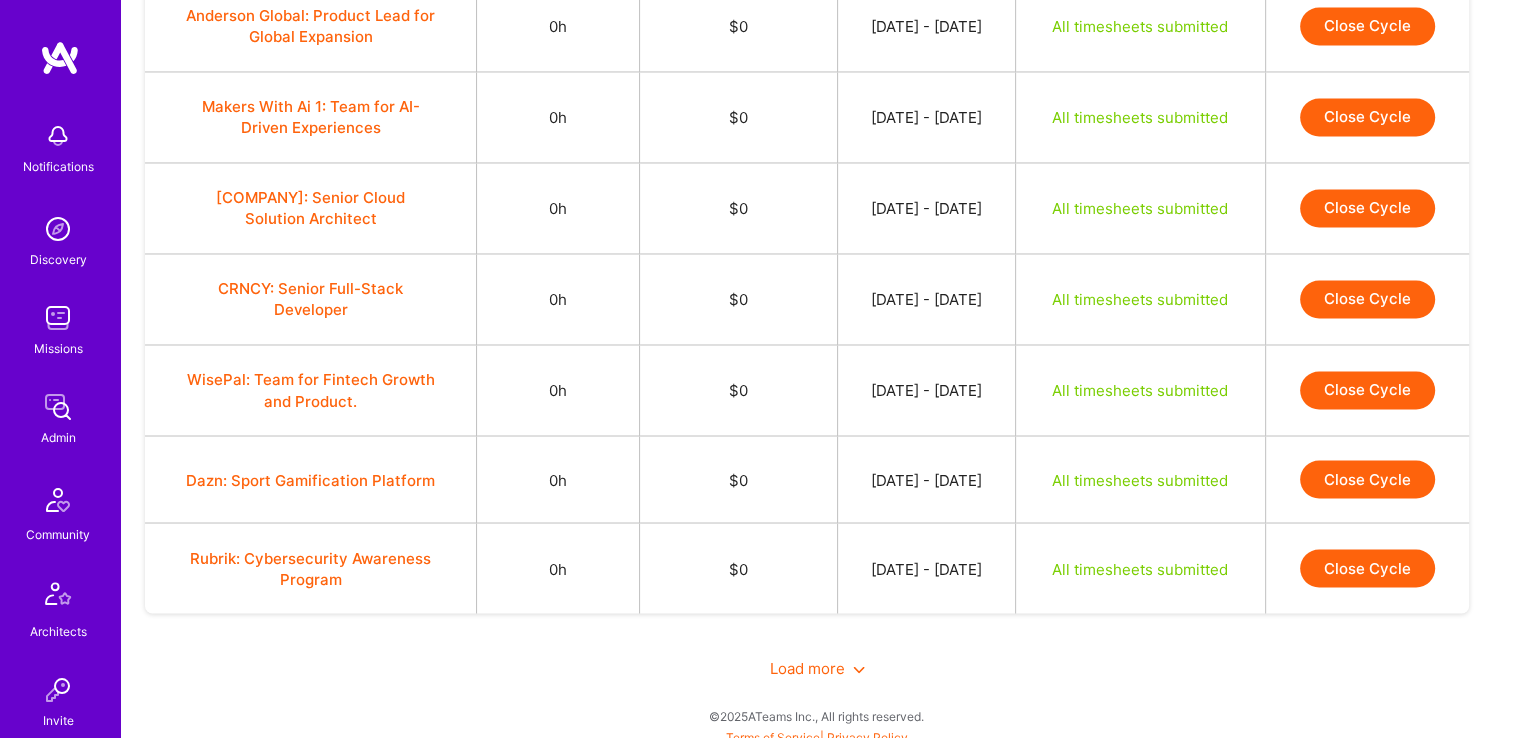 click on "Load more" at bounding box center [817, 667] 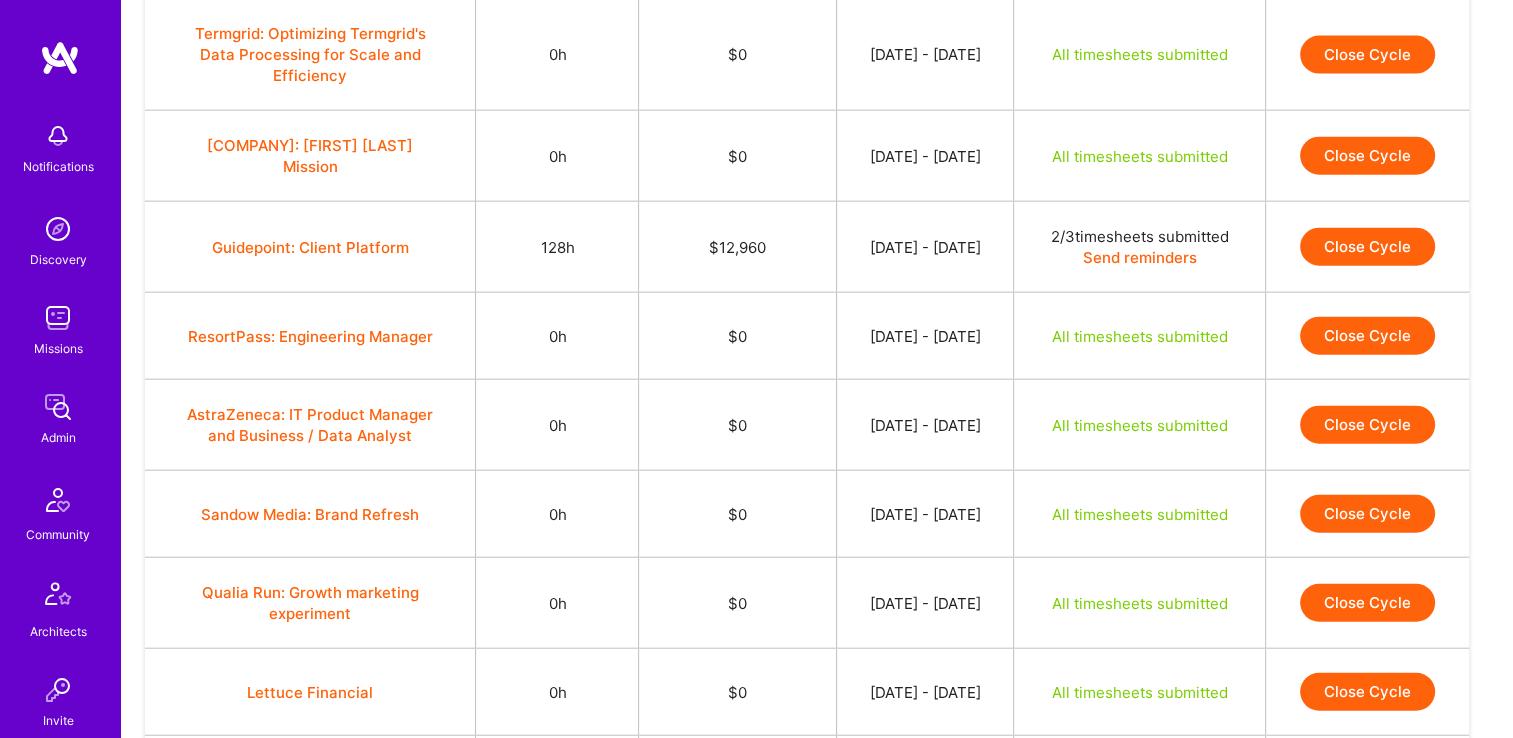 scroll, scrollTop: 4600, scrollLeft: 0, axis: vertical 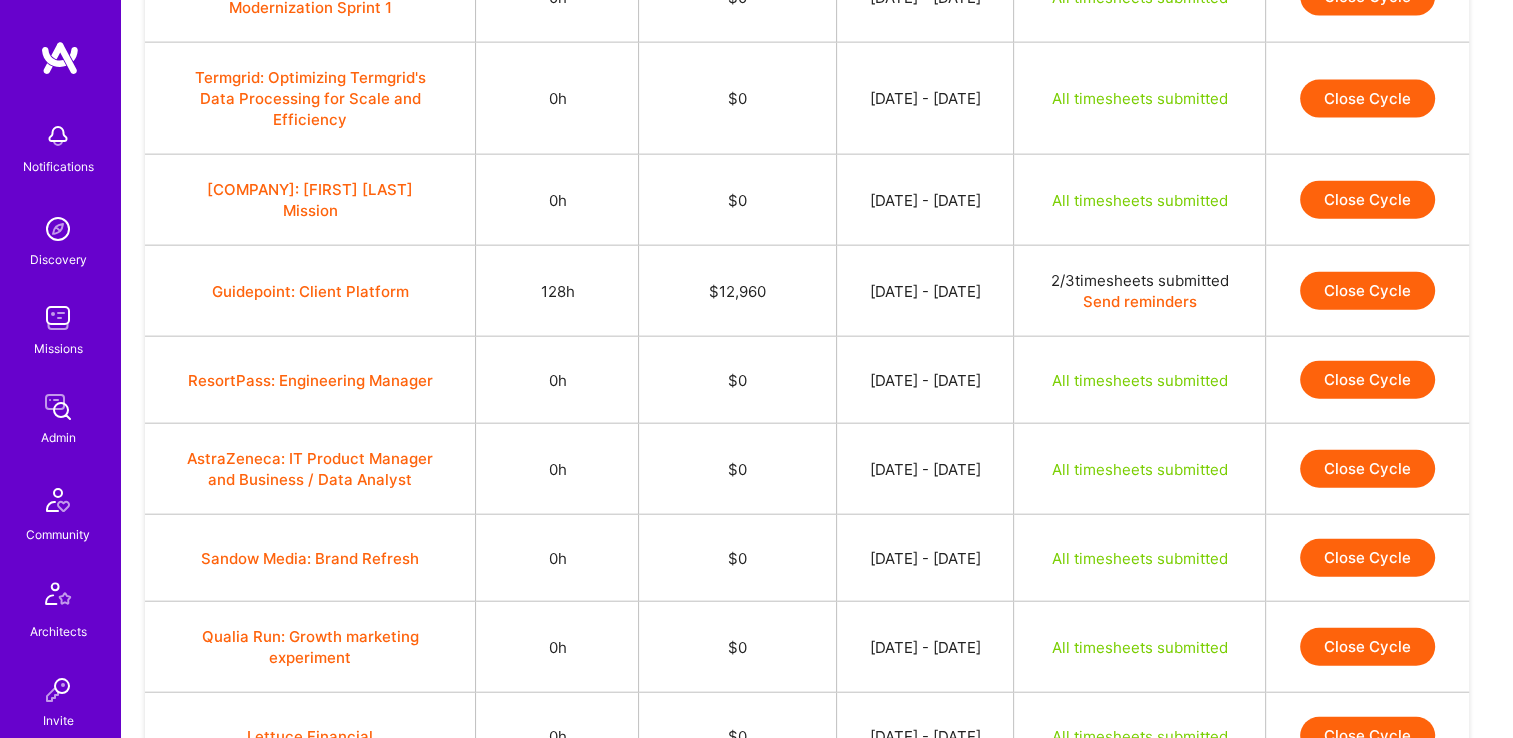 click on "Guidepoint: Client Platform" at bounding box center (310, 291) 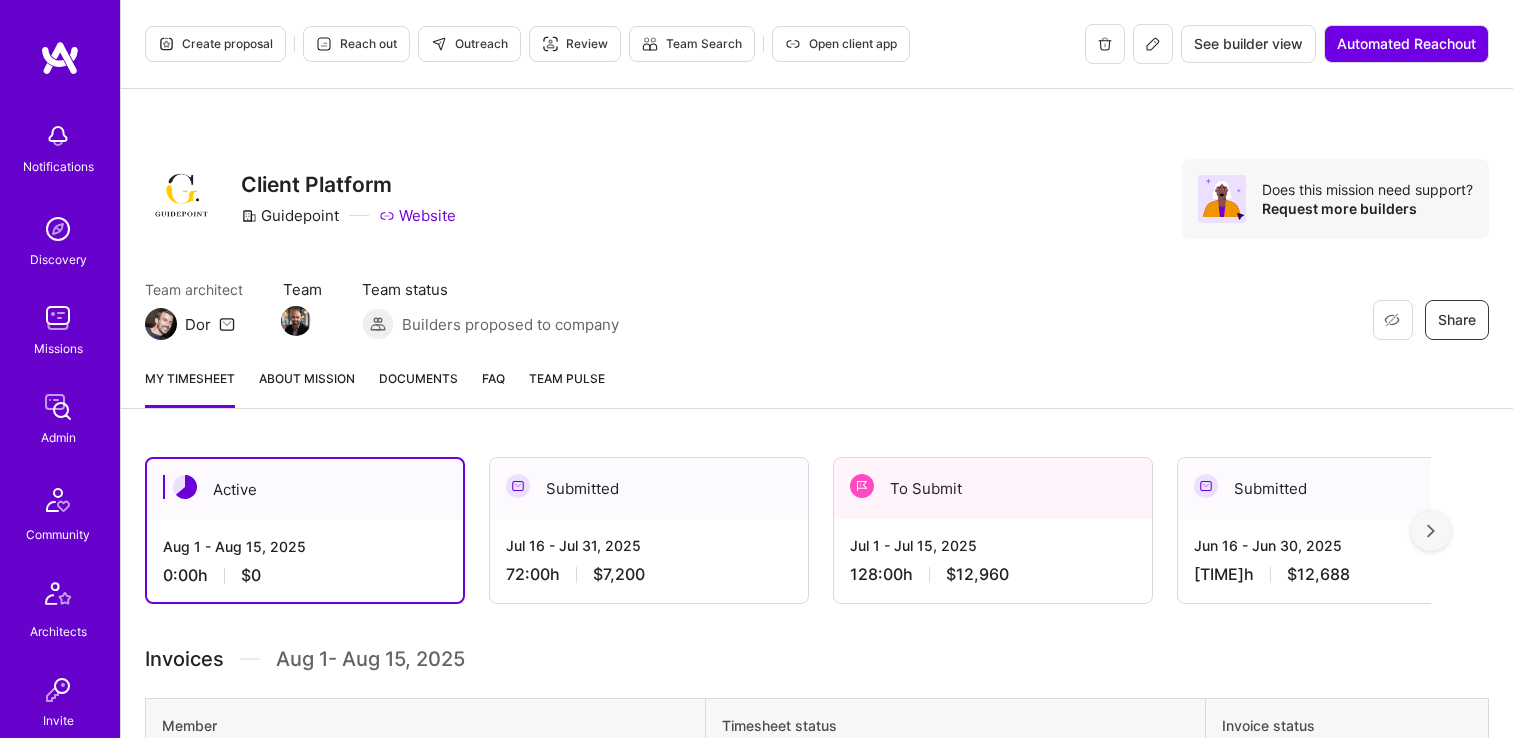 scroll, scrollTop: 0, scrollLeft: 0, axis: both 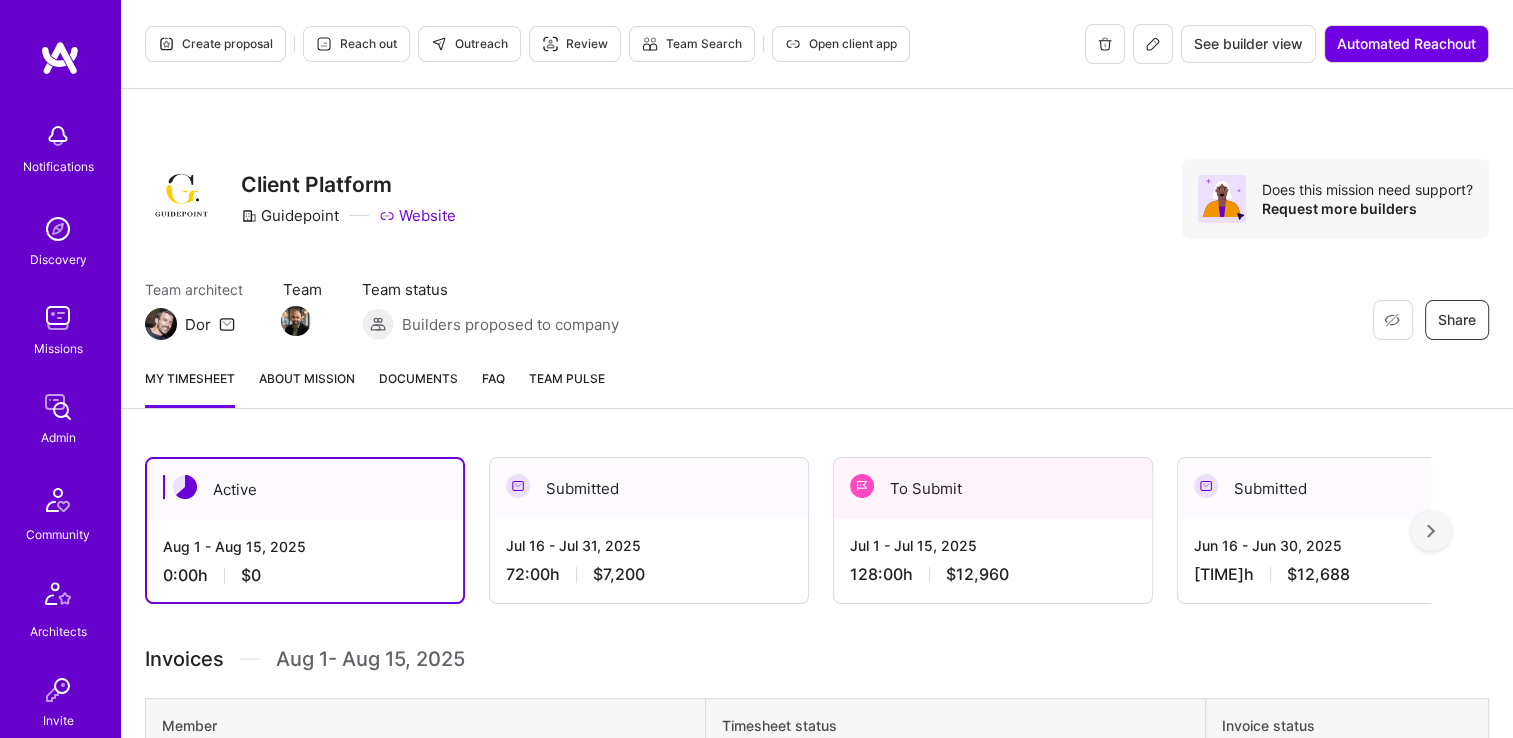 click on "To Submit" at bounding box center (993, 488) 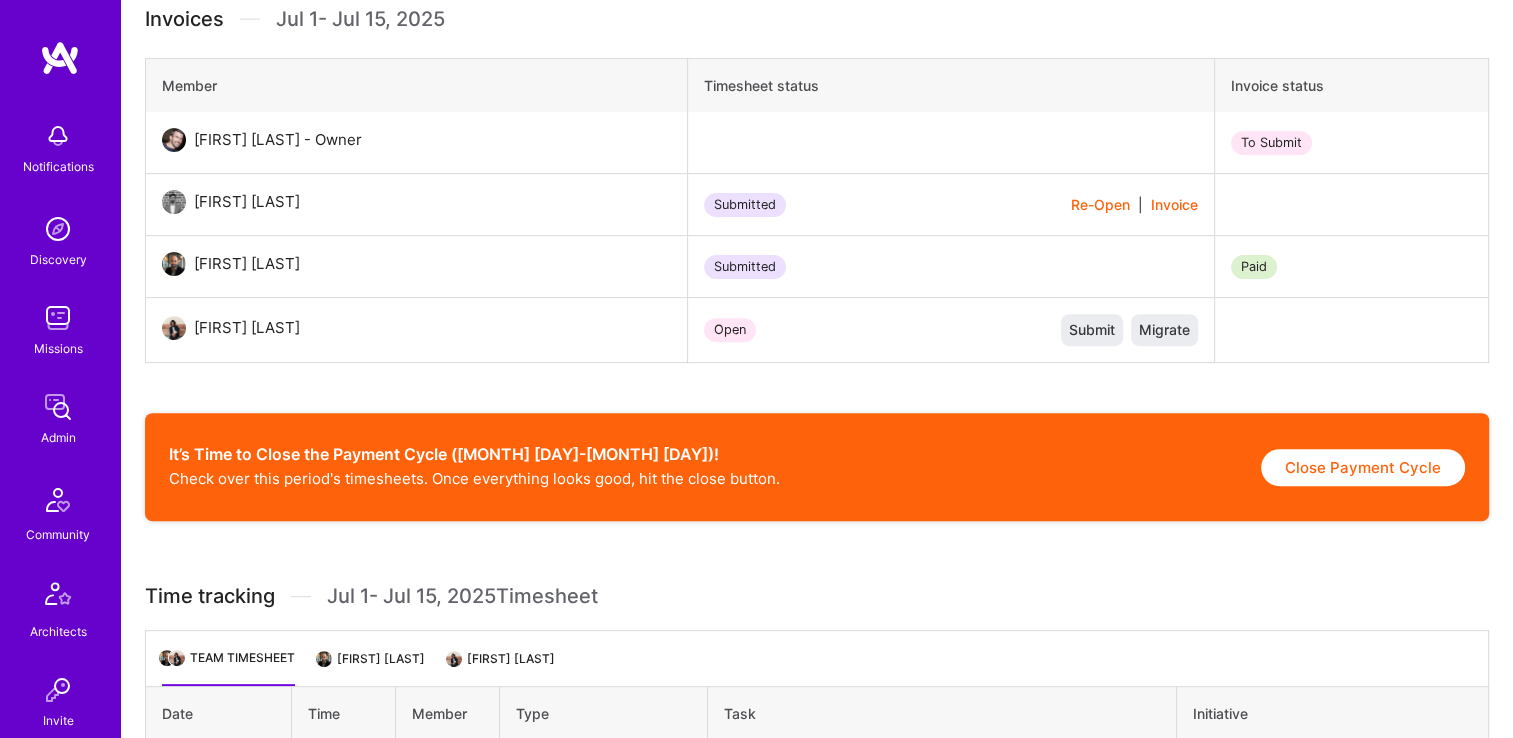 scroll, scrollTop: 800, scrollLeft: 0, axis: vertical 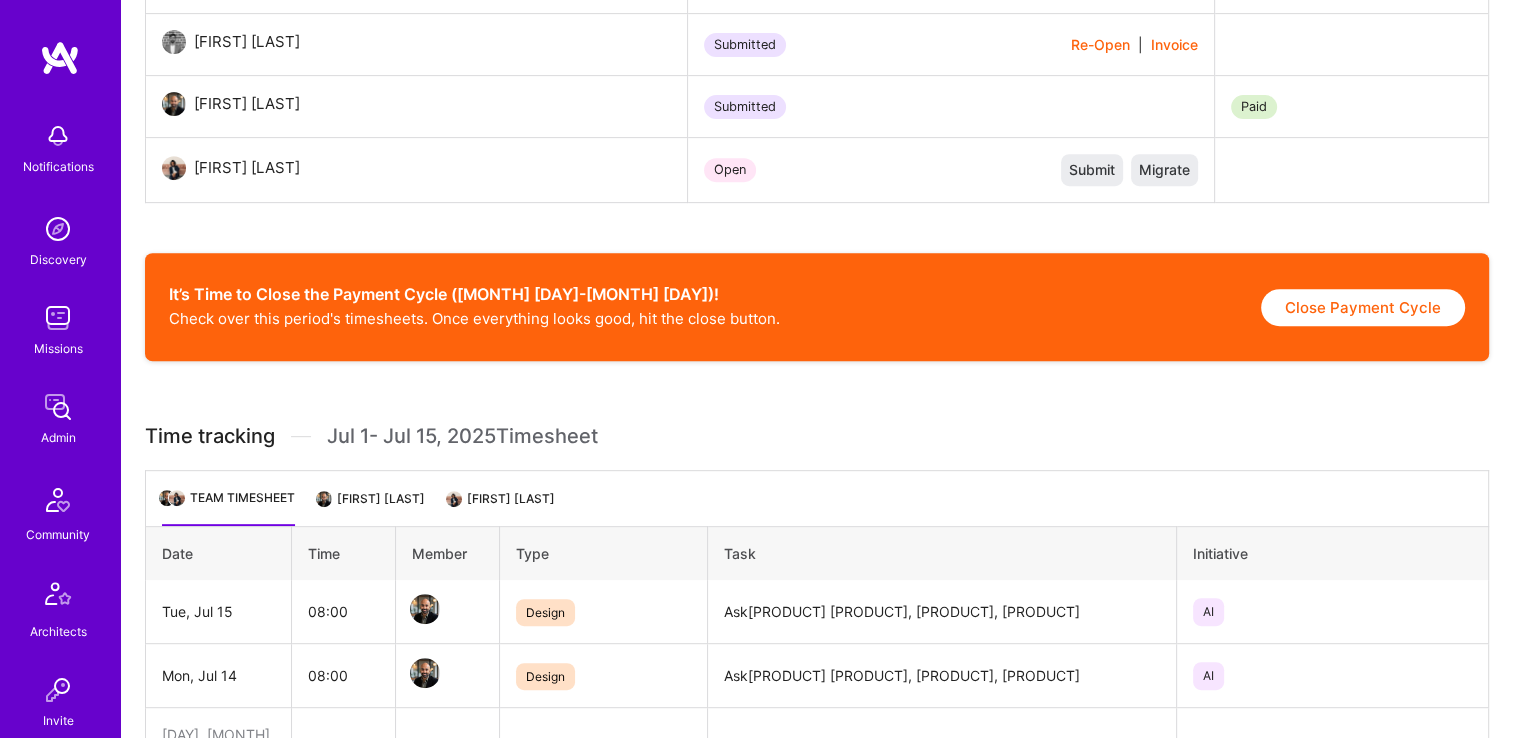 click on "Close Payment Cycle" at bounding box center [1363, 307] 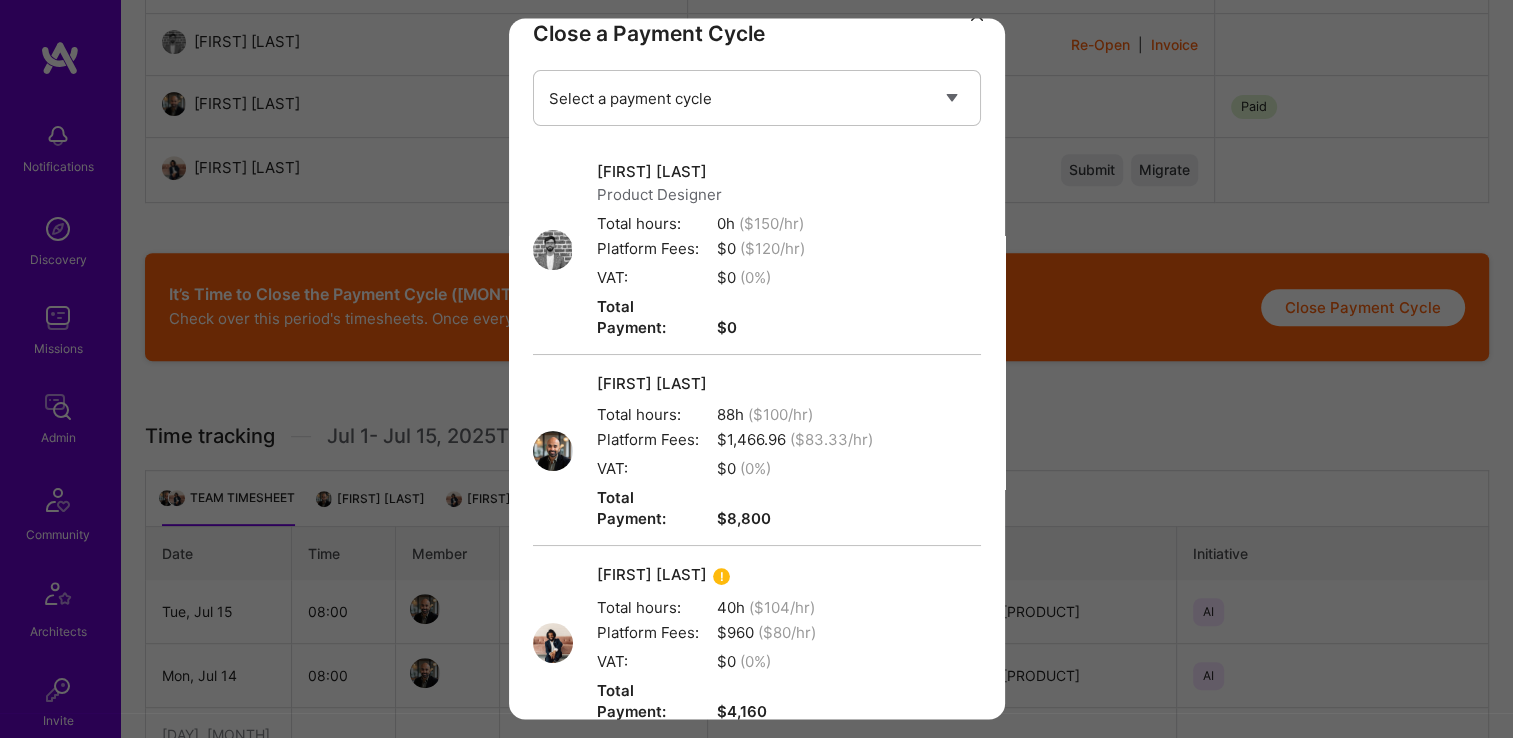 scroll, scrollTop: 0, scrollLeft: 0, axis: both 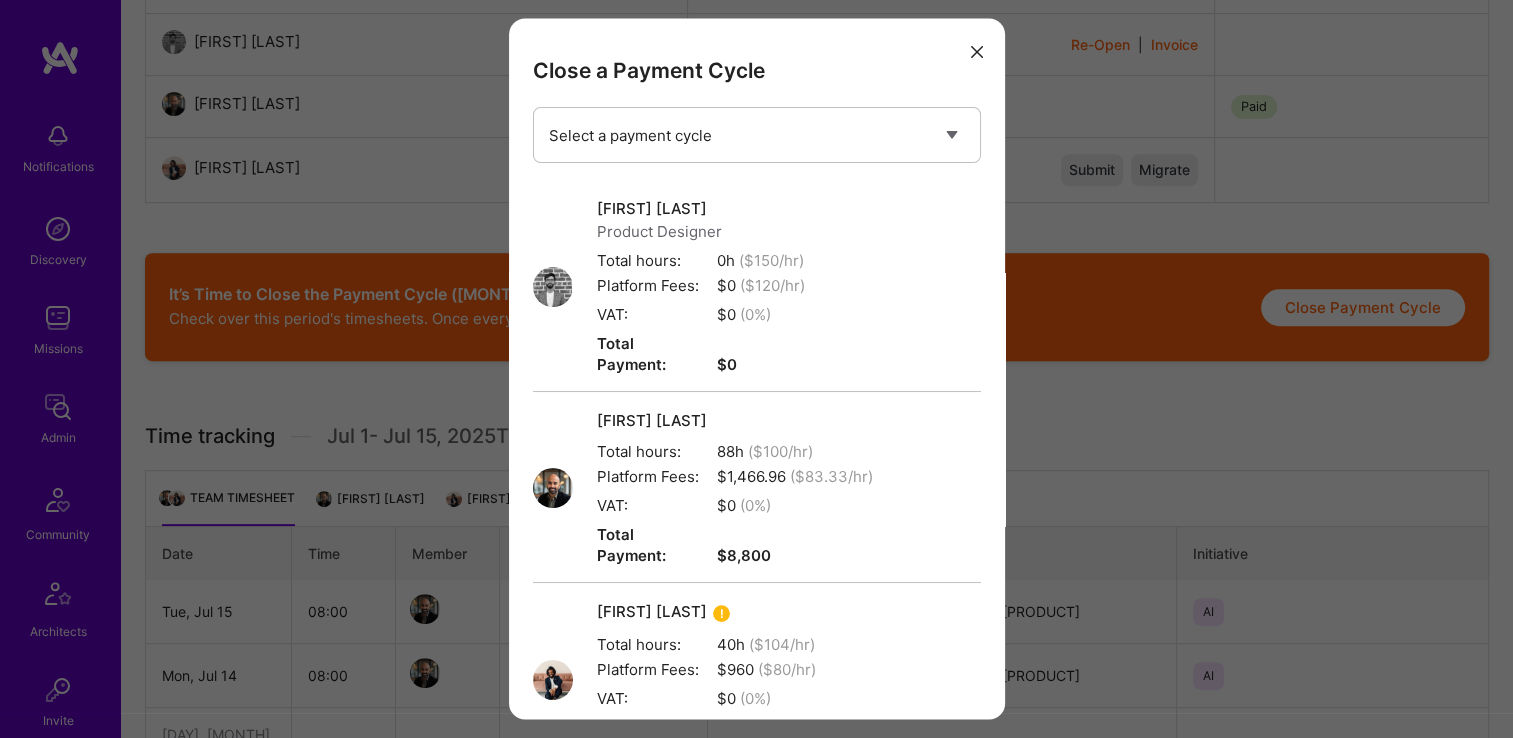 click at bounding box center [977, 50] 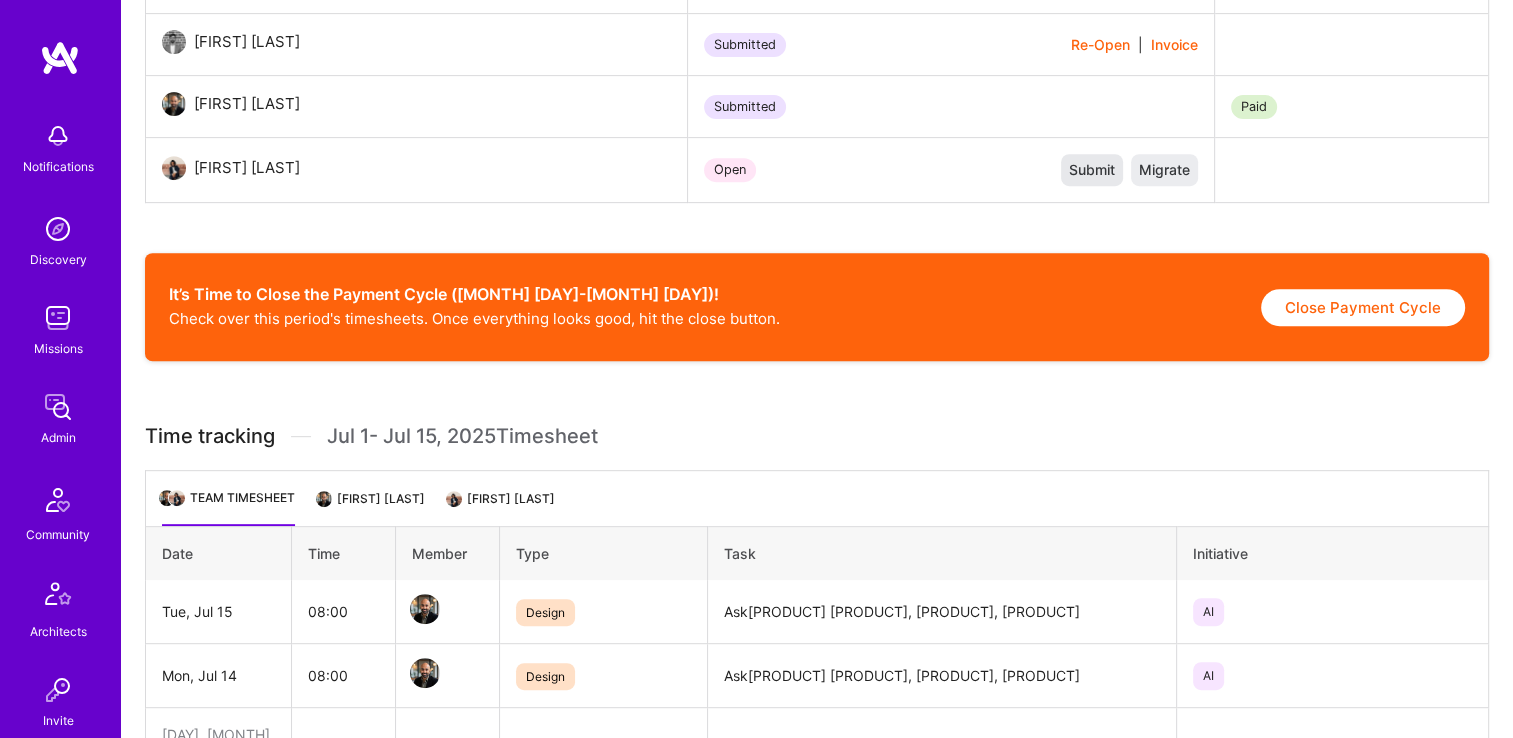 click on "Submit" at bounding box center (1092, 170) 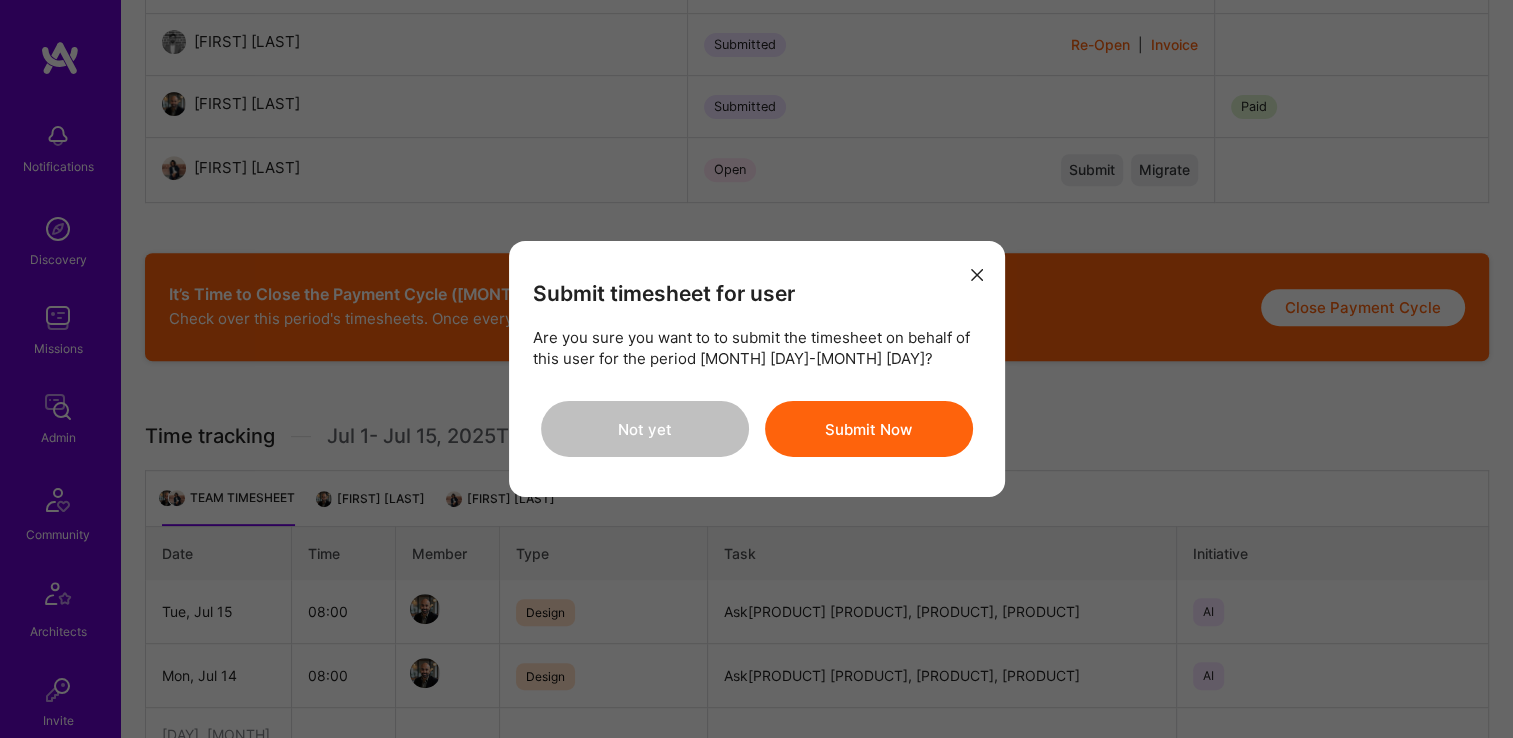 click on "Submit Now" at bounding box center [869, 429] 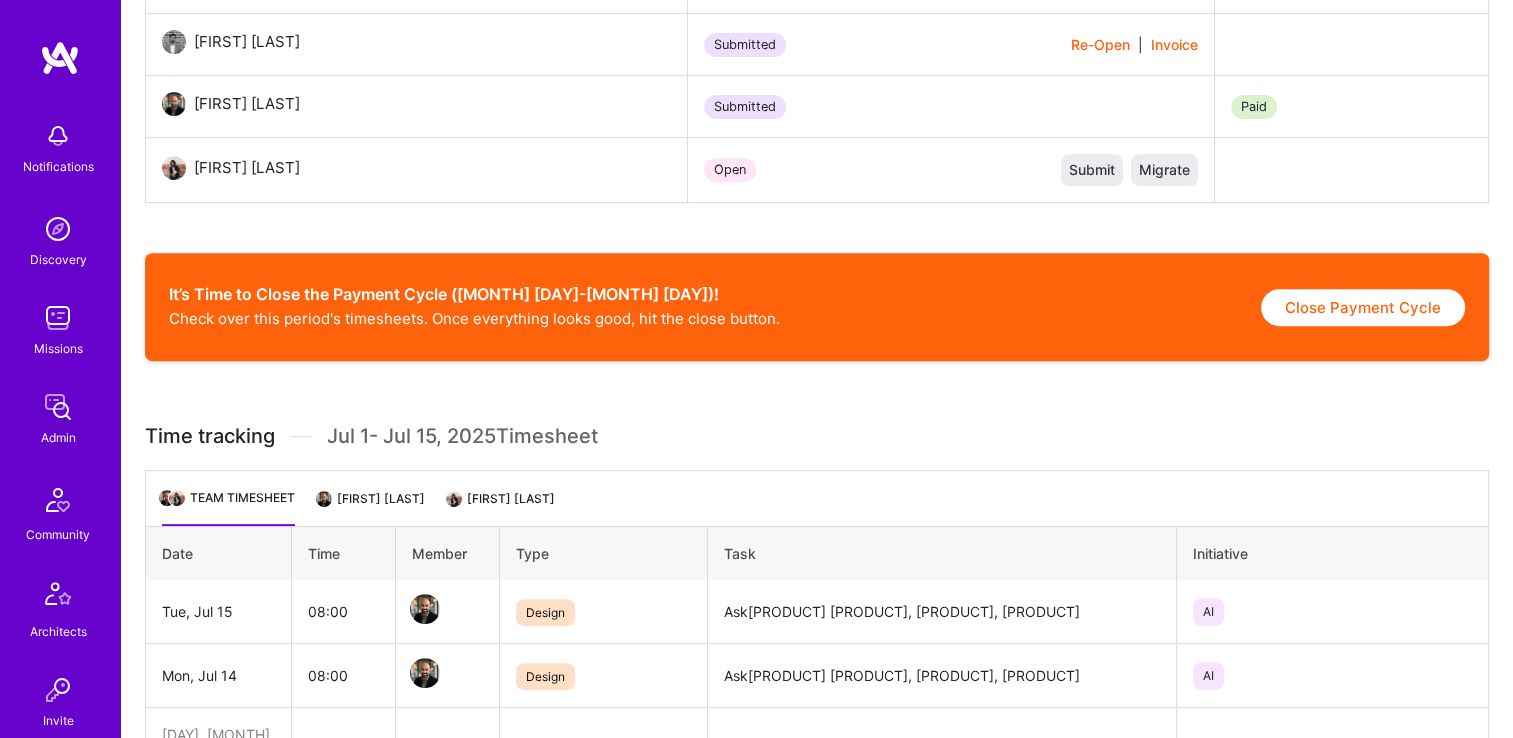 type 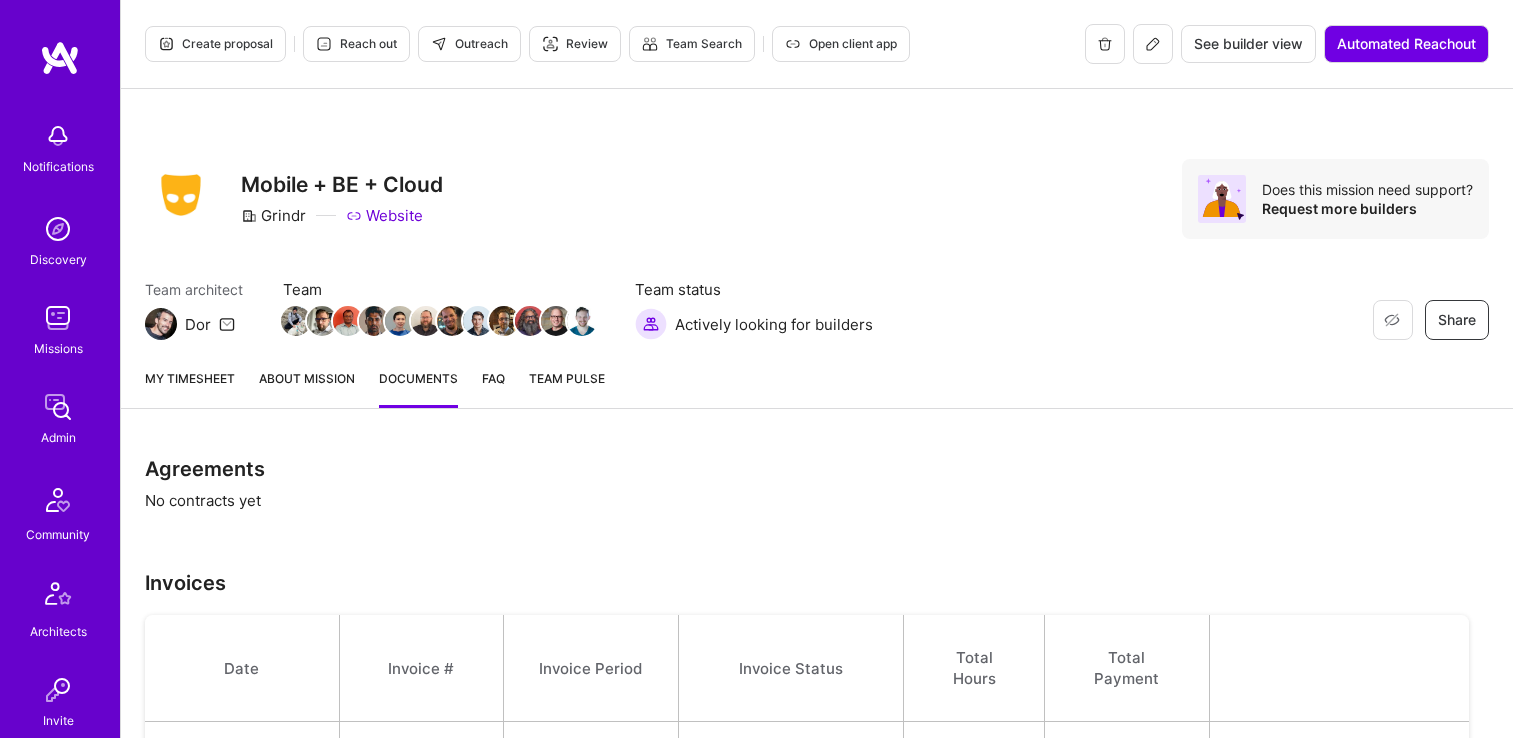 scroll, scrollTop: 385, scrollLeft: 0, axis: vertical 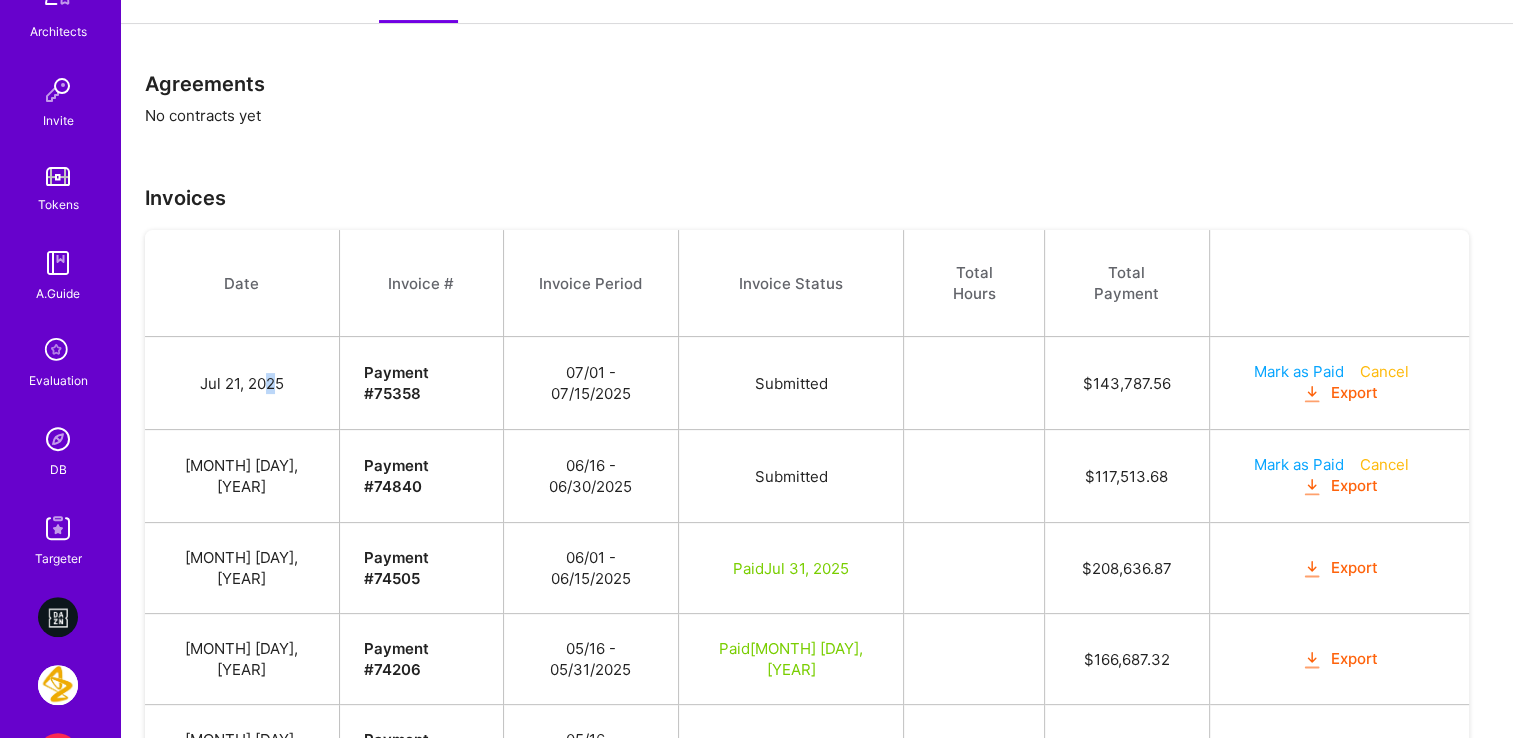click on "Date Invoice # Invoice Period Invoice Status Total Hours Total Payment Jul 21, 2025 Payment   # 75358 07/01 - 07/15/2025 Submitted $ 143,787.56 Mark as Paid Cancel Export Jul 3, 2025 Payment   # 74840 06/16 - 06/30/2025 Submitted $ 117,513.68 Mark as Paid Cancel Export Jun 18, 2025 Payment   # 74505 06/01 - 06/15/2025 Paid  Jul 31, 2025 $ 208,636.87 Export Jun 4, 2025 Payment   # 74206 05/16 - 05/31/2025 Paid  Jul 19, 2025 $ 166,687.32 Export Jun 4, 2025 Payment   # 74157 05/16 - 05/31/2025 Canceled $ 167,944.04 Export" at bounding box center (807, 512) 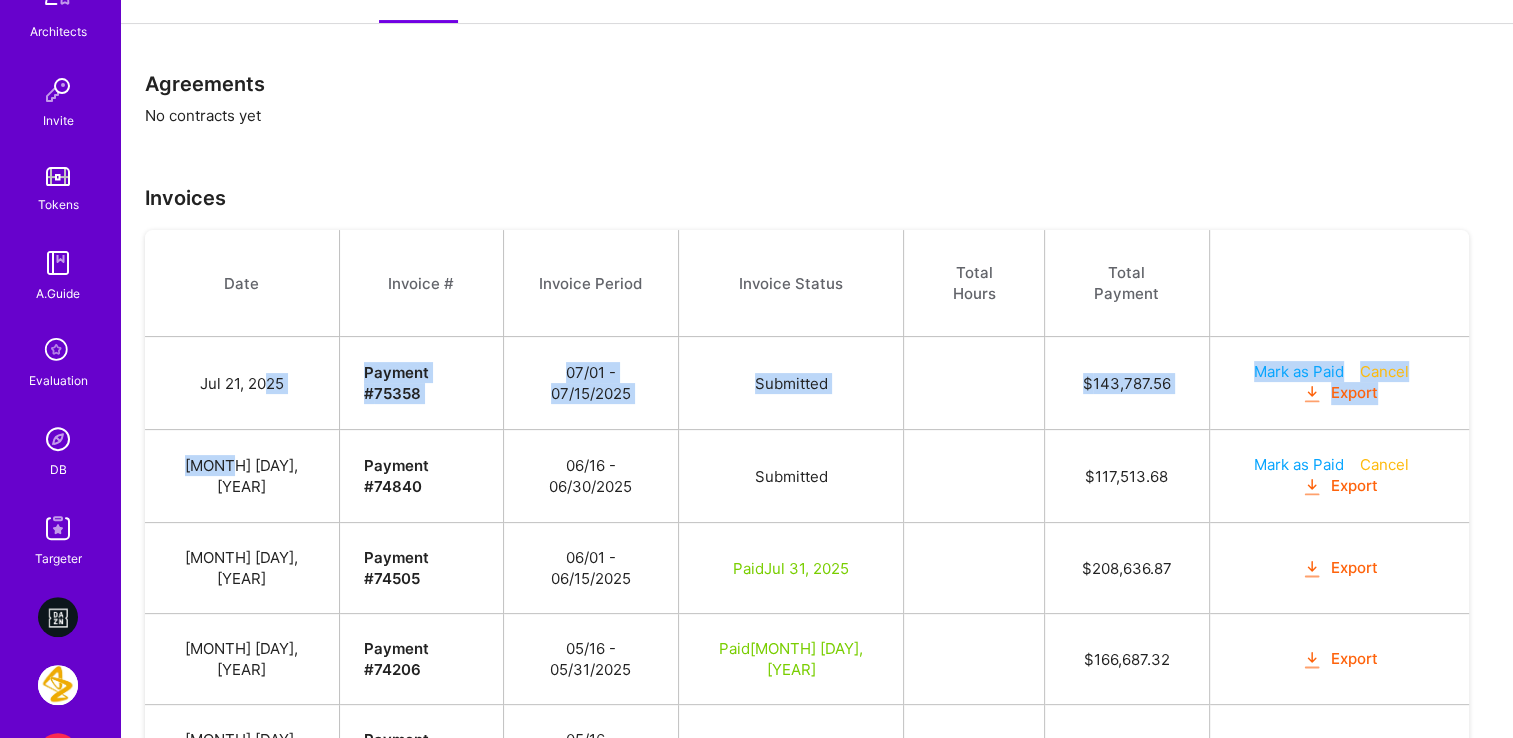 drag, startPoint x: 208, startPoint y: 398, endPoint x: 55, endPoint y: 437, distance: 157.89236 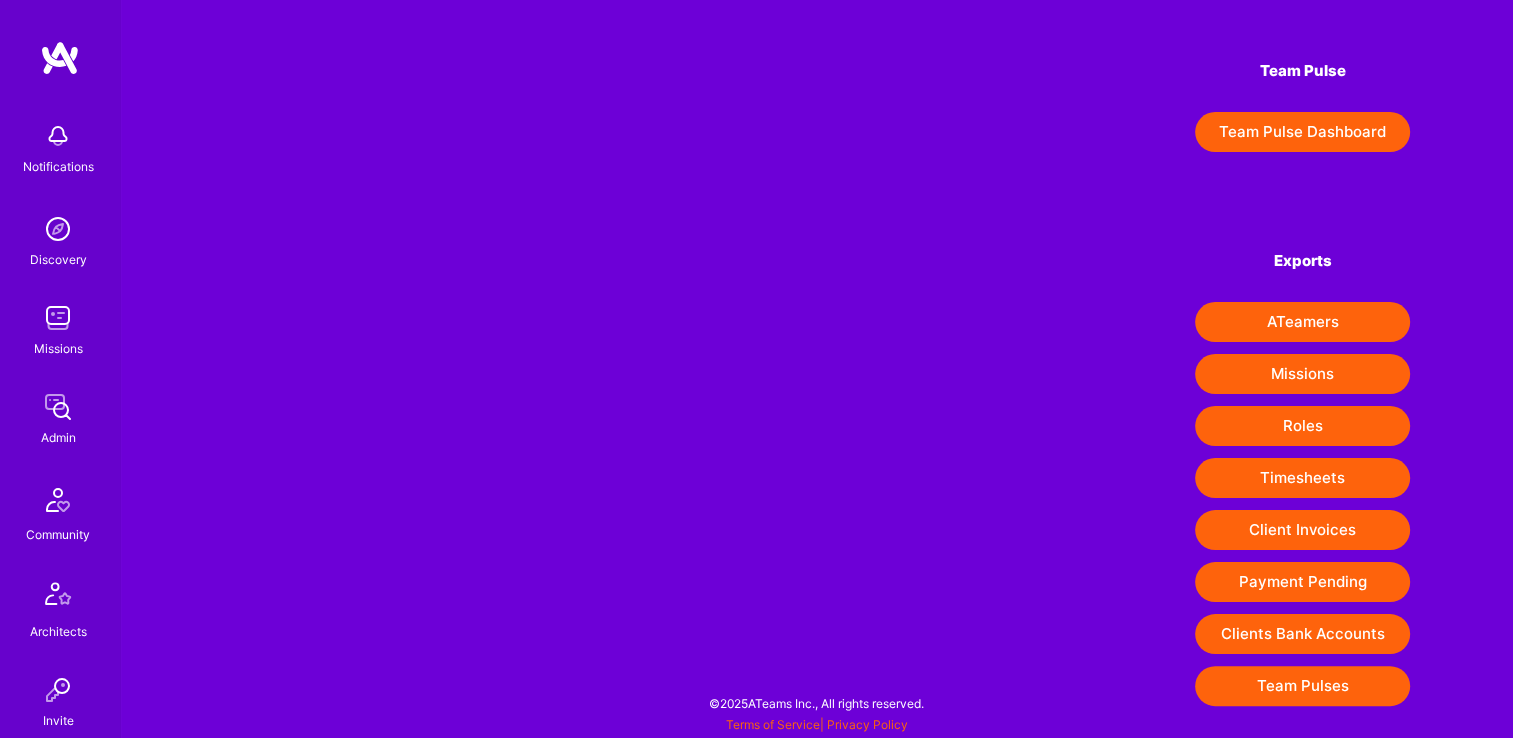 scroll, scrollTop: 0, scrollLeft: 0, axis: both 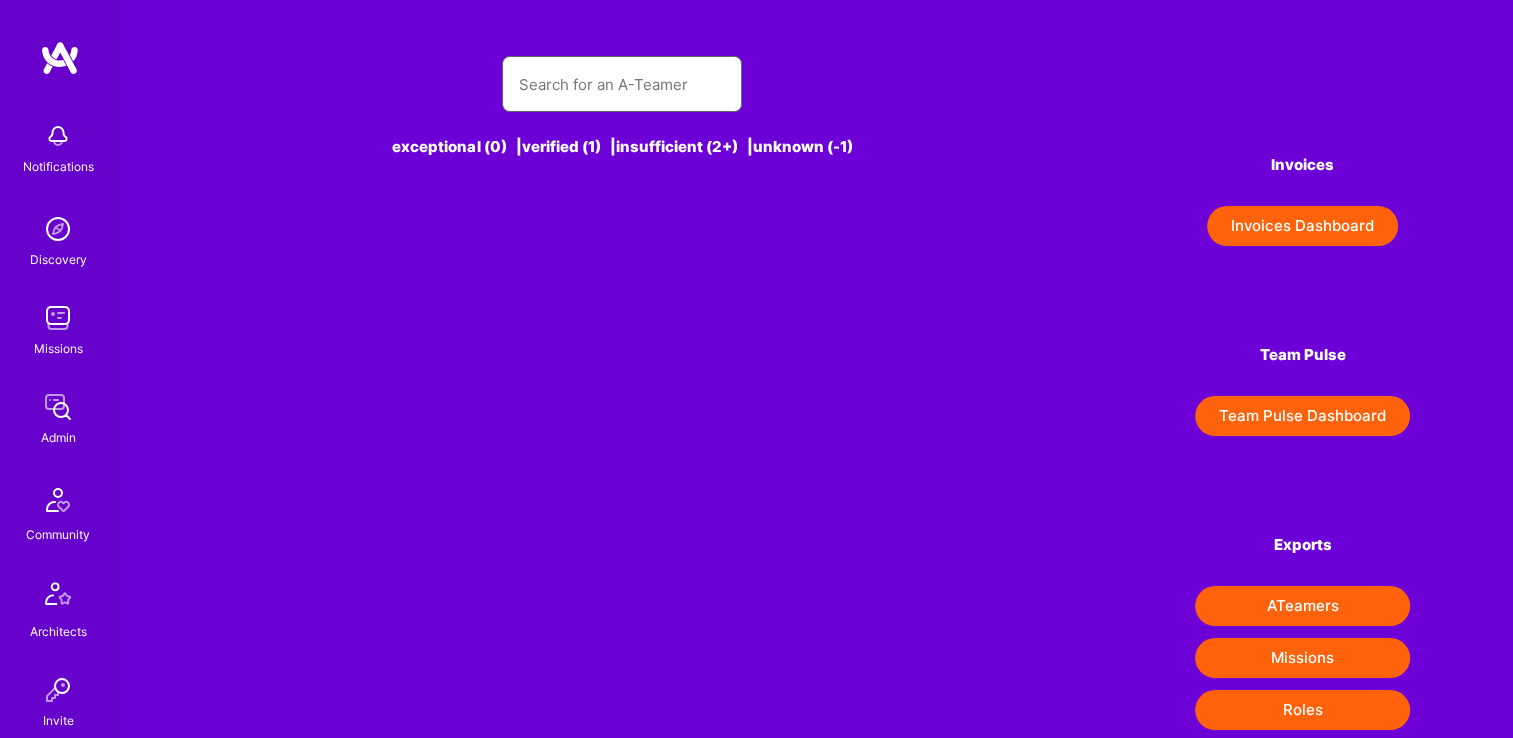 click at bounding box center (622, 84) 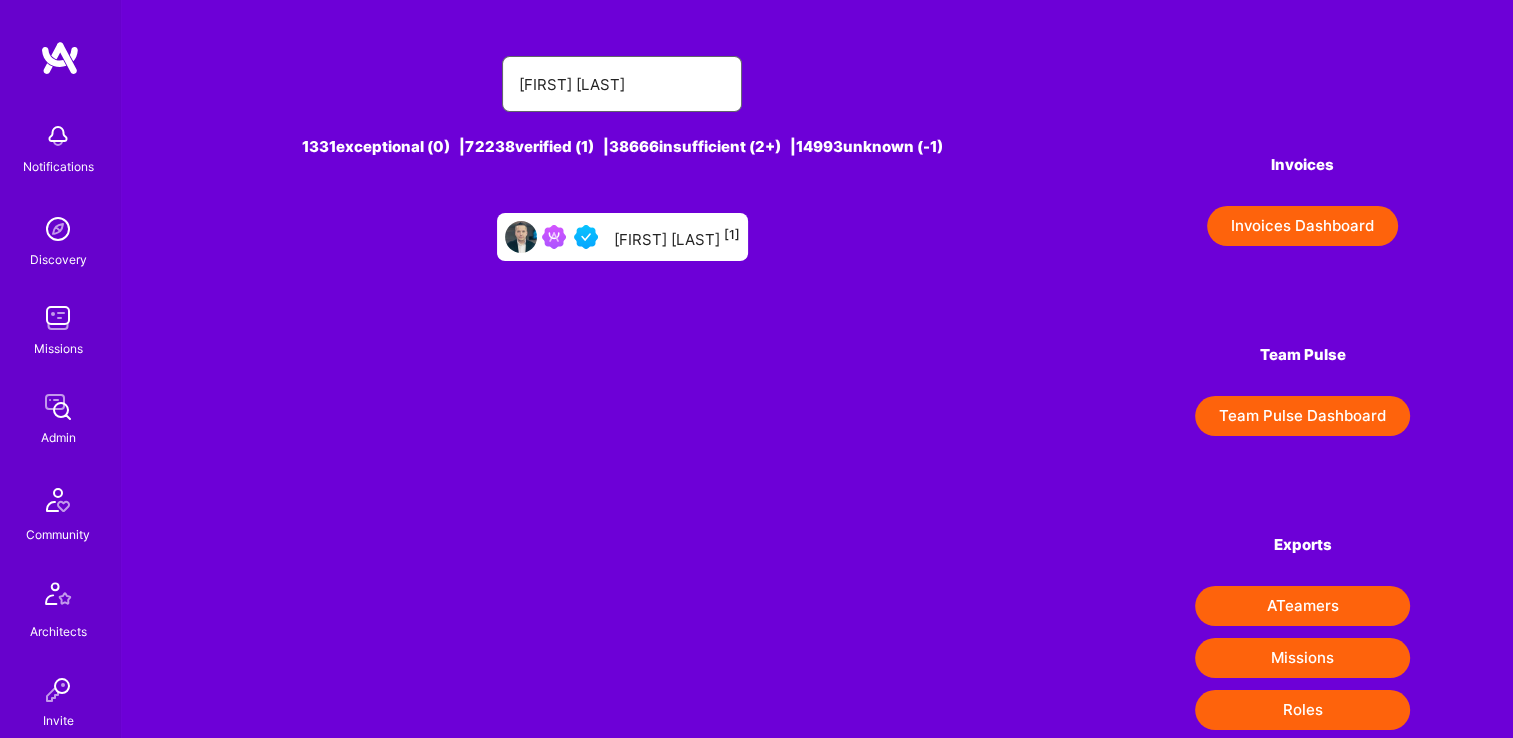 type on "[FIRST] [LAST]" 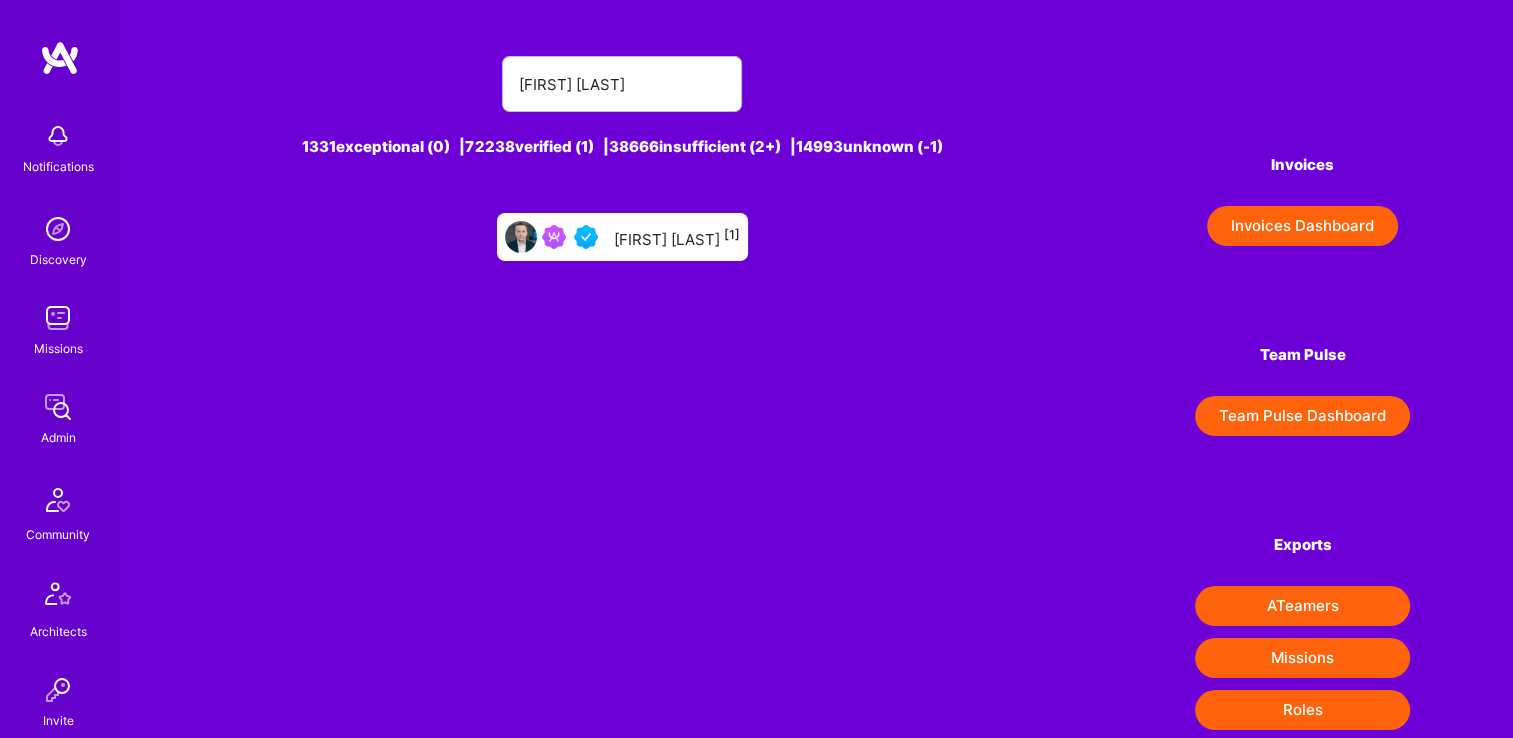 click on "[FIRST] [LAST] [NUMBER]" at bounding box center [622, 237] 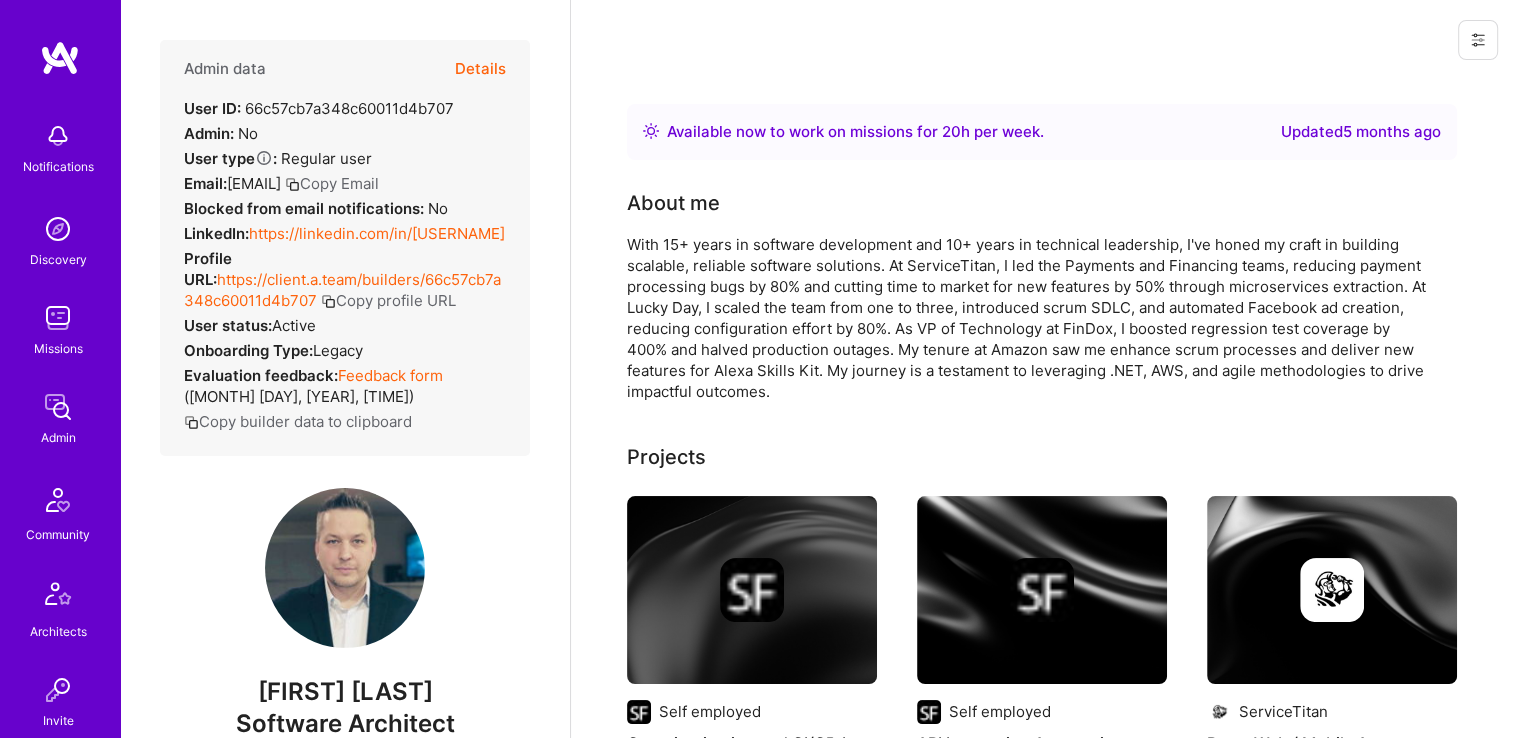 click on "Details" at bounding box center (480, 69) 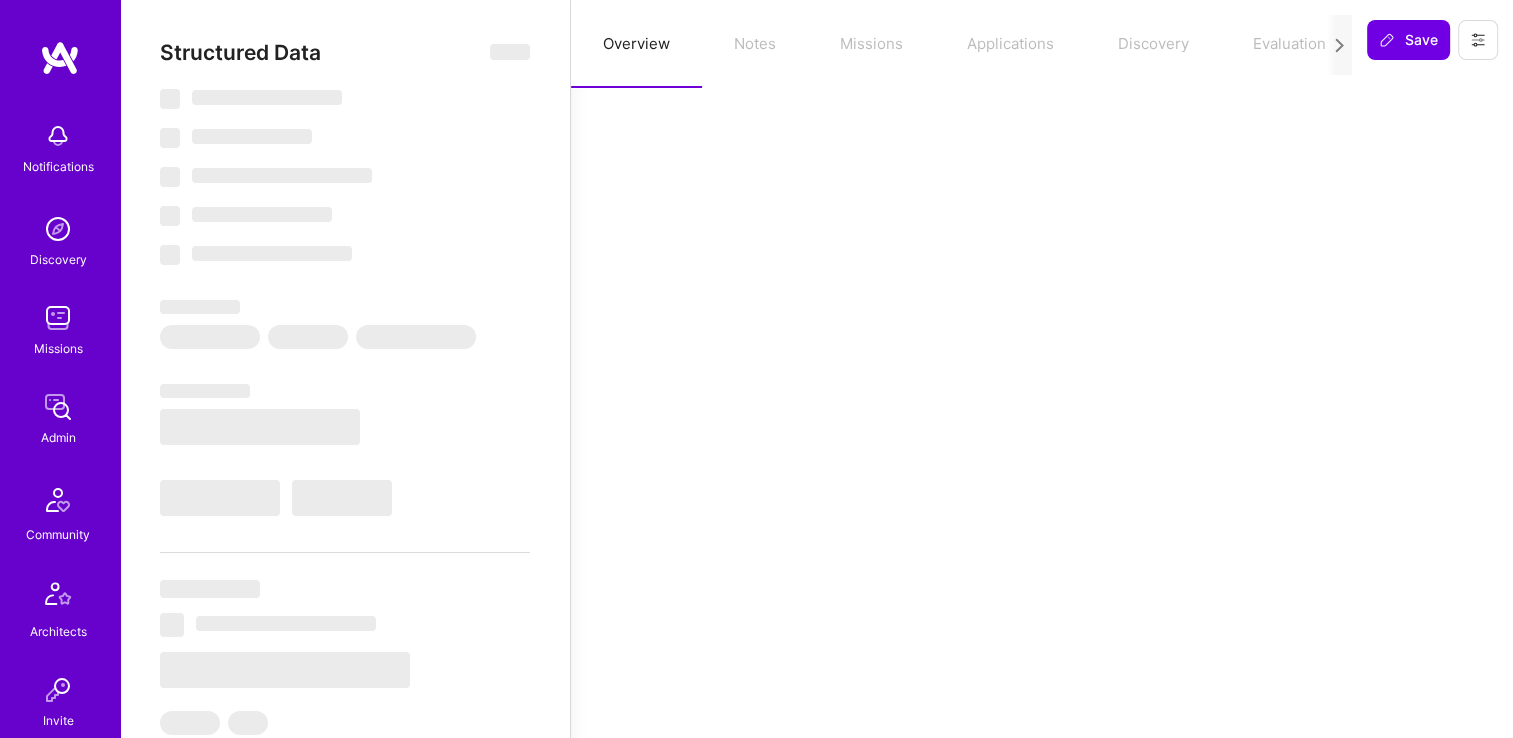 click on "Overview Notes Missions Applications Discovery Evaluation" at bounding box center [961, 44] 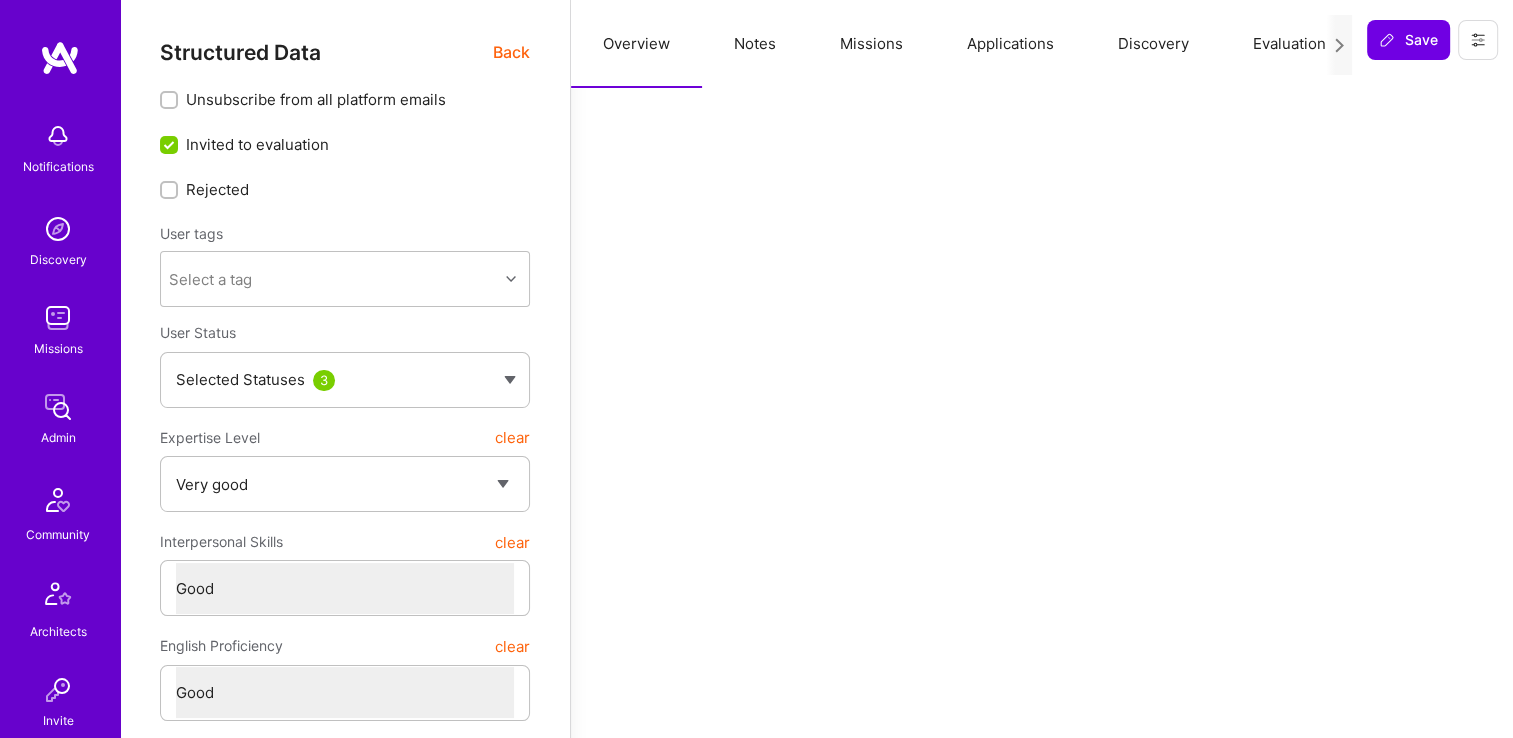 click on "Missions" at bounding box center [871, 44] 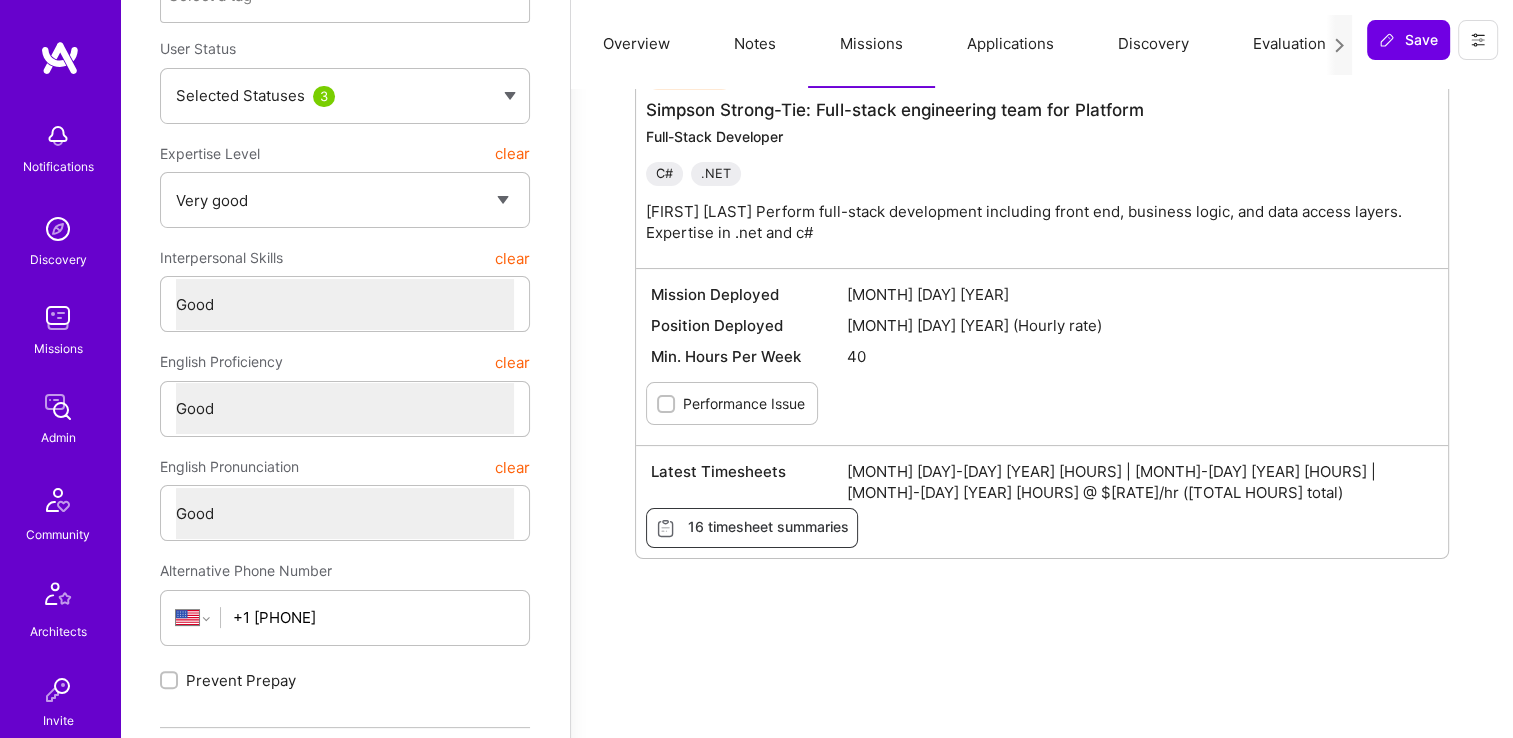 scroll, scrollTop: 200, scrollLeft: 0, axis: vertical 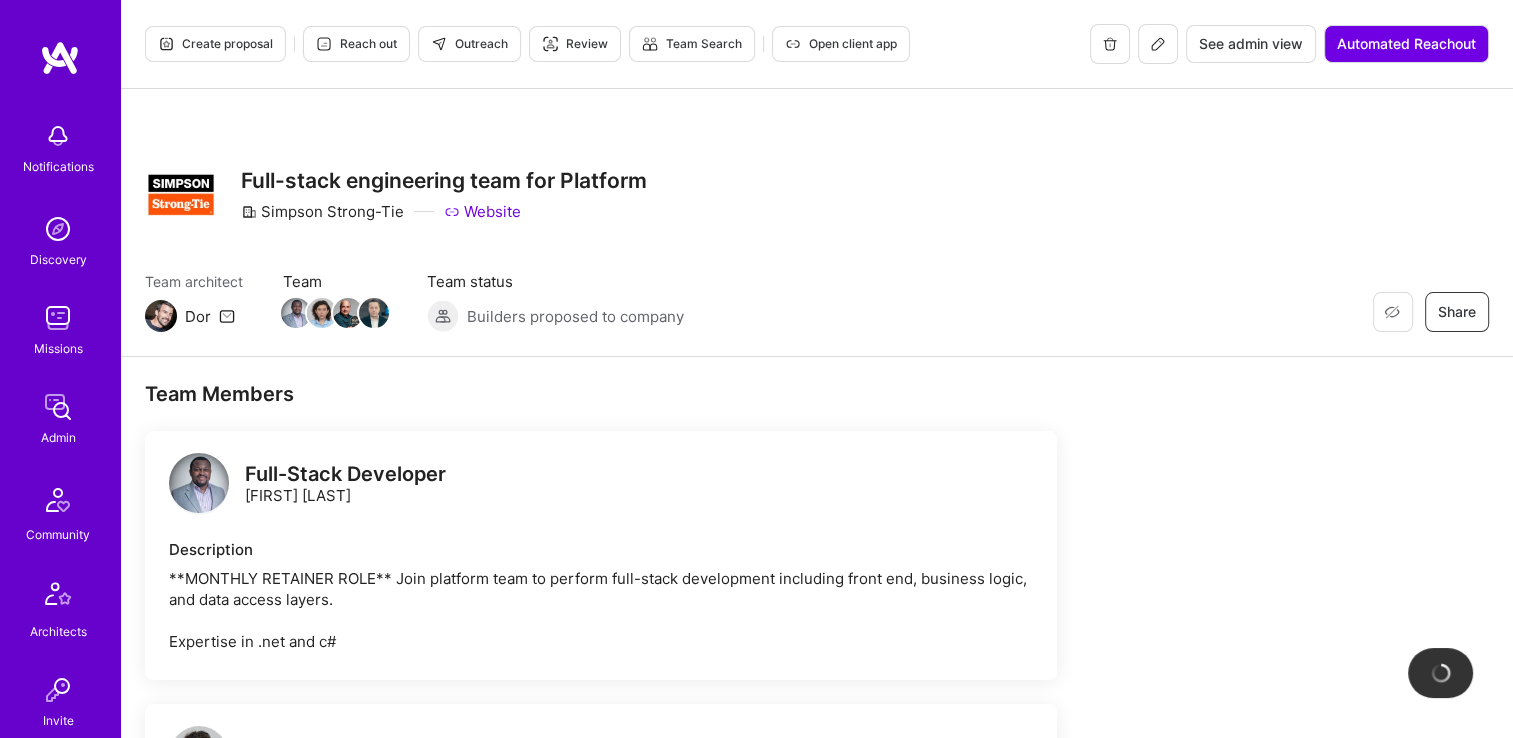 click on "See admin view" at bounding box center [1251, 44] 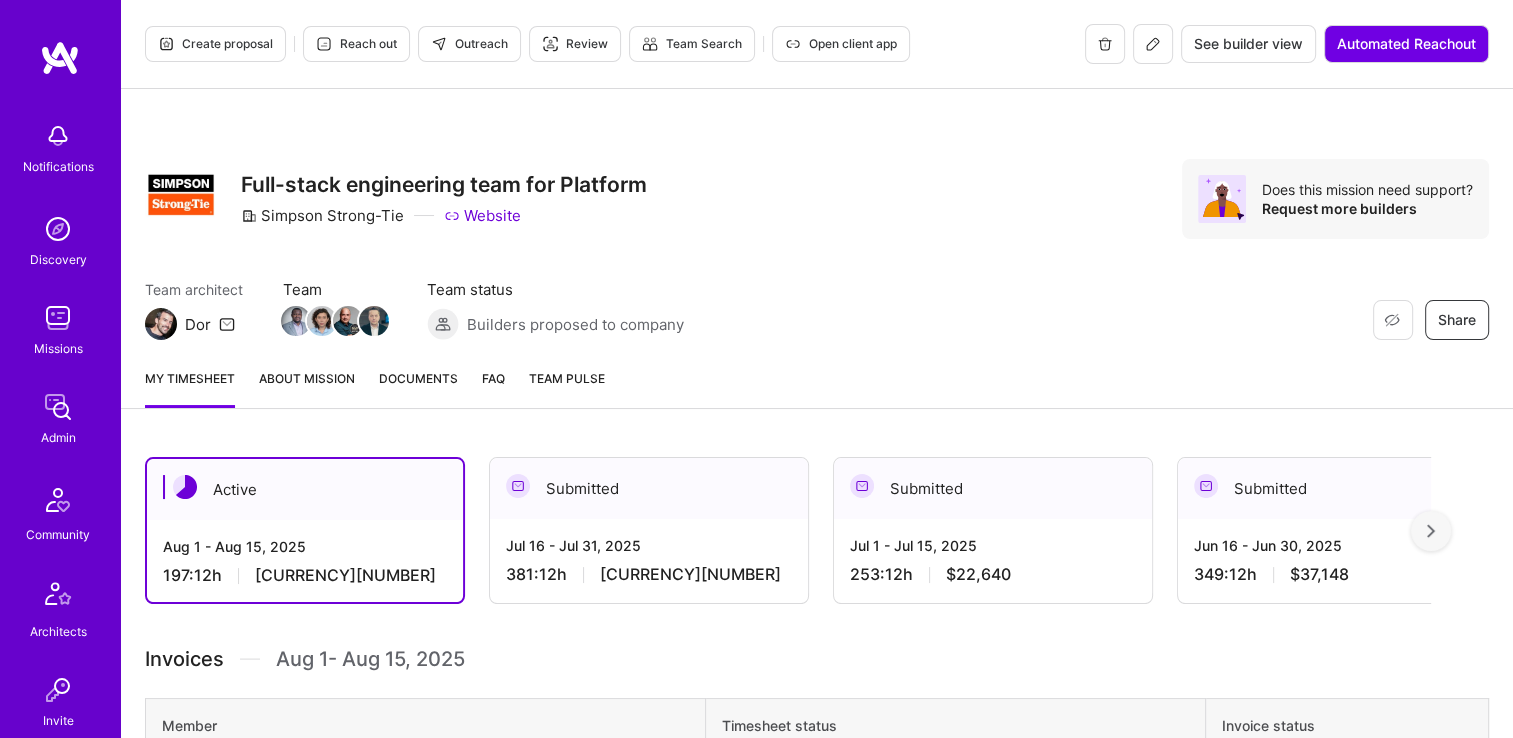 click on "Documents" at bounding box center [418, 378] 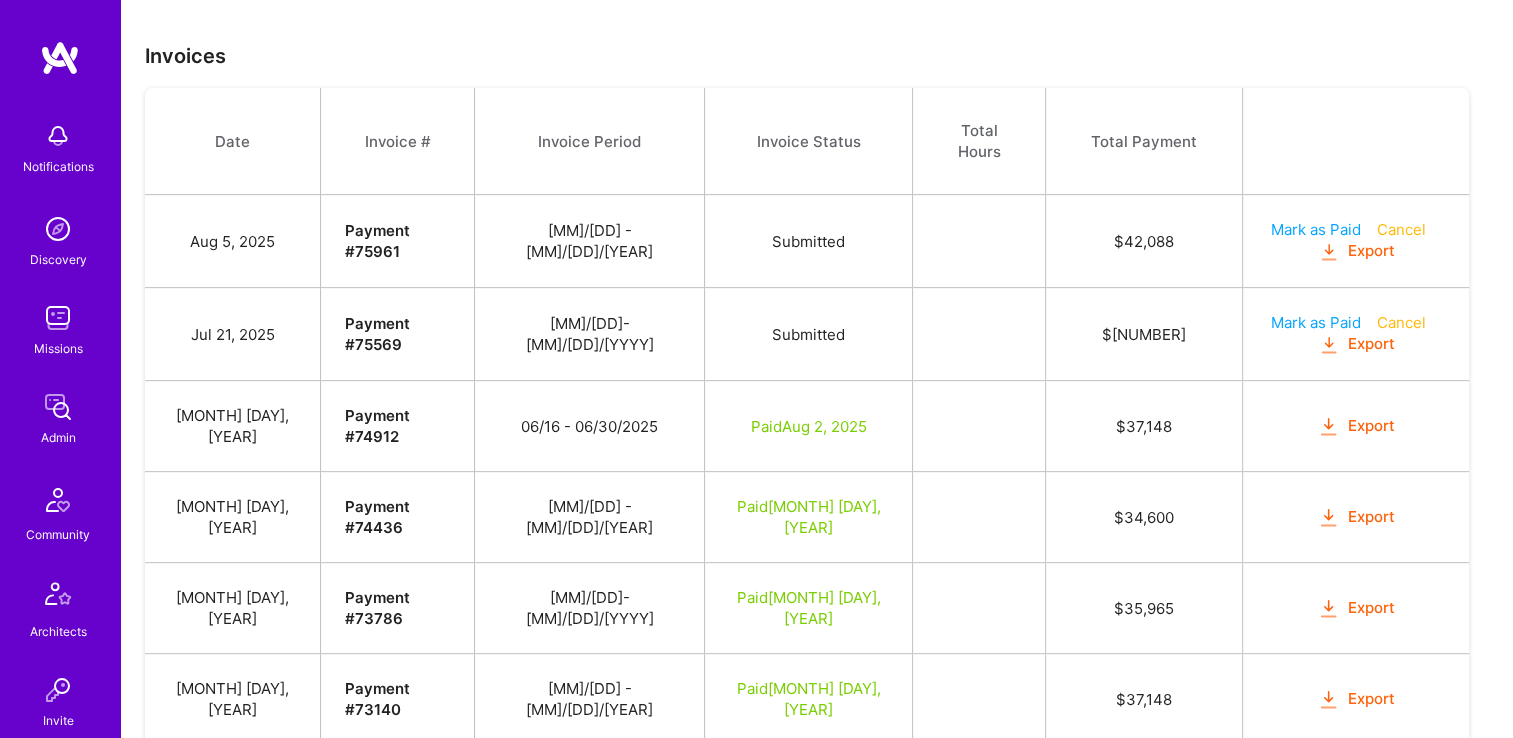 scroll, scrollTop: 200, scrollLeft: 0, axis: vertical 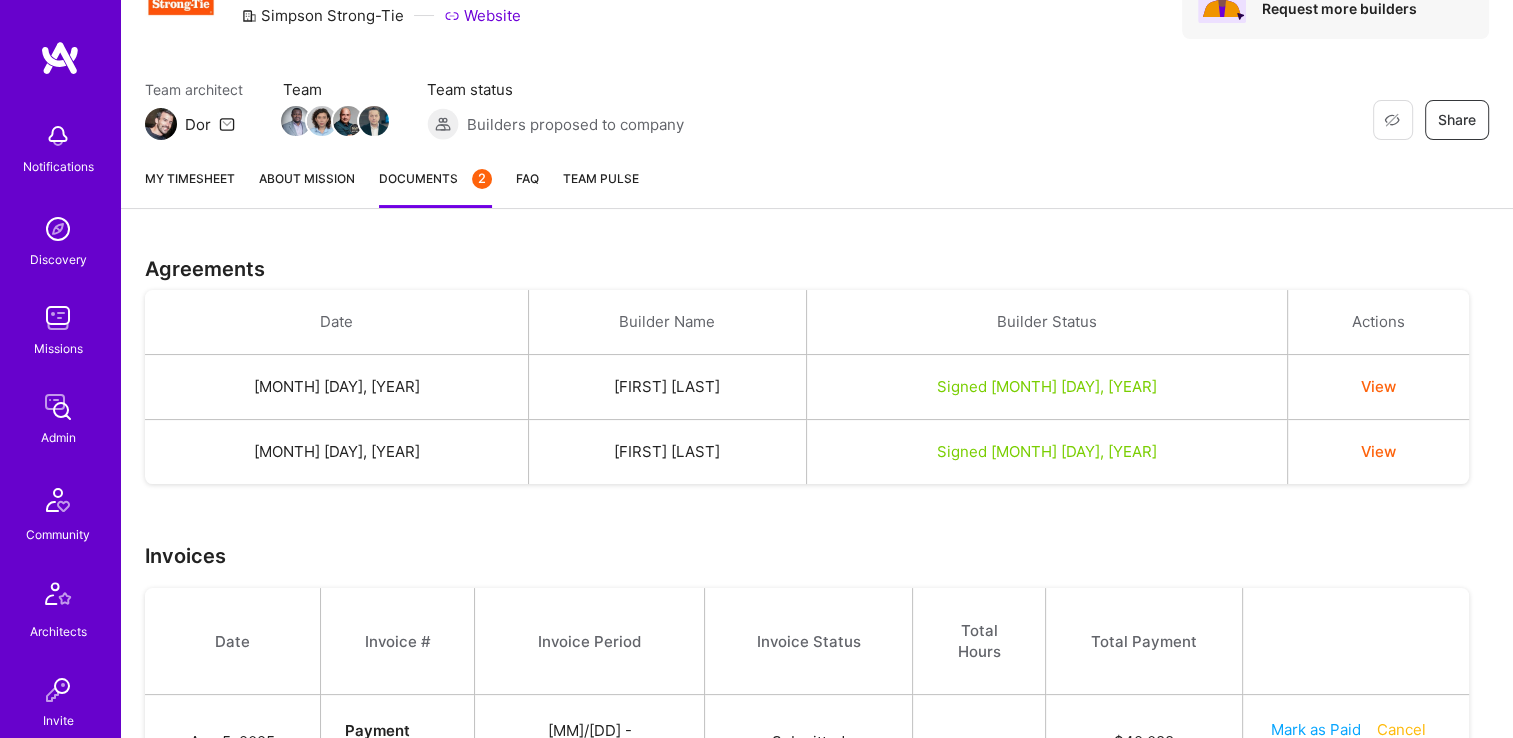 click on "My timesheet" at bounding box center [190, 188] 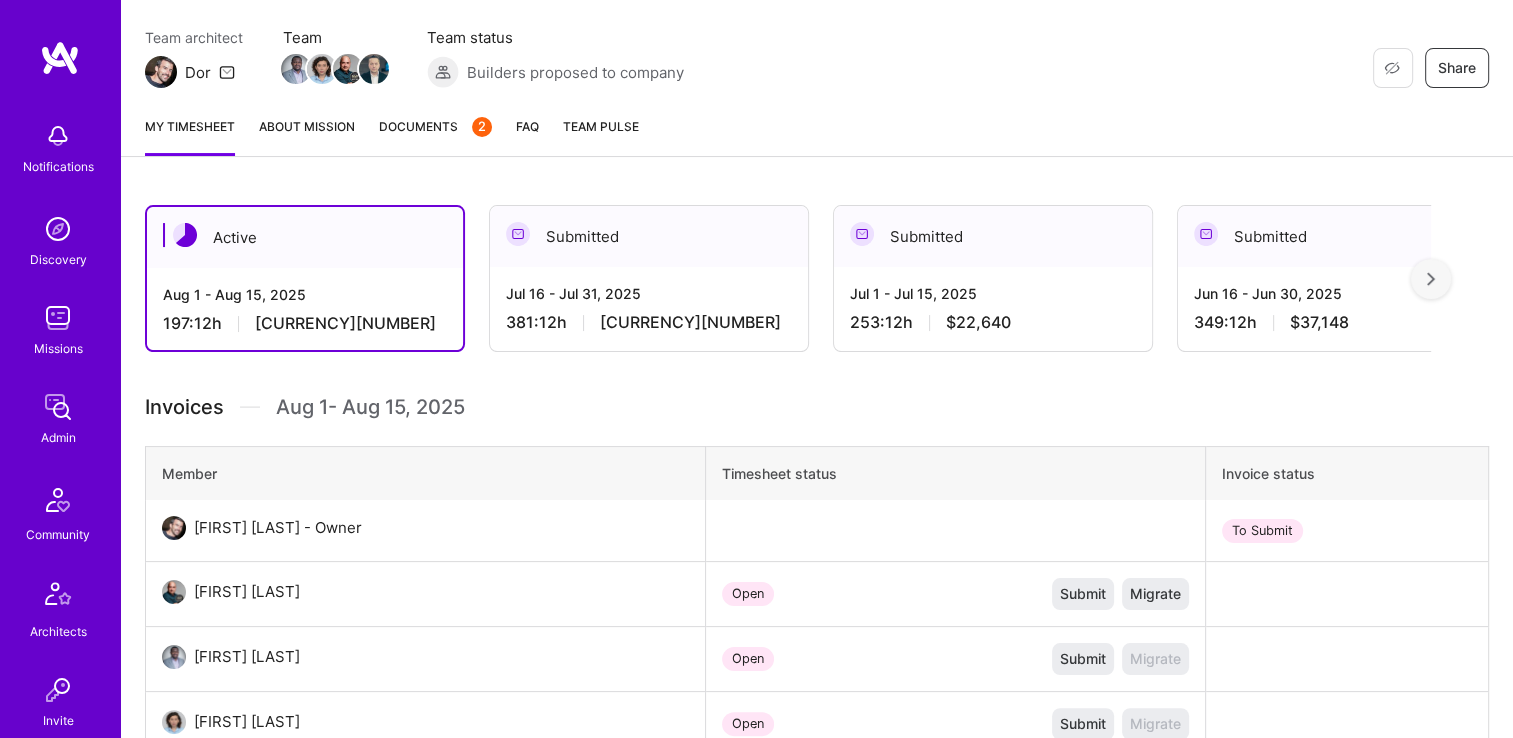 scroll, scrollTop: 400, scrollLeft: 0, axis: vertical 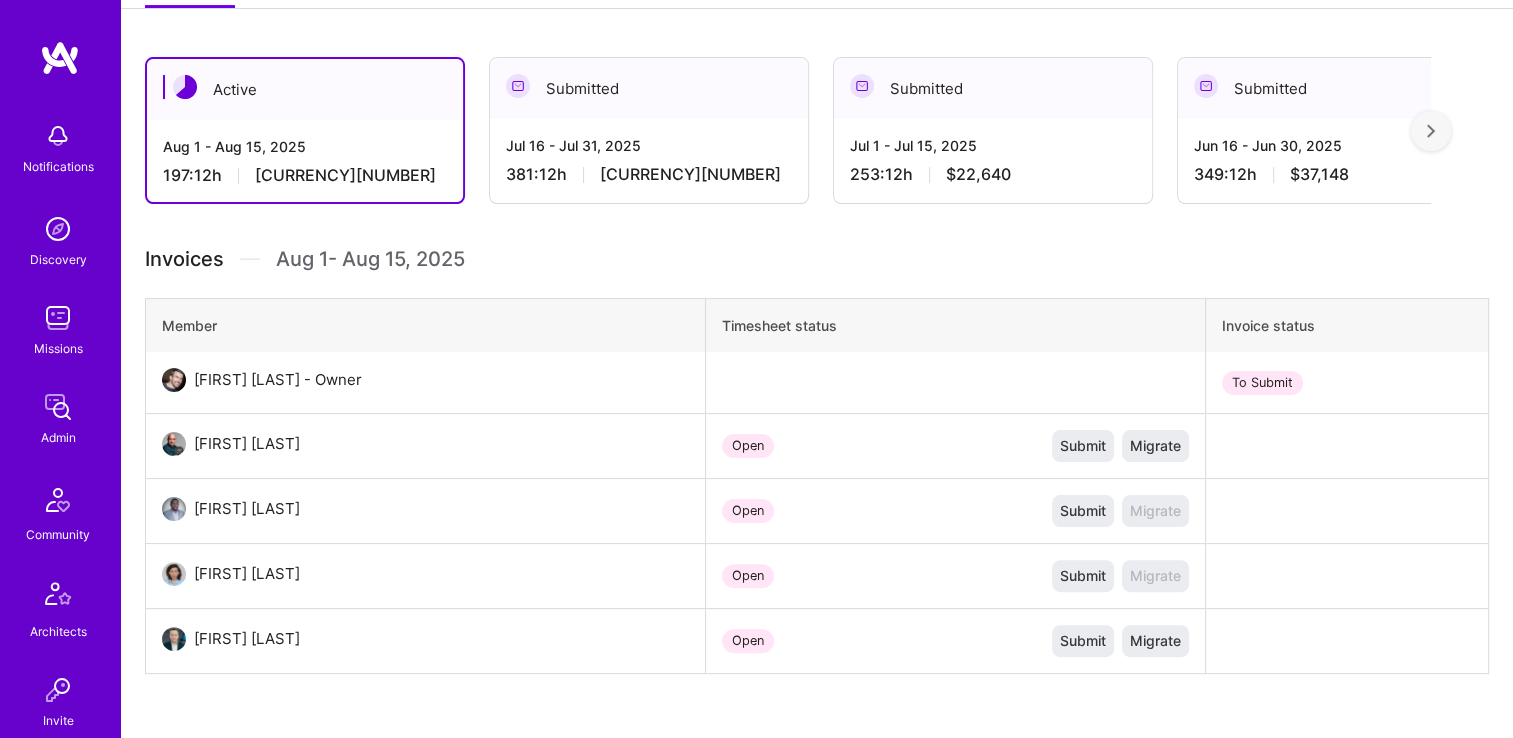 click on "[MM]/[DD] - [MM]/[DD]/[YEAR] [DURATION]    [CURRENCY][NUMBER]" at bounding box center (649, 160) 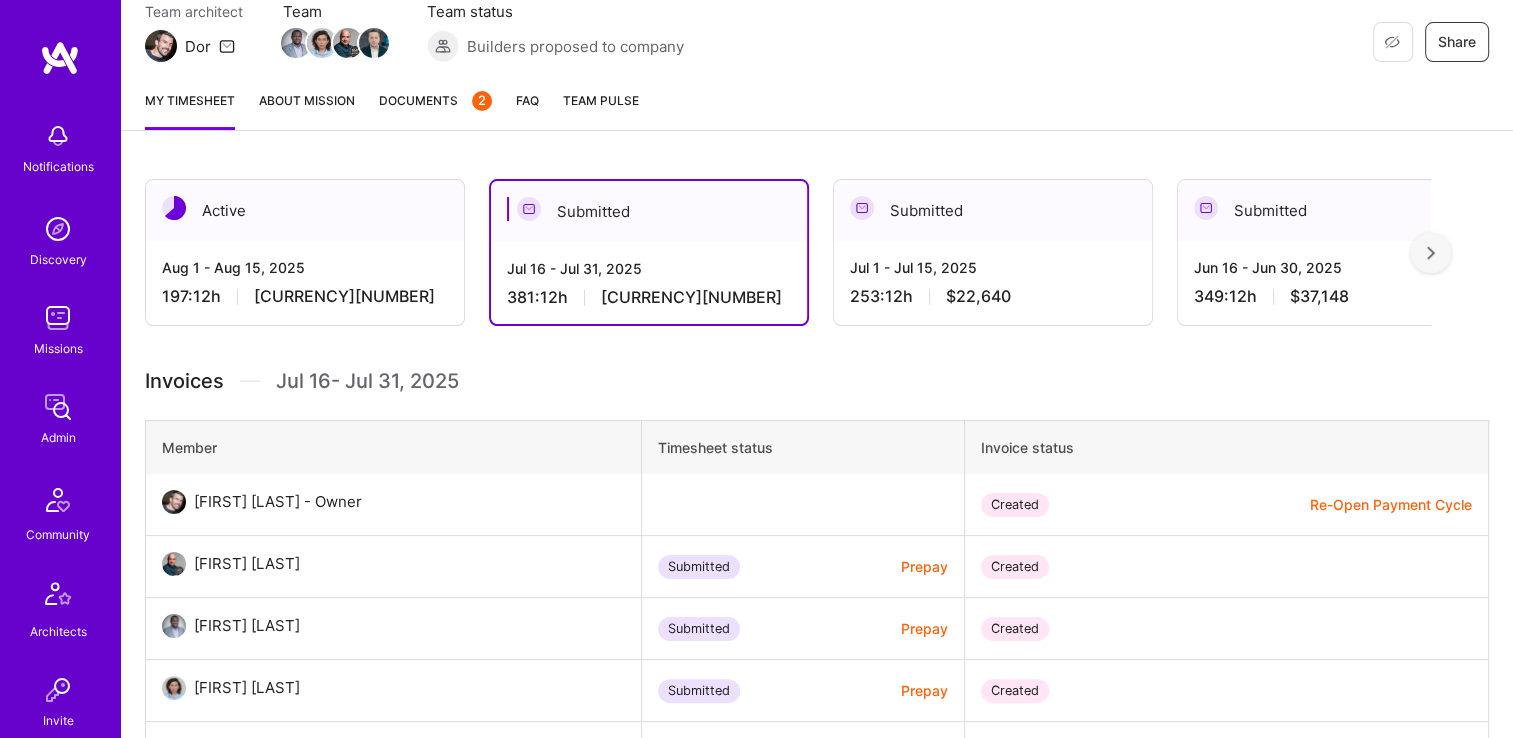 scroll, scrollTop: 878, scrollLeft: 0, axis: vertical 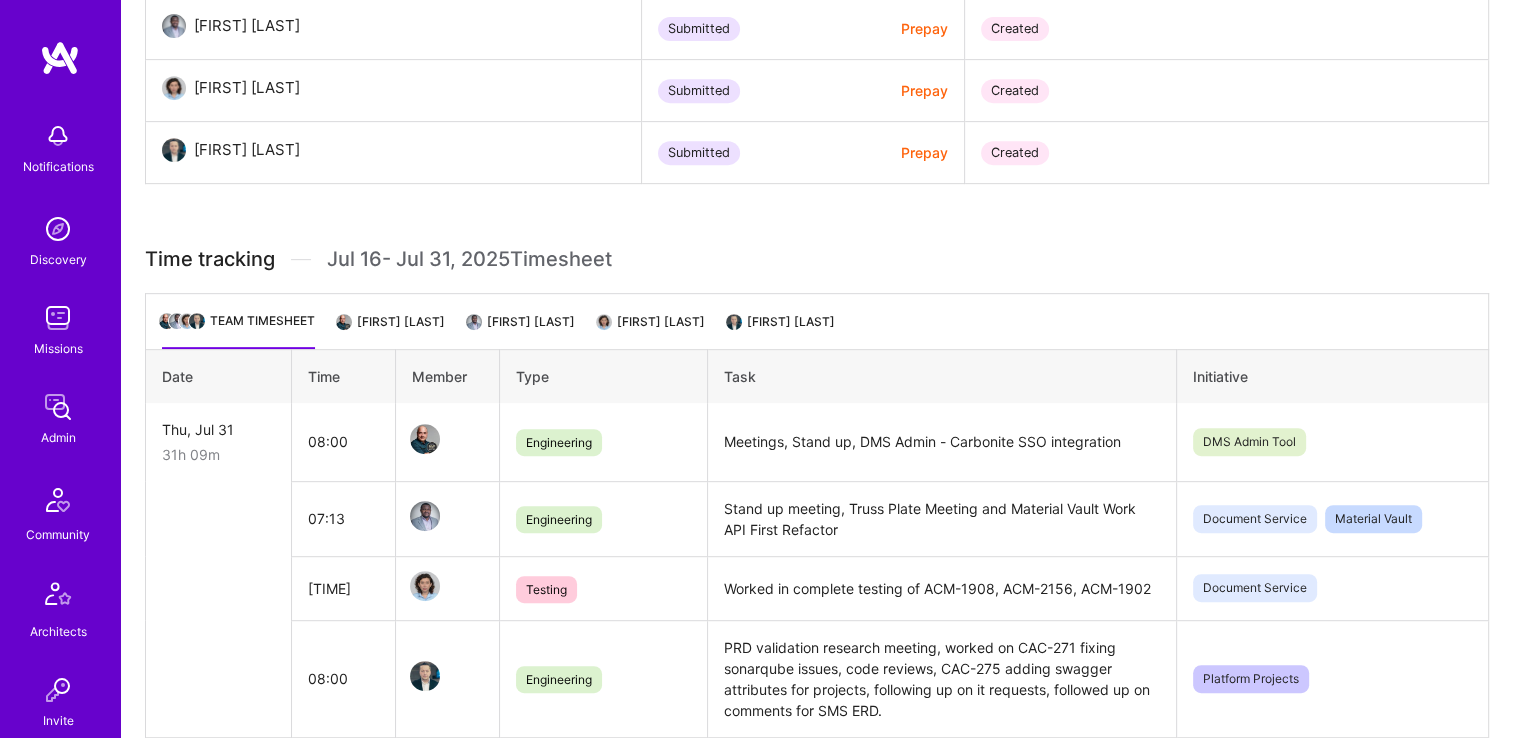 click on "[FIRST] [LAST]" at bounding box center [782, 329] 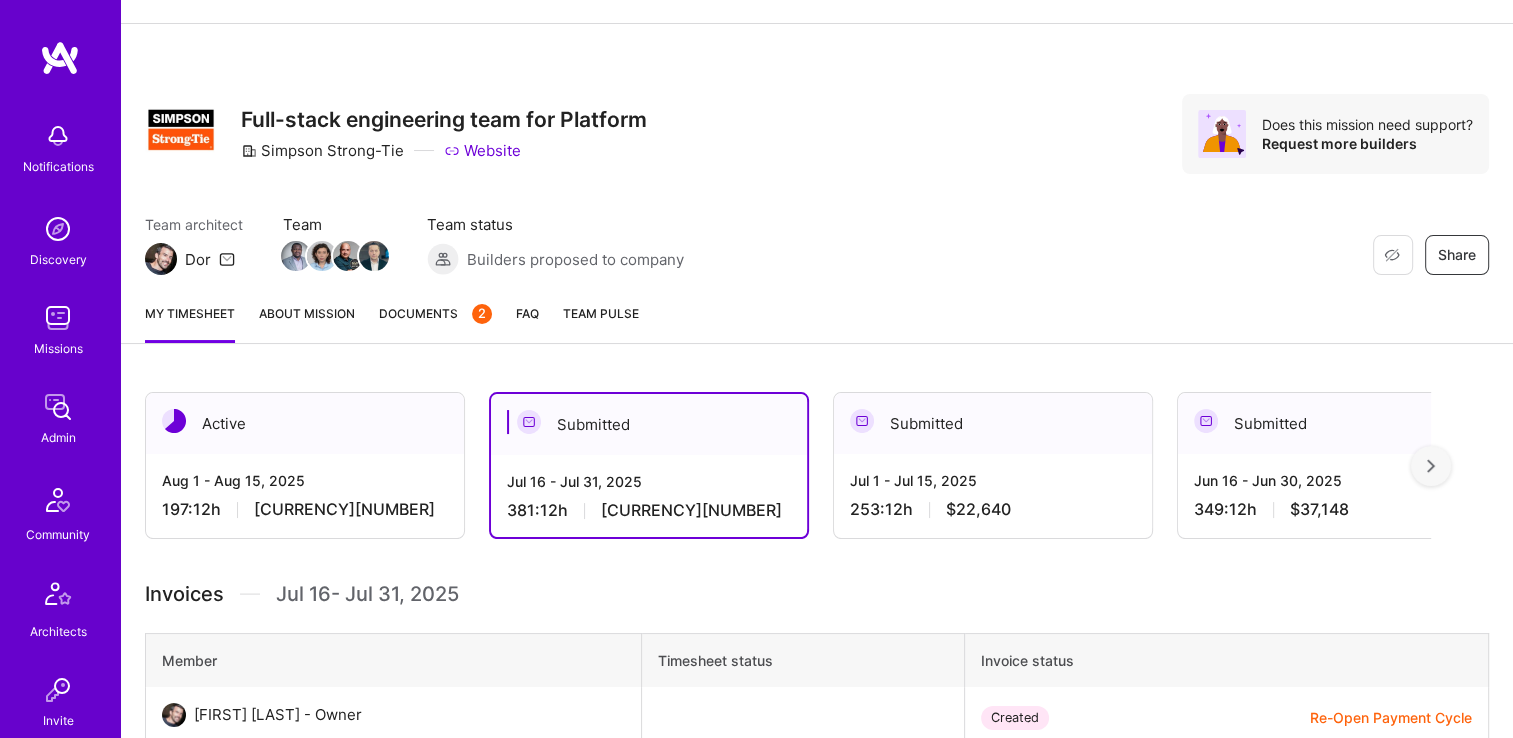 scroll, scrollTop: 0, scrollLeft: 0, axis: both 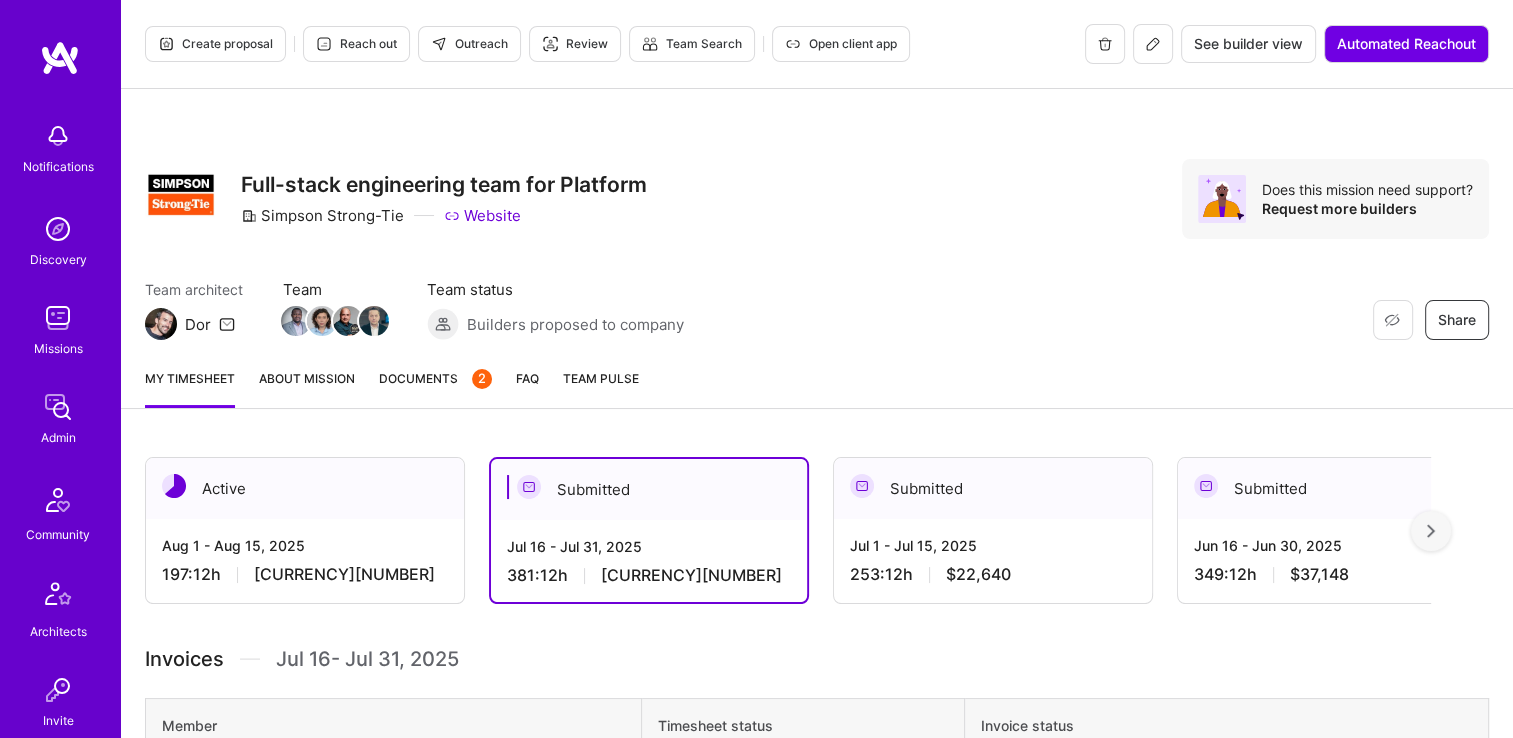 click 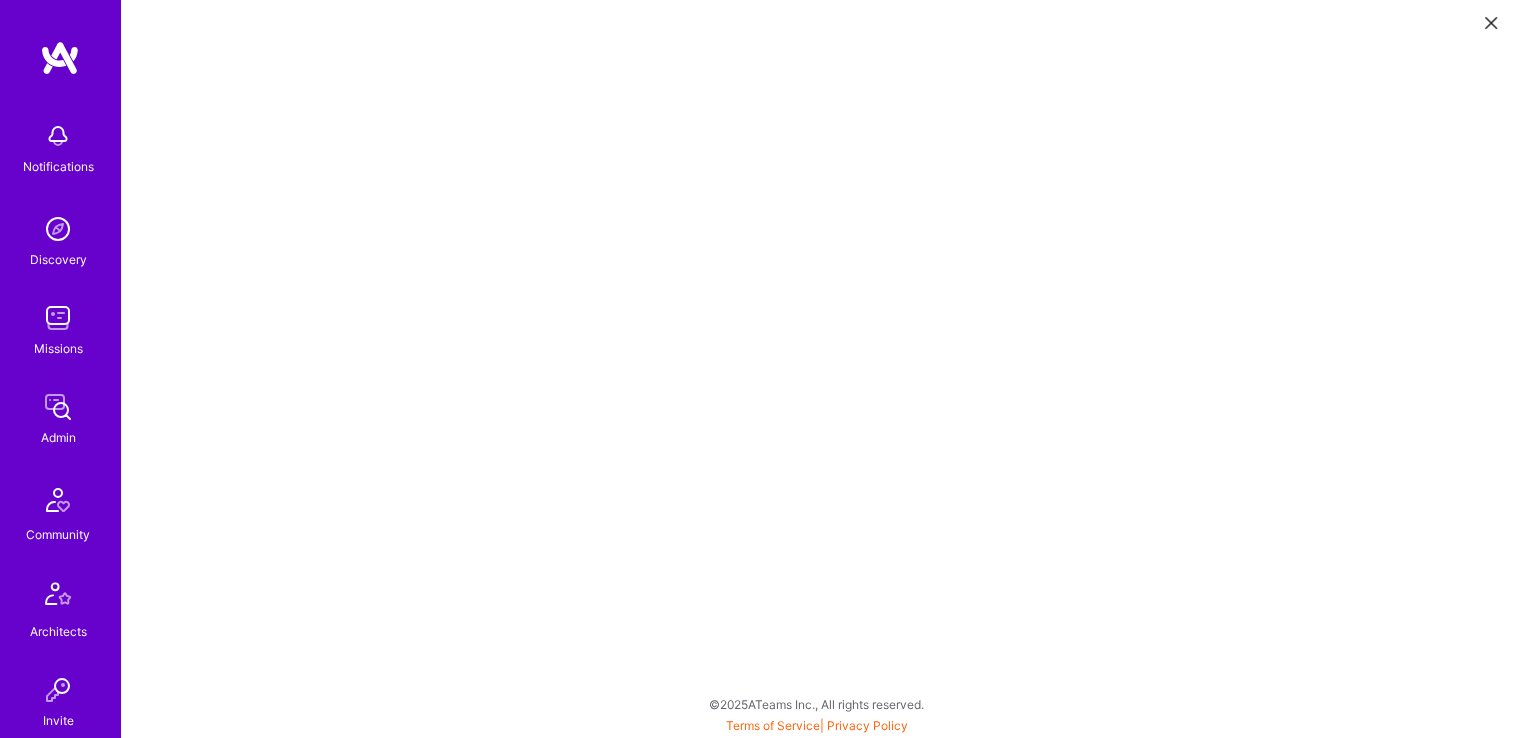 scroll, scrollTop: 5, scrollLeft: 0, axis: vertical 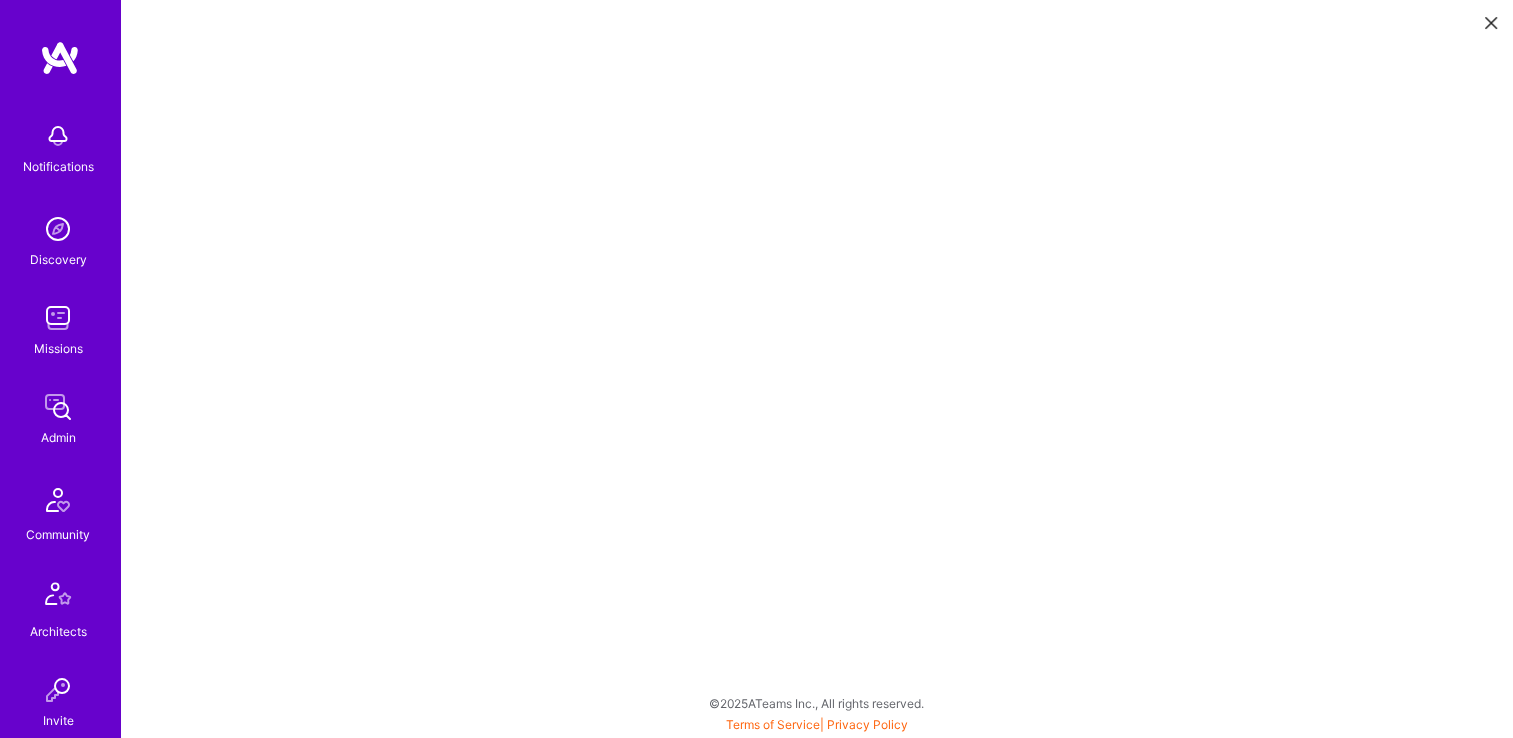 click at bounding box center [1491, 23] 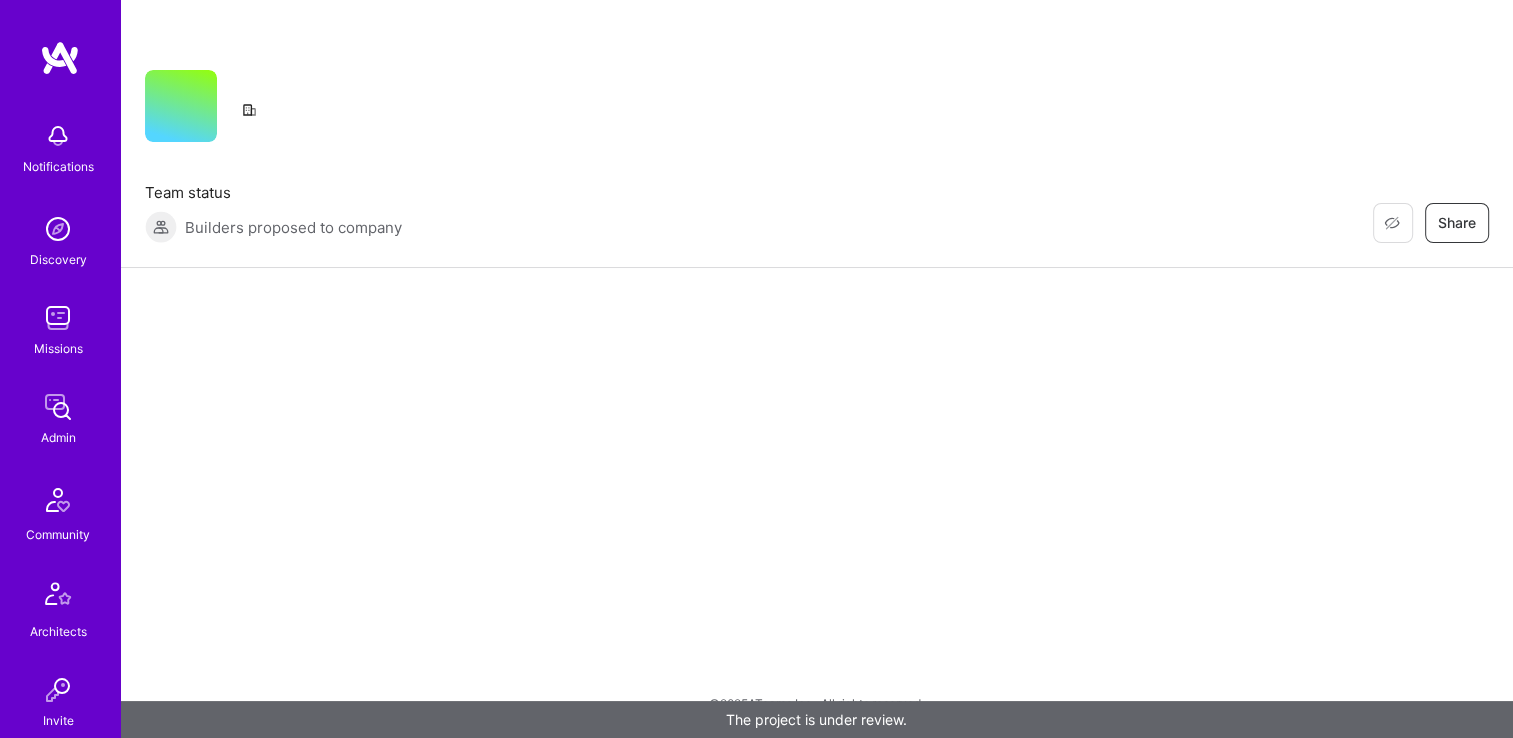scroll, scrollTop: 0, scrollLeft: 0, axis: both 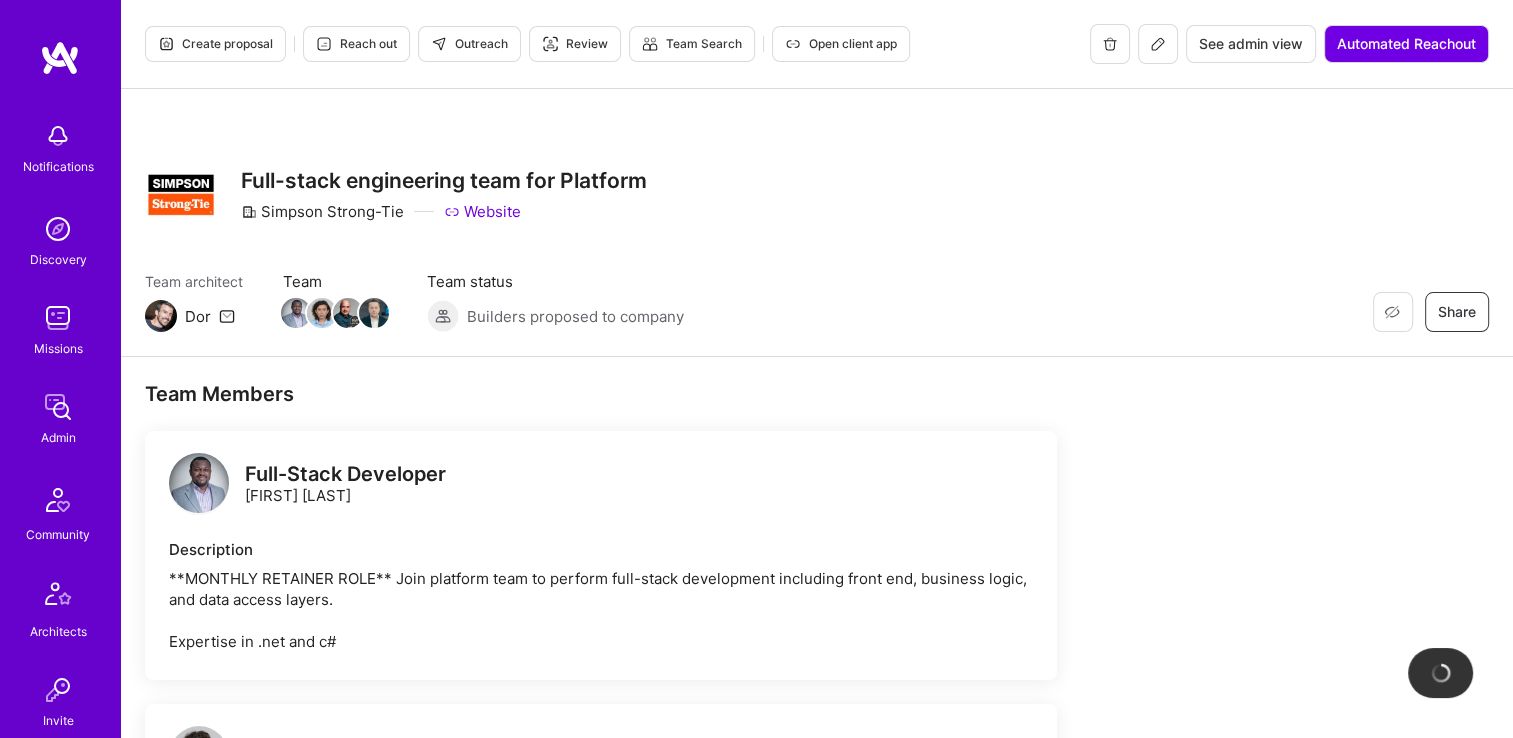 click on "See admin view" at bounding box center [1251, 44] 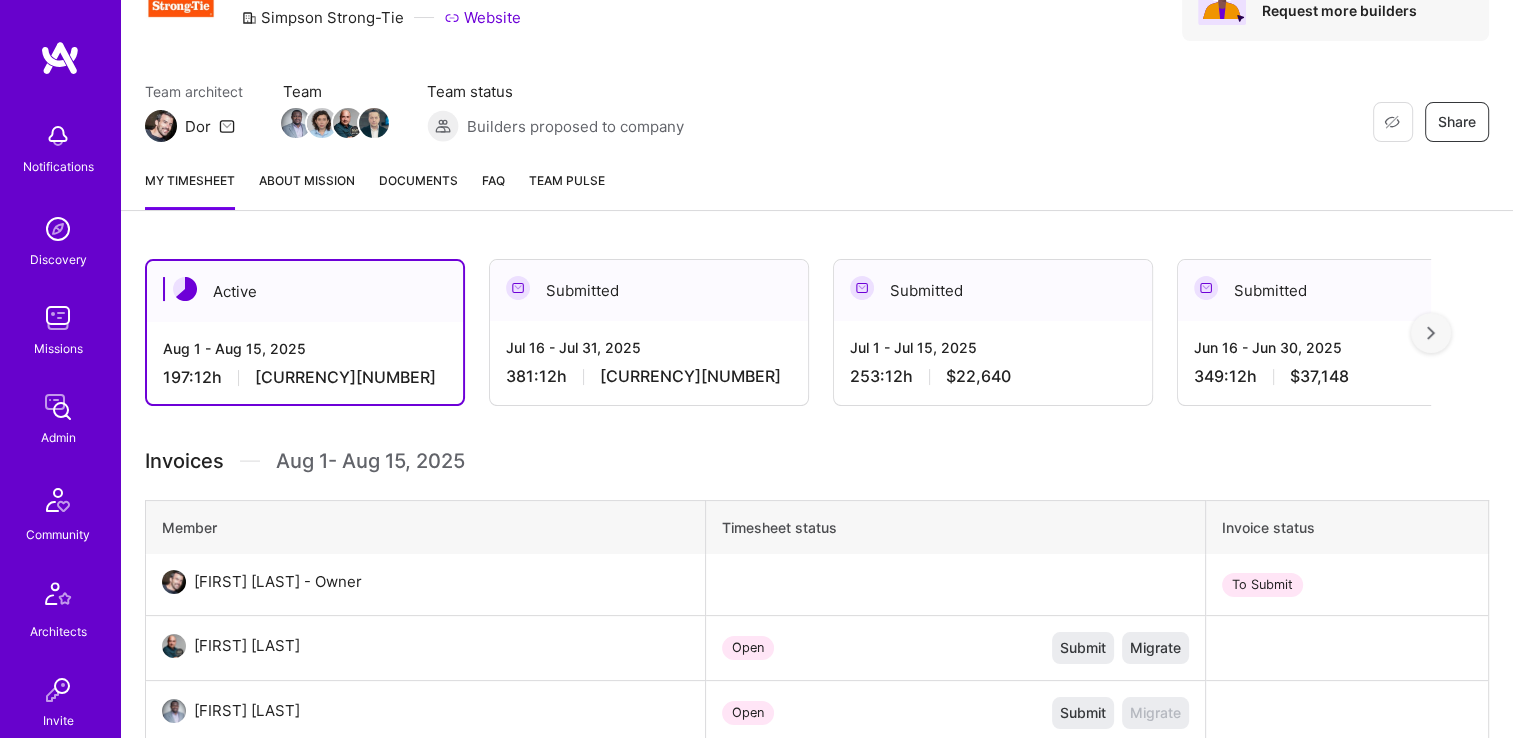 scroll, scrollTop: 200, scrollLeft: 0, axis: vertical 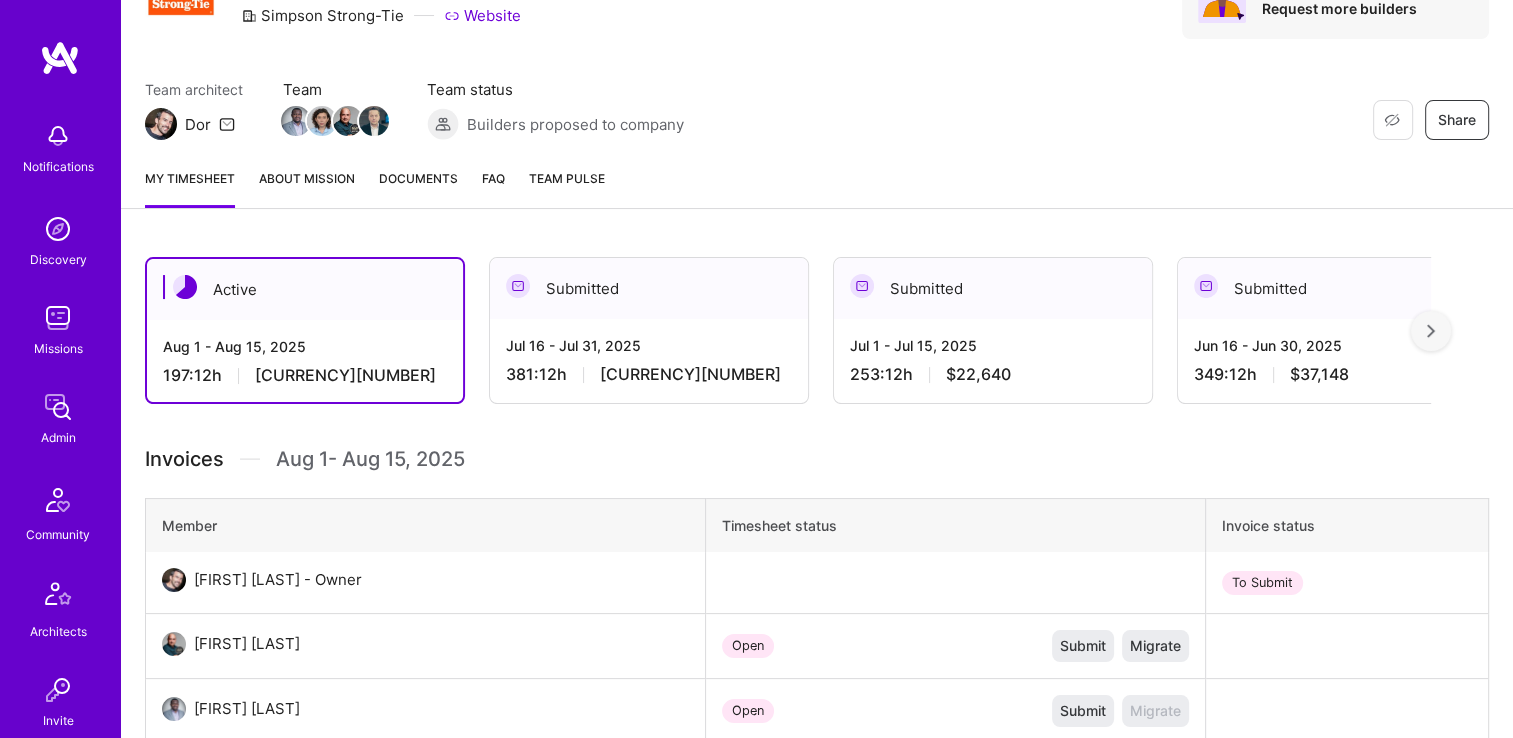 drag, startPoint x: 694, startPoint y: 299, endPoint x: 699, endPoint y: 288, distance: 12.083046 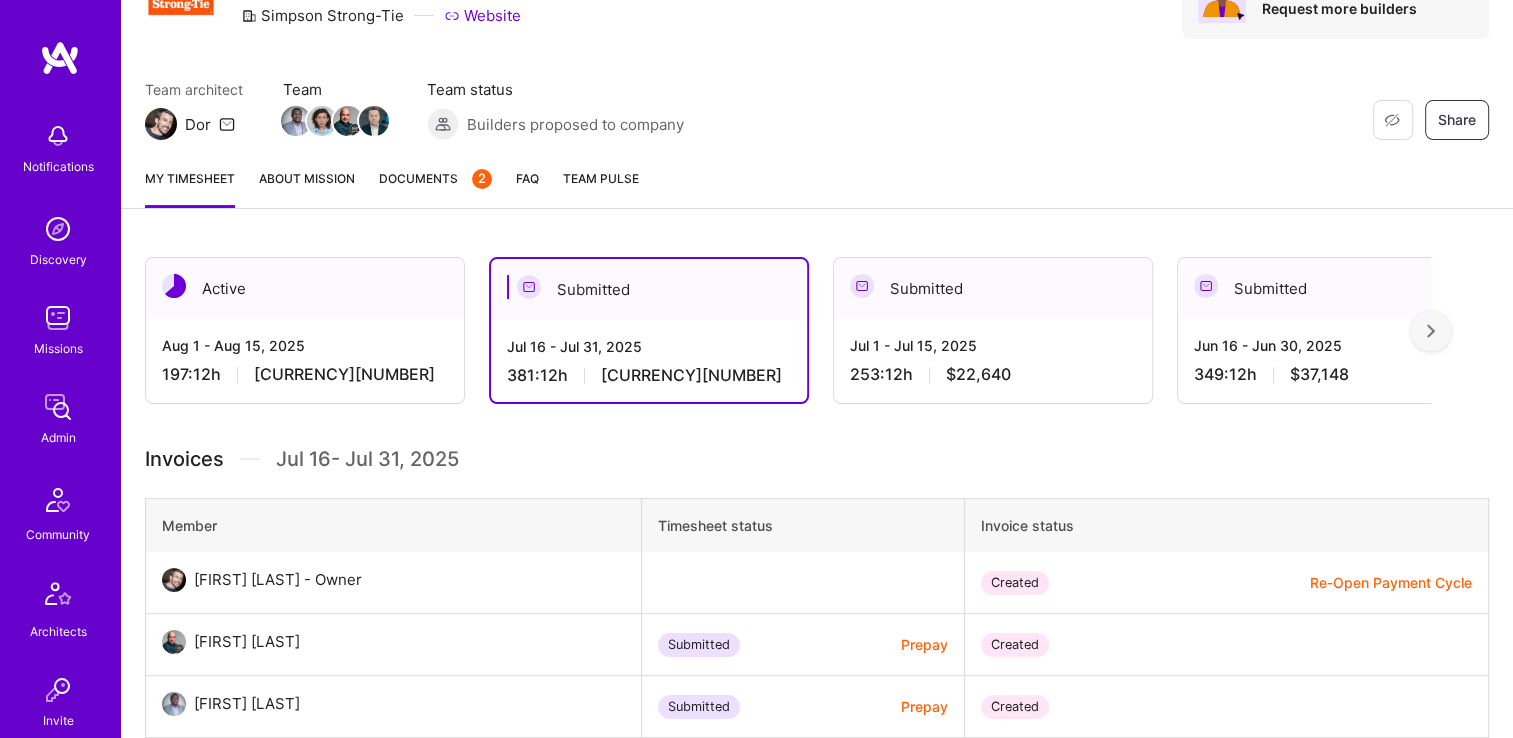 click on "Submitted" at bounding box center [993, 288] 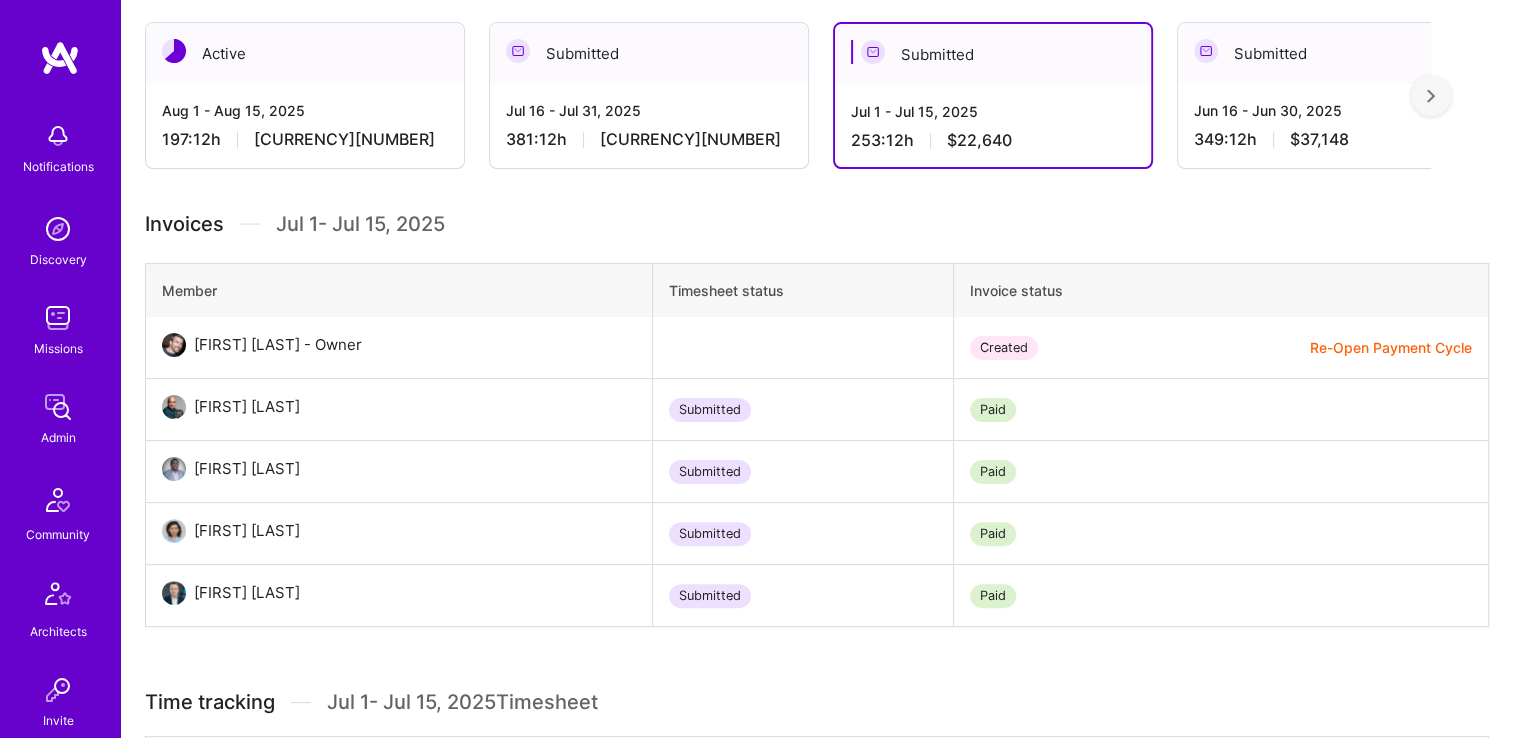 scroll, scrollTop: 400, scrollLeft: 0, axis: vertical 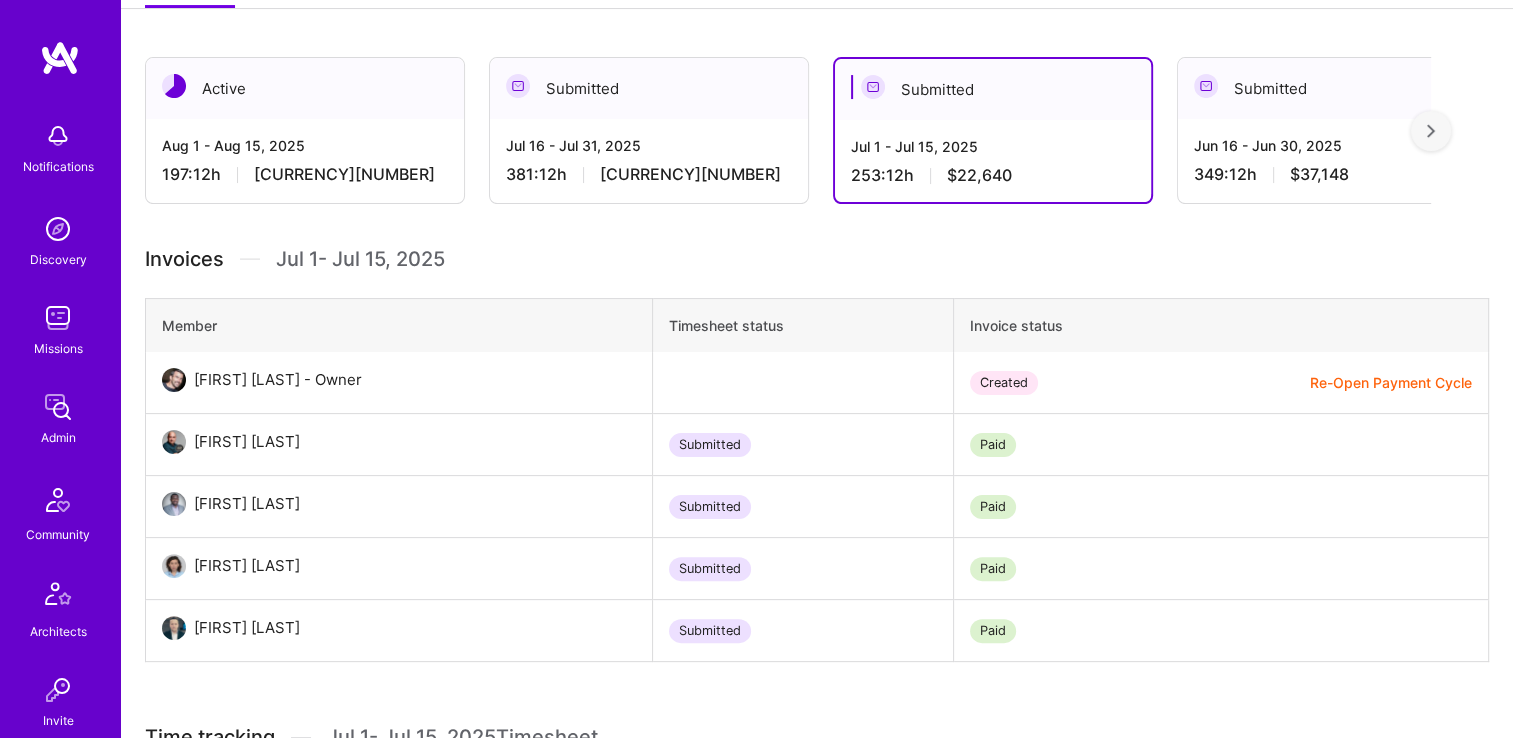 click on "[MM]/[DD] - [MM]/[DD]/[YEAR] [DURATION]    [CURRENCY][NUMBER]" at bounding box center (649, 160) 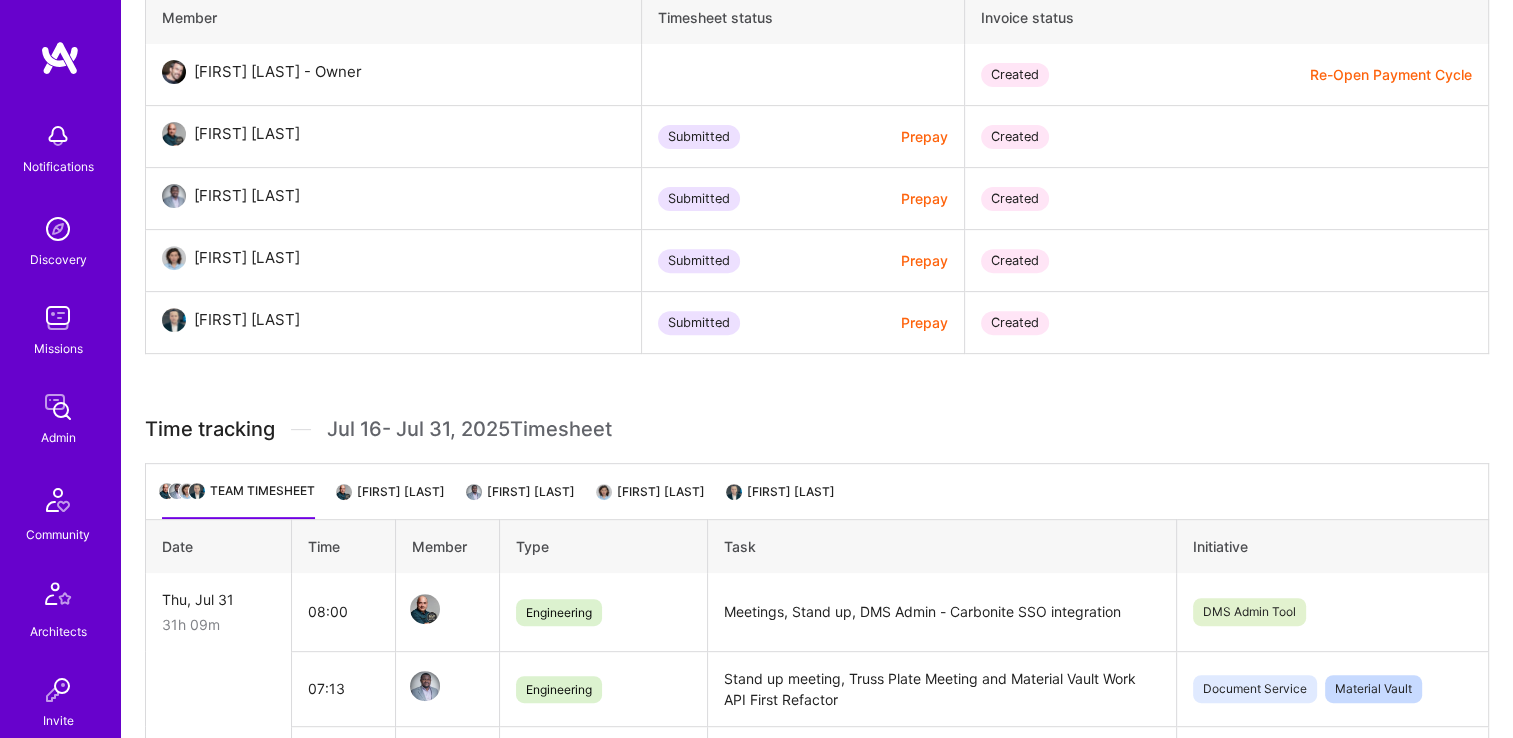 scroll, scrollTop: 900, scrollLeft: 0, axis: vertical 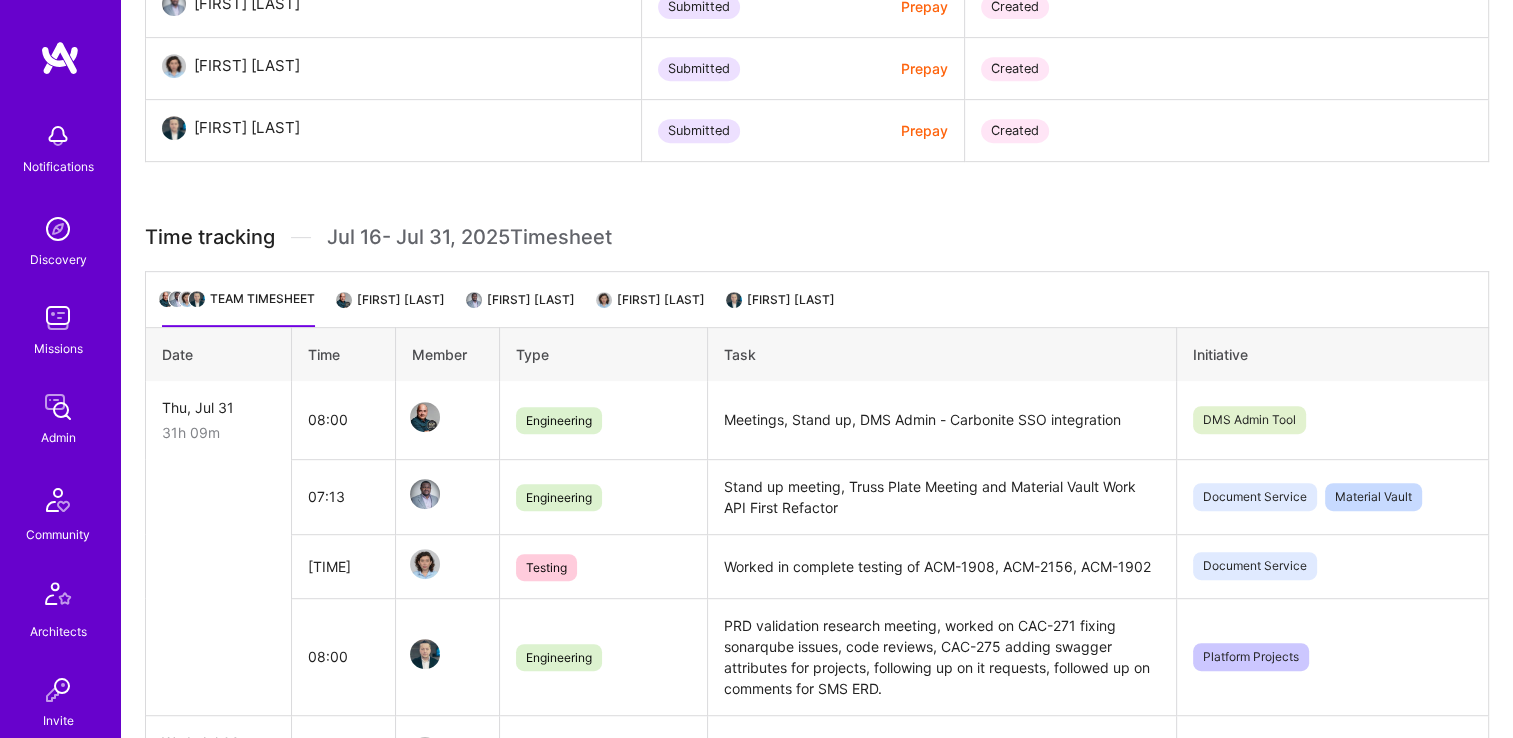 click on "[FIRST] [LAST]" at bounding box center (782, 307) 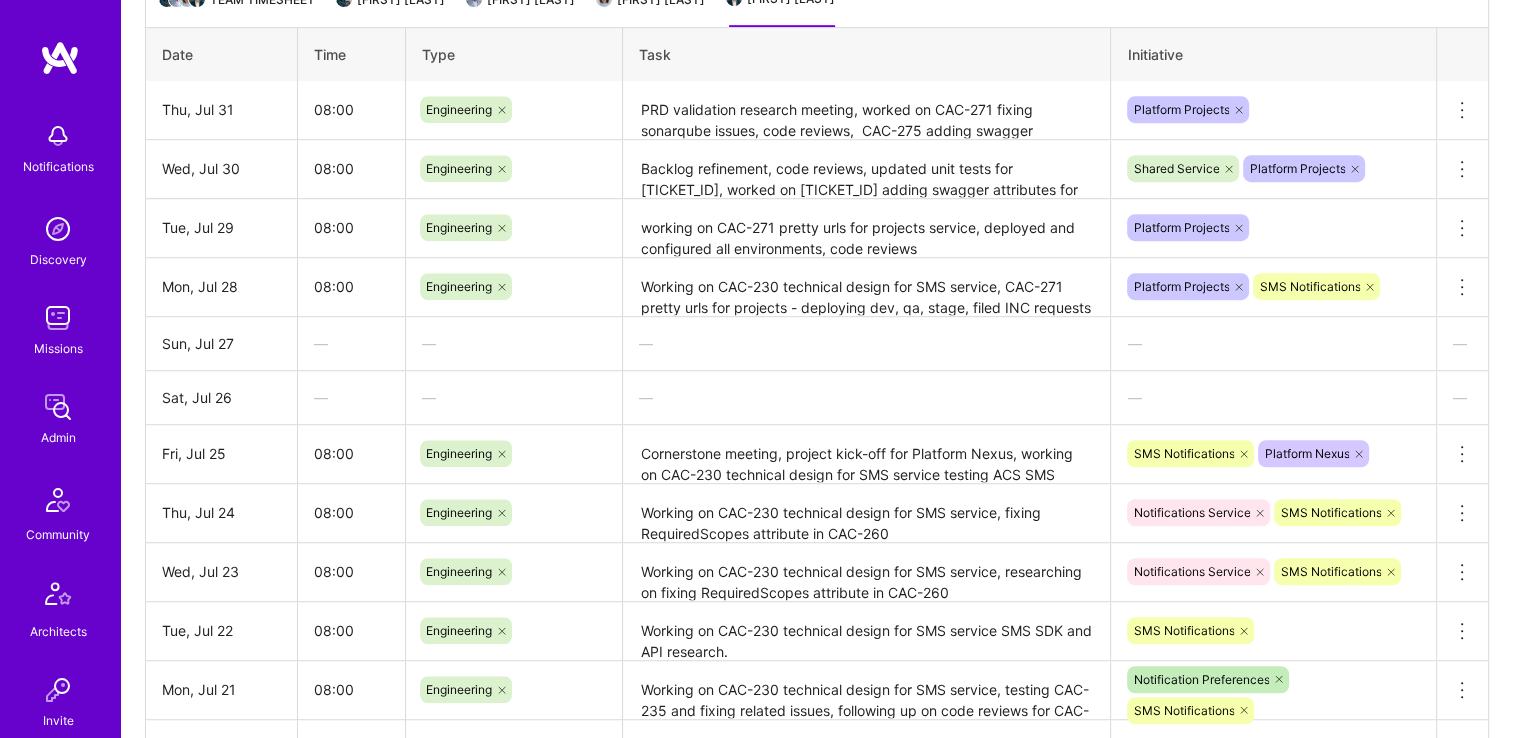 scroll, scrollTop: 835, scrollLeft: 0, axis: vertical 